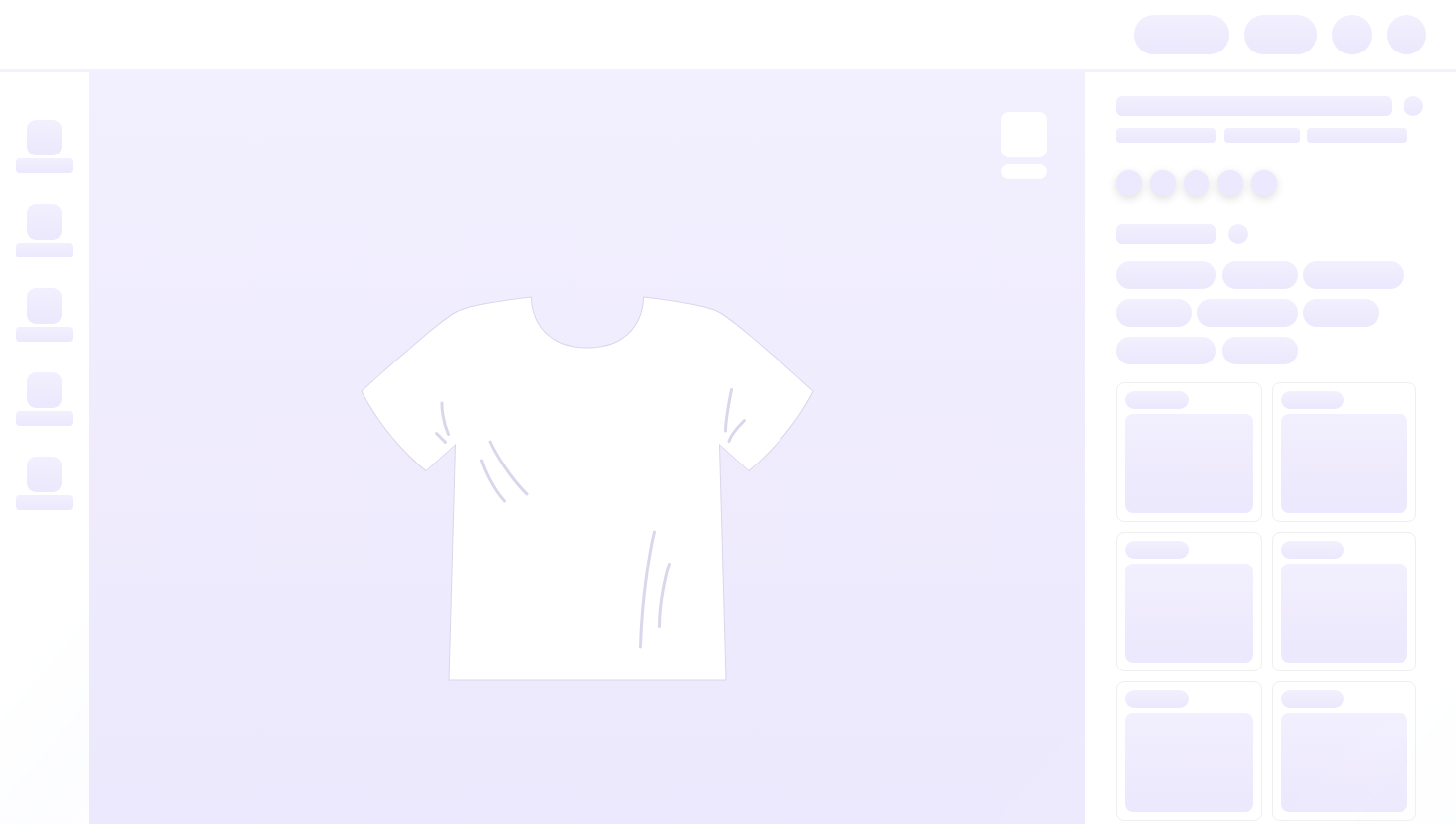 scroll, scrollTop: 0, scrollLeft: 0, axis: both 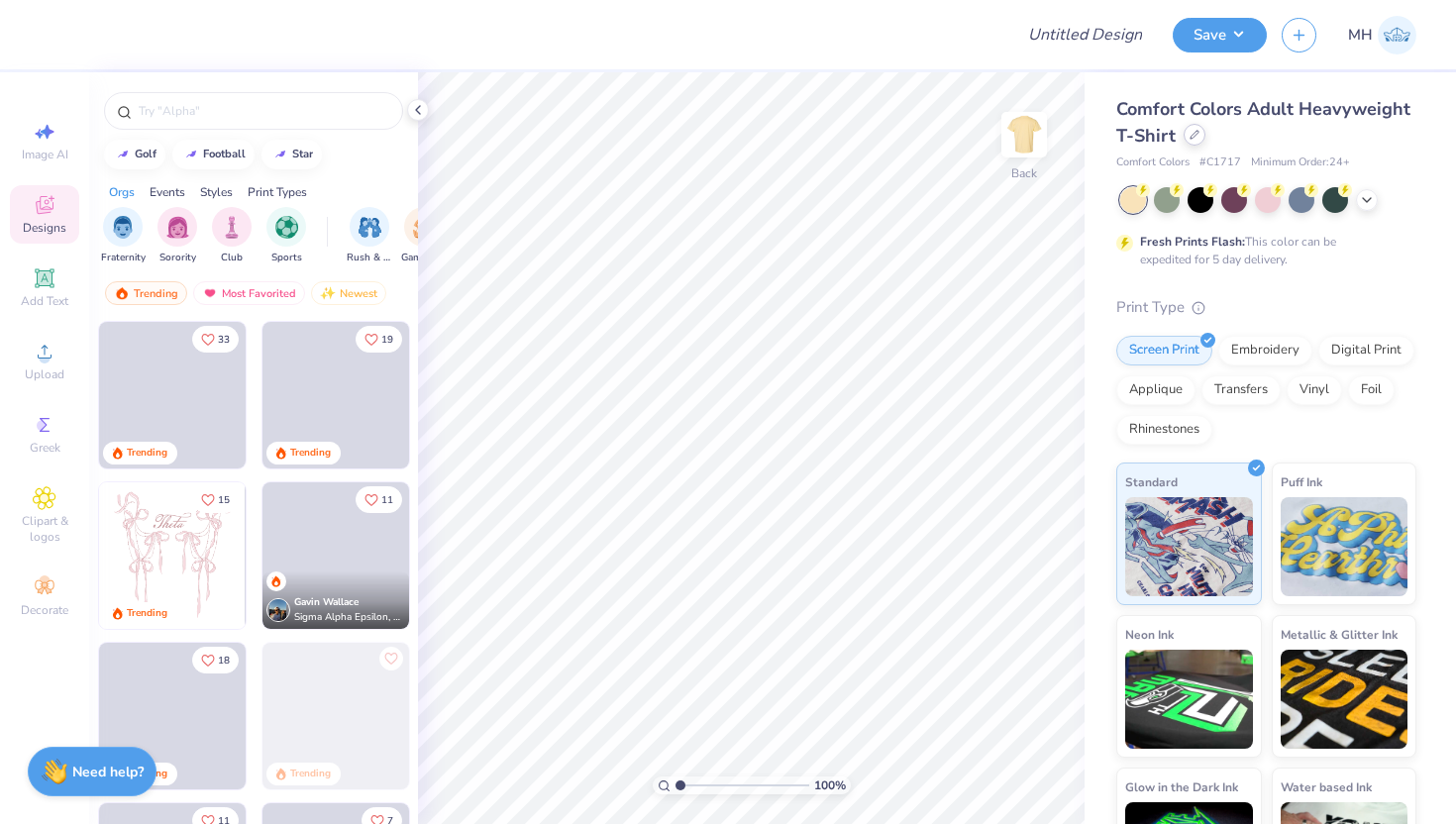click 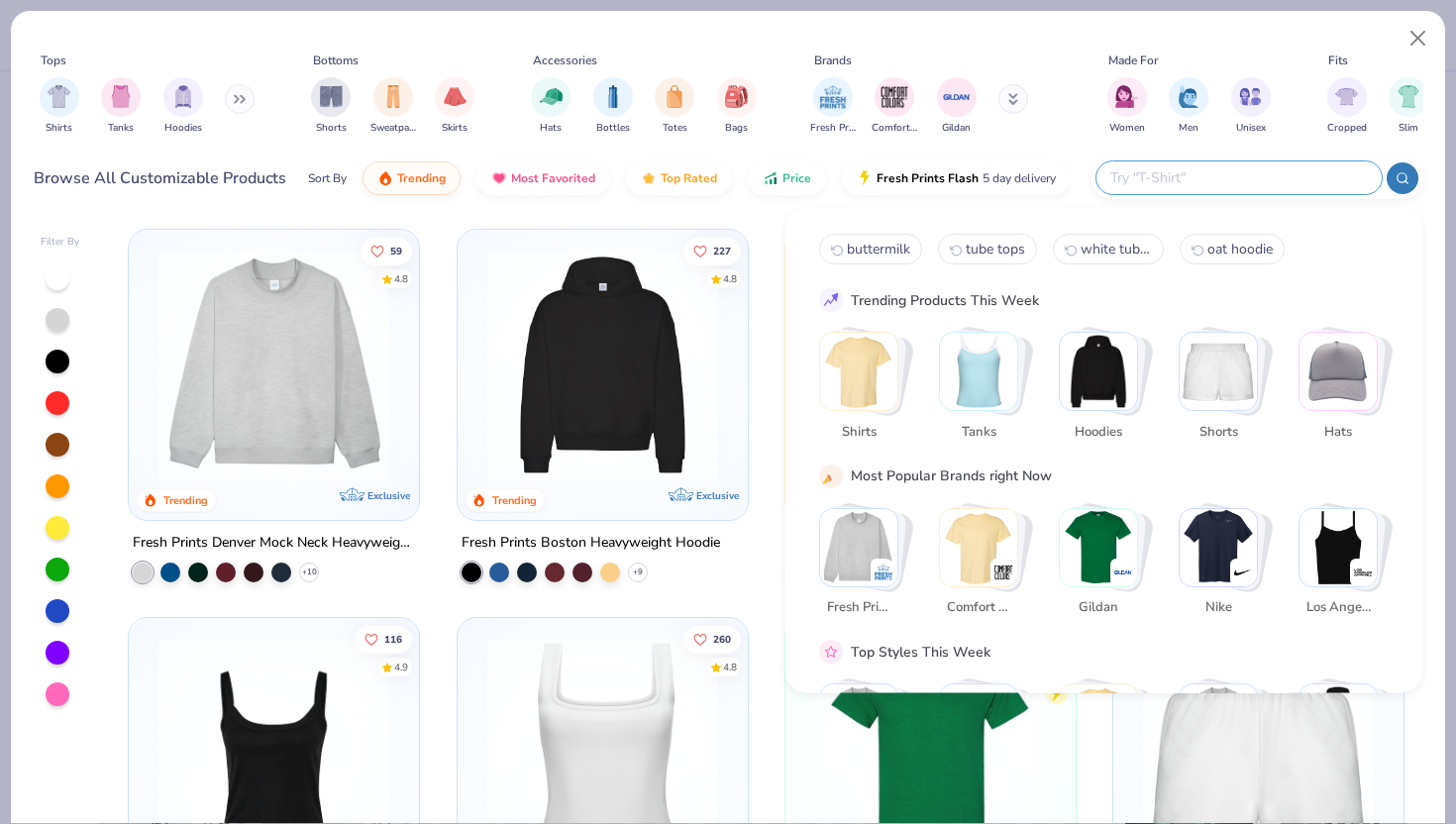 click at bounding box center [1238, 177] 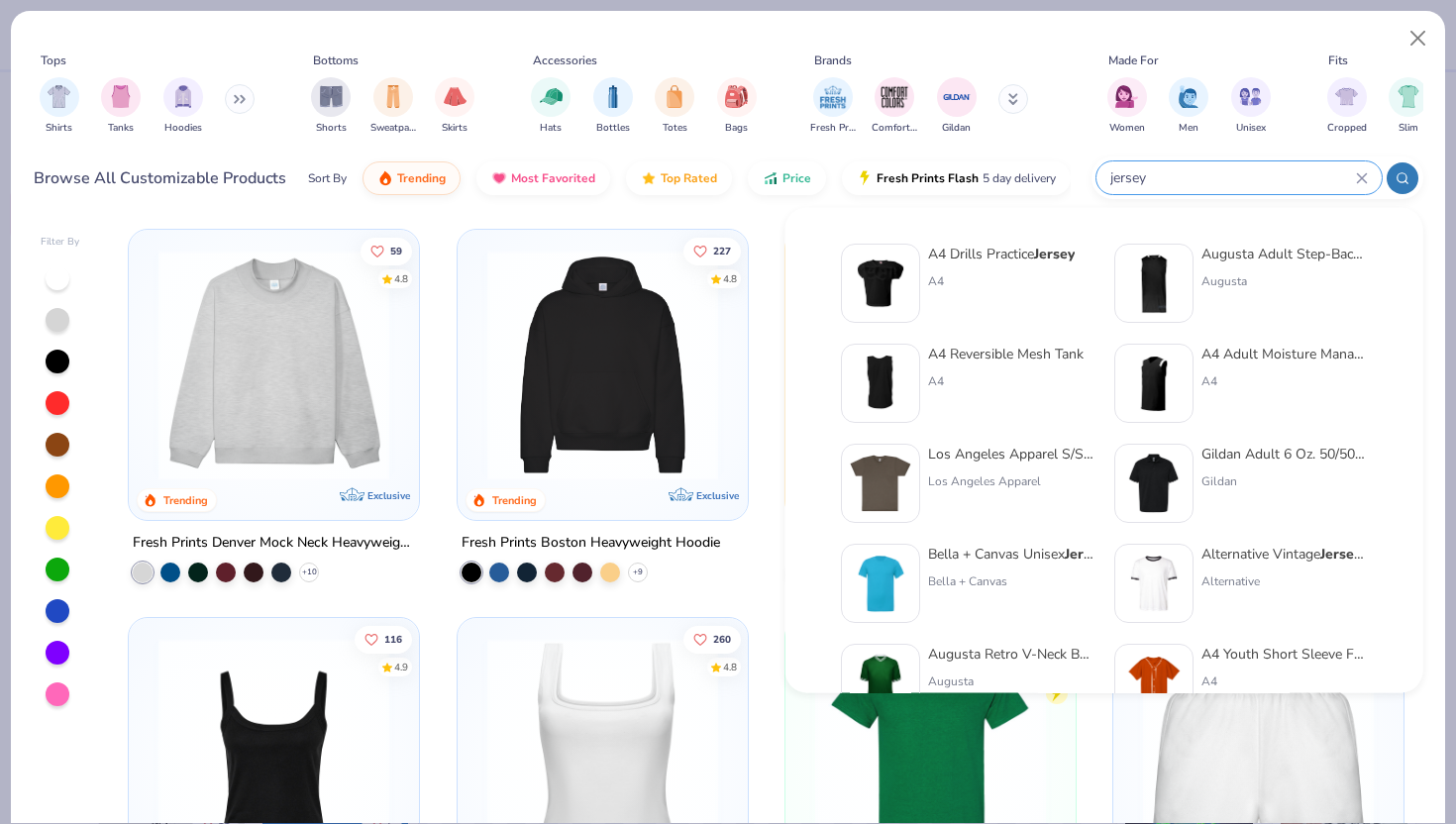 type on "jersey" 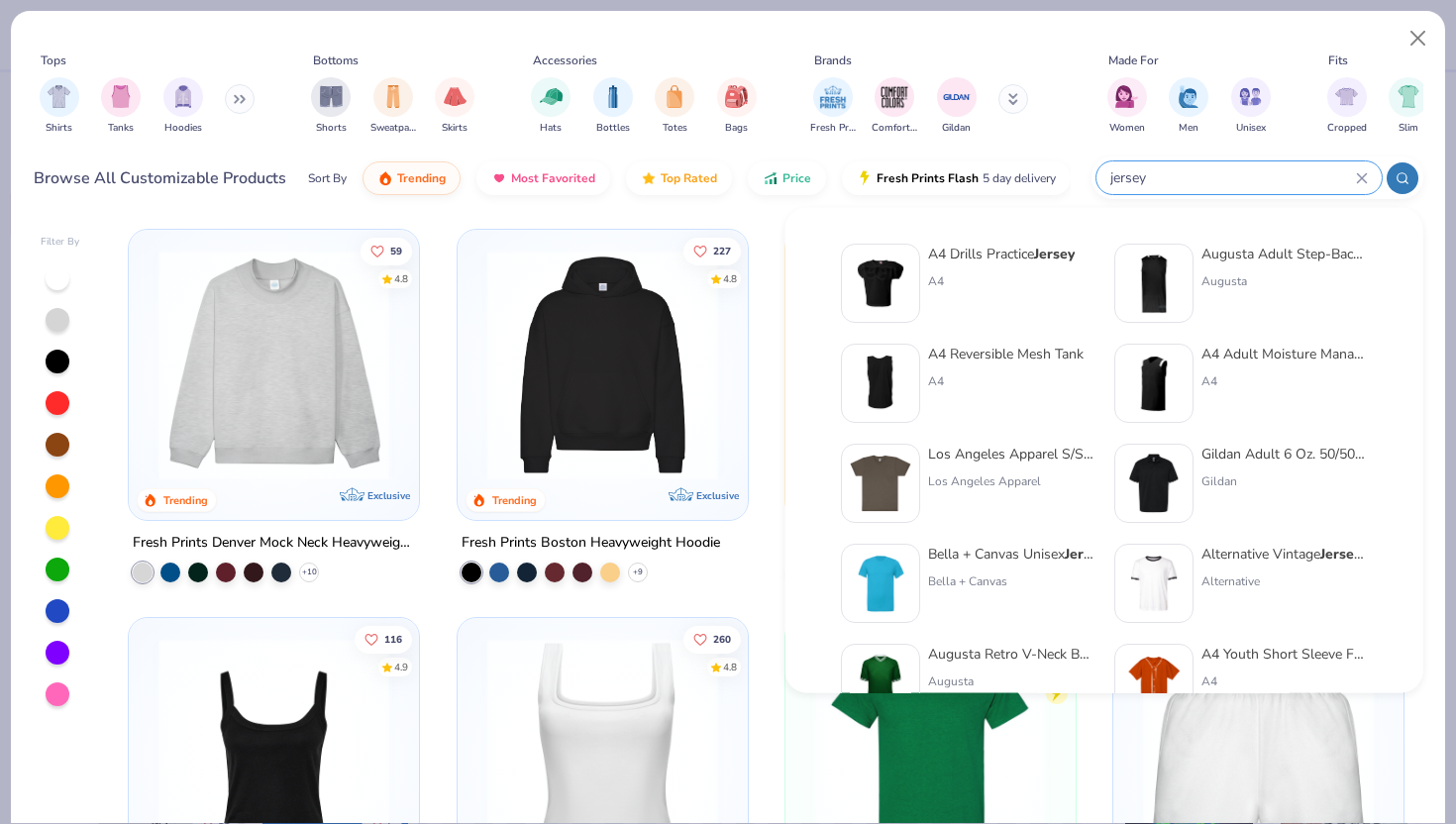 click on "Augusta Adult Step-Back Basketball  Jersey" at bounding box center (1285, 254) 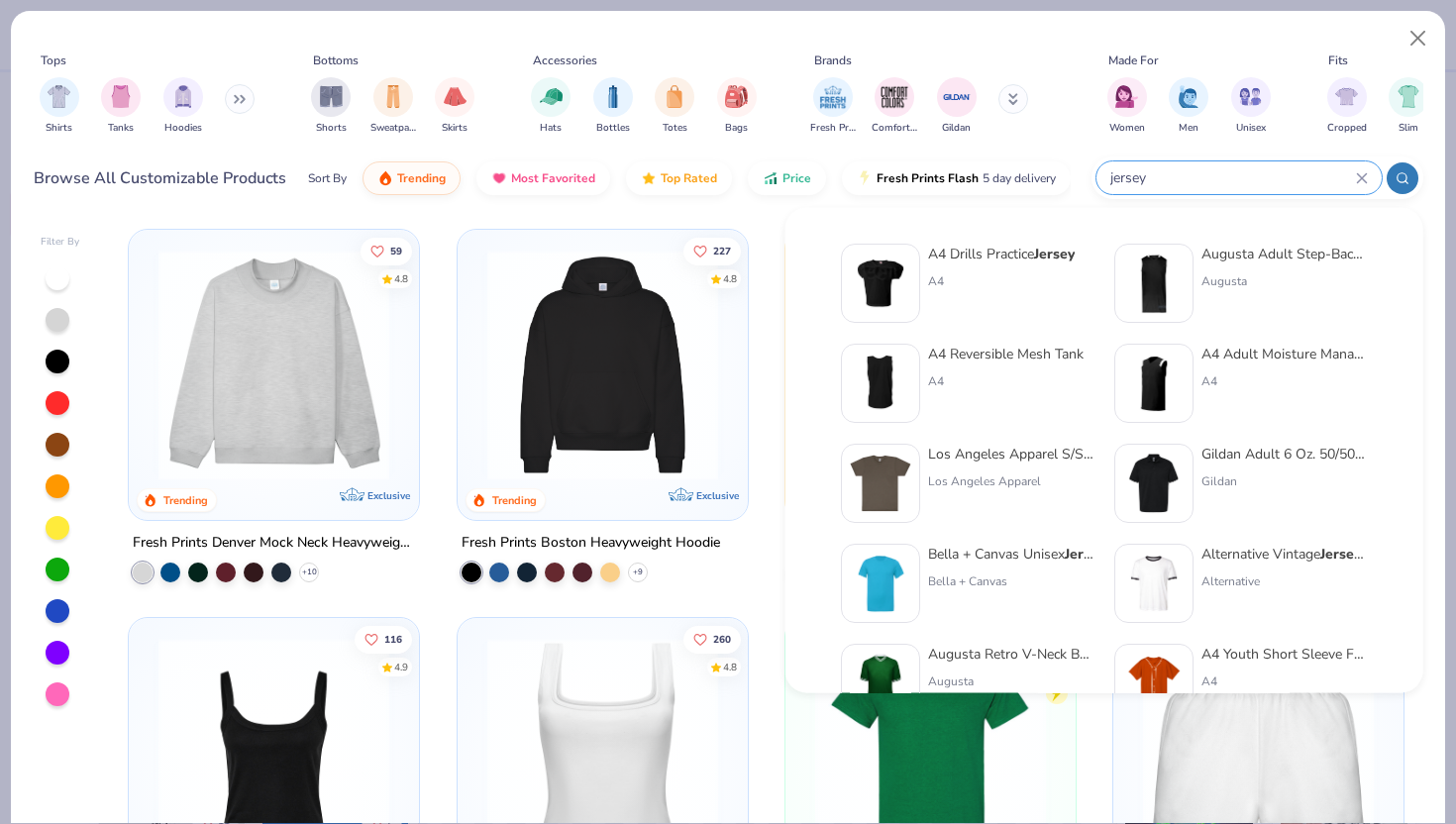 type 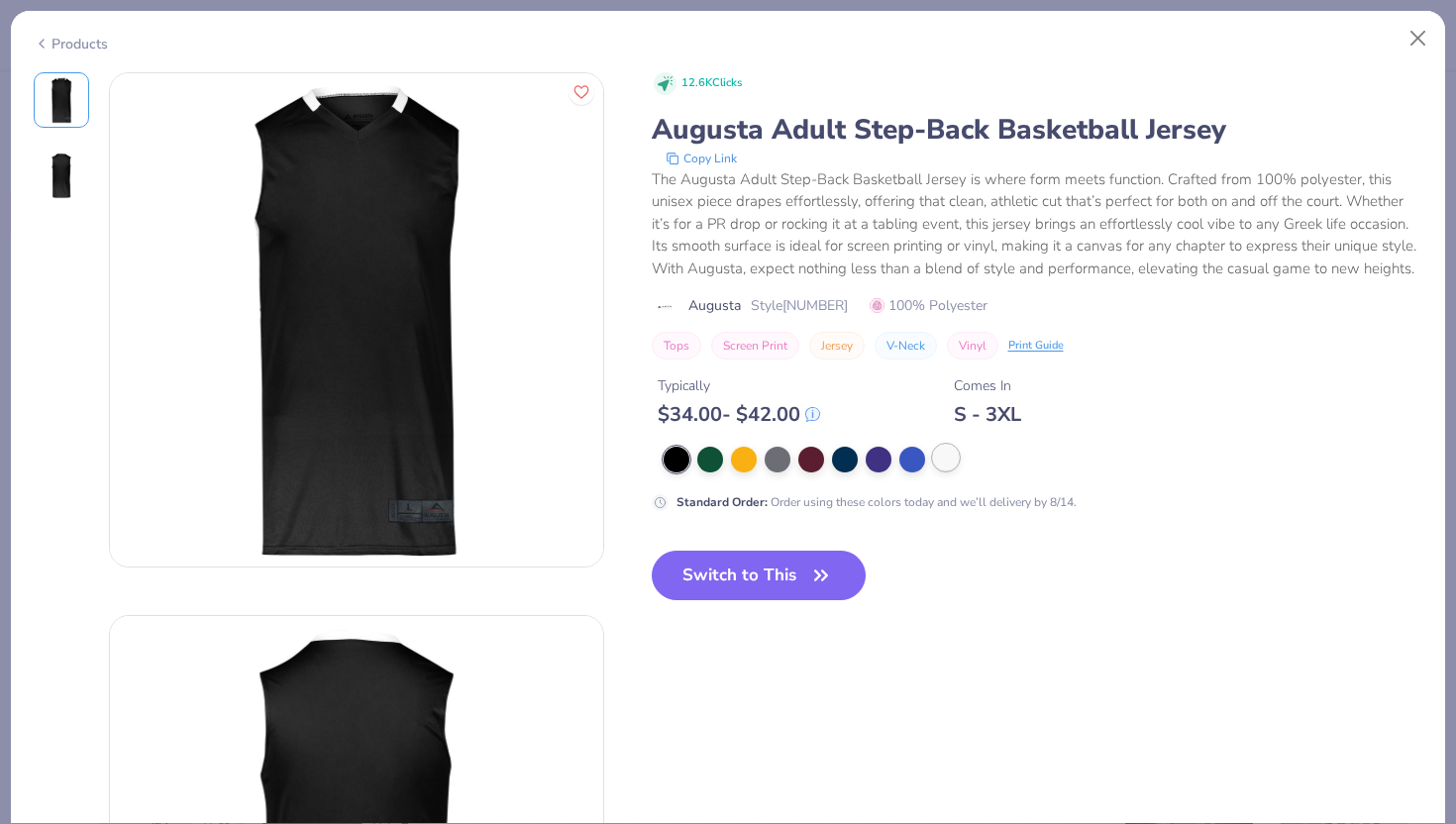 click at bounding box center [946, 458] 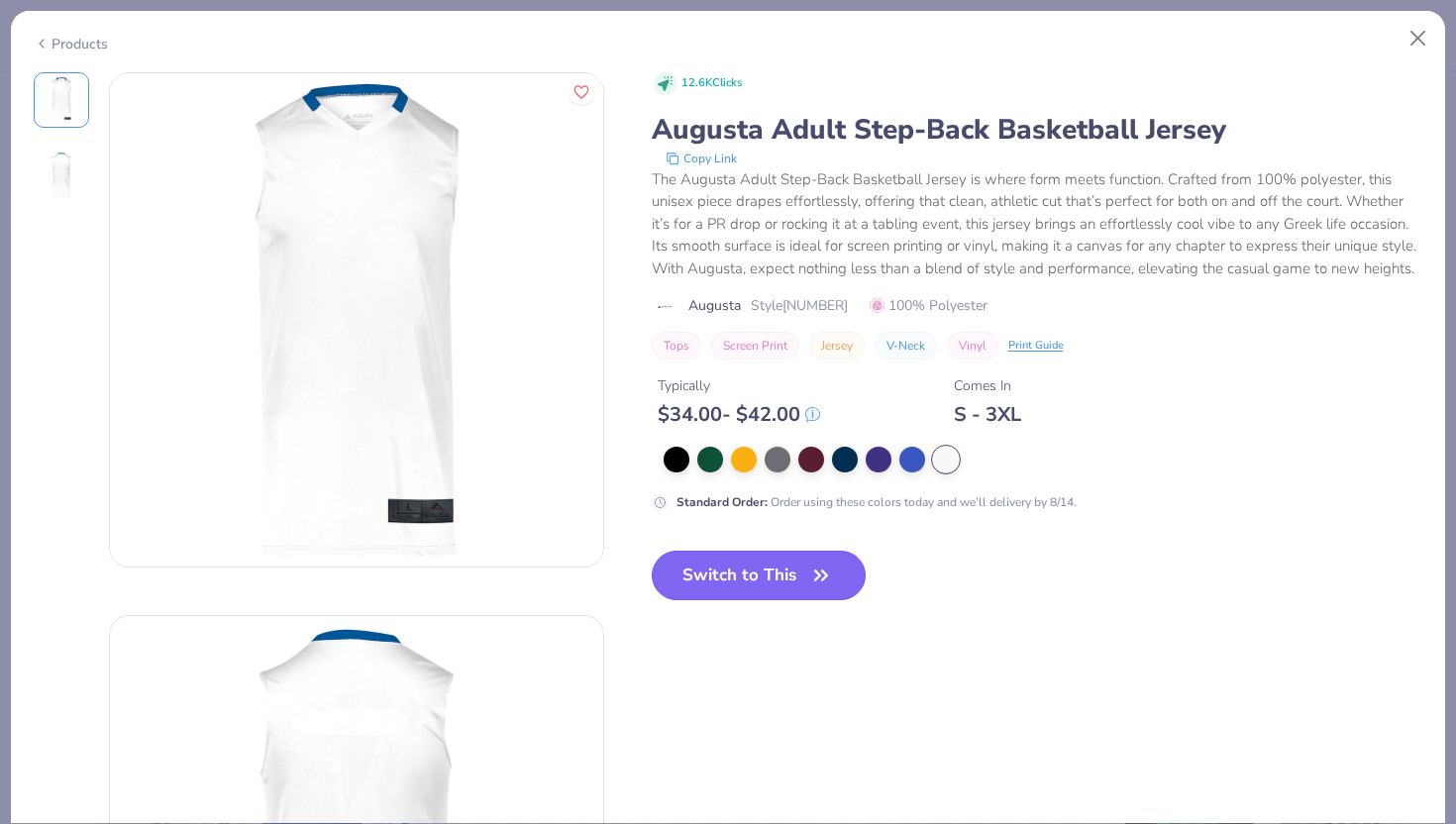 click on "Switch to This" at bounding box center [759, 575] 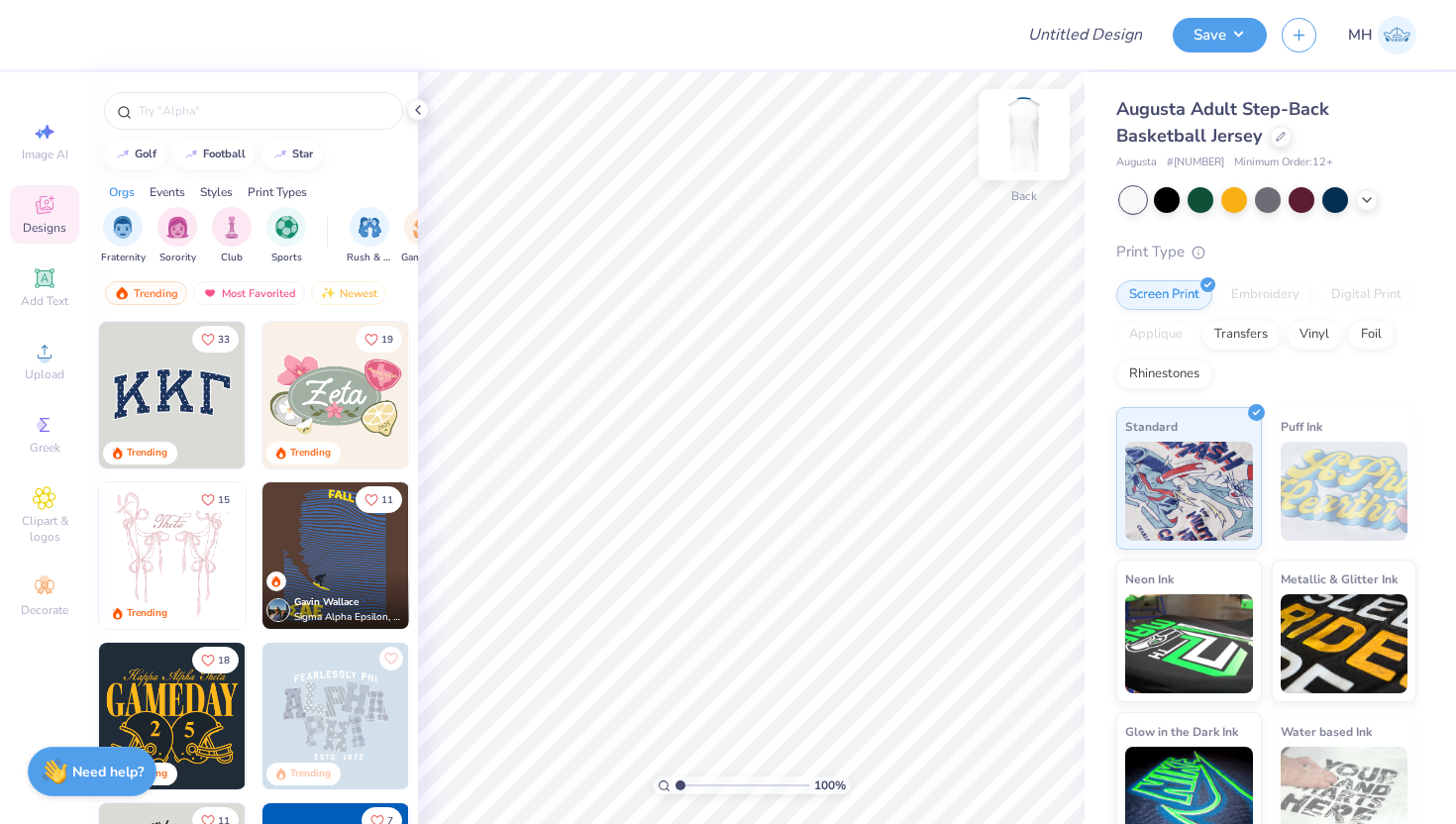 click at bounding box center (1024, 135) 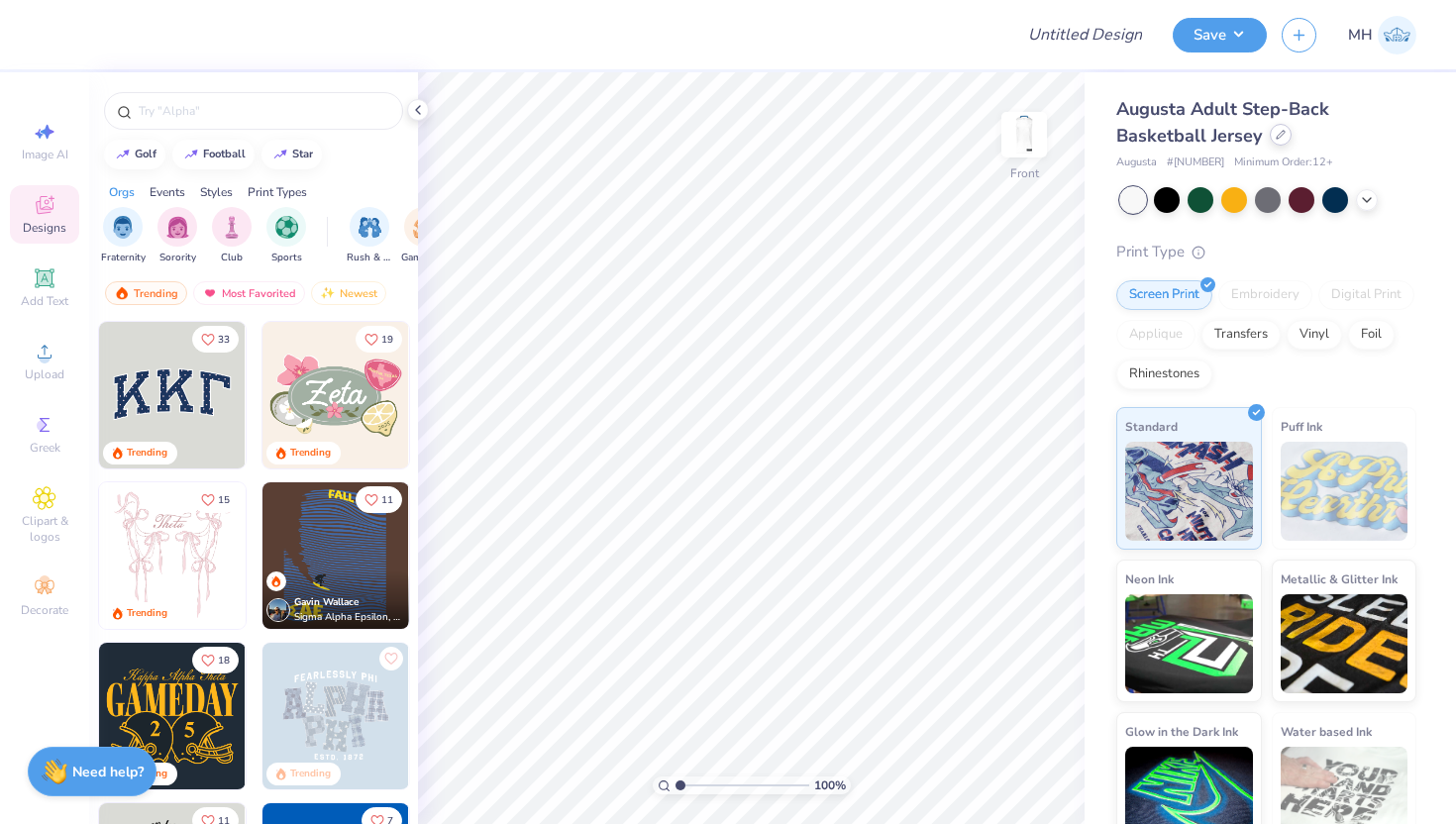 click at bounding box center (1281, 135) 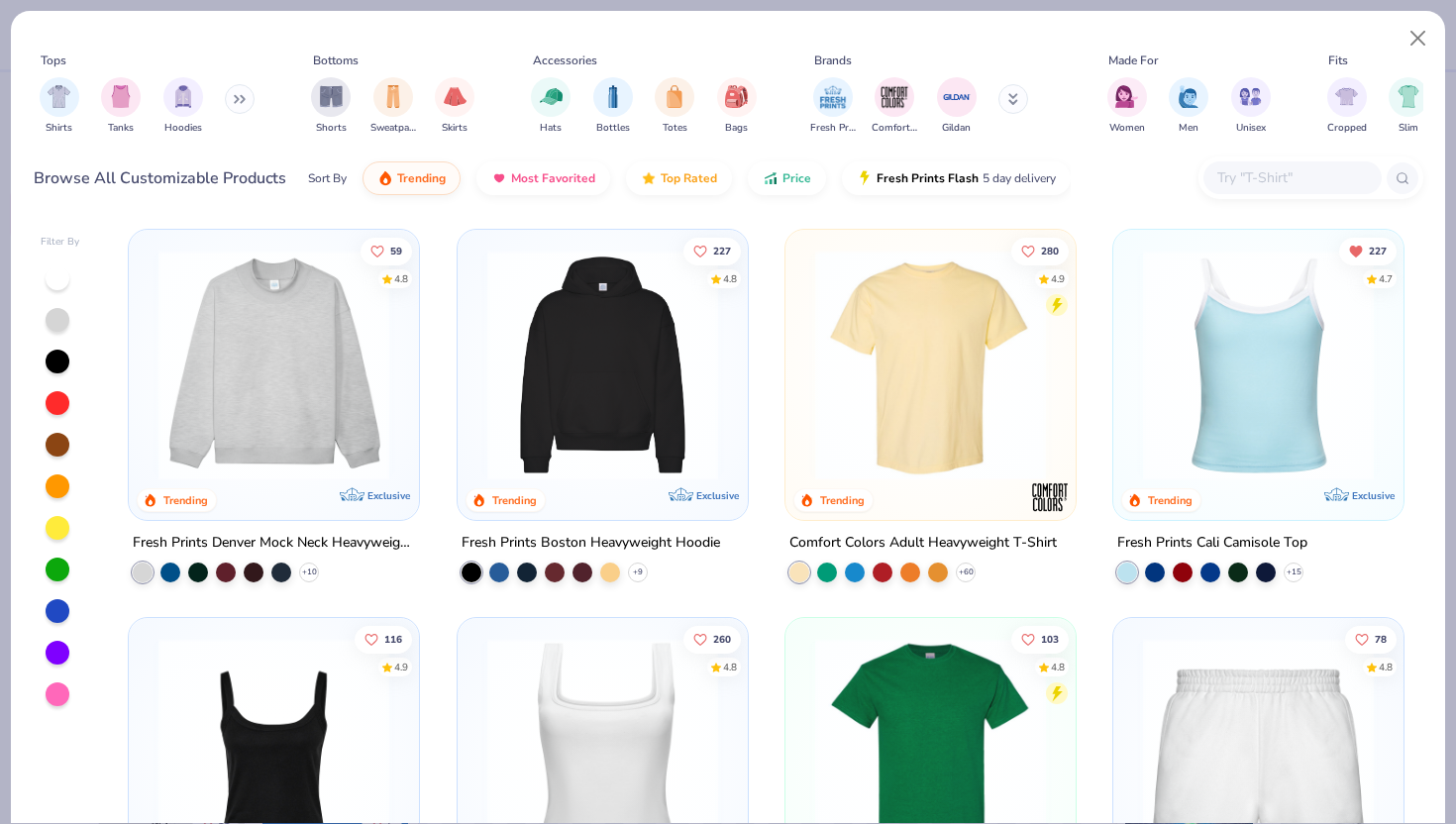 click at bounding box center [1292, 177] 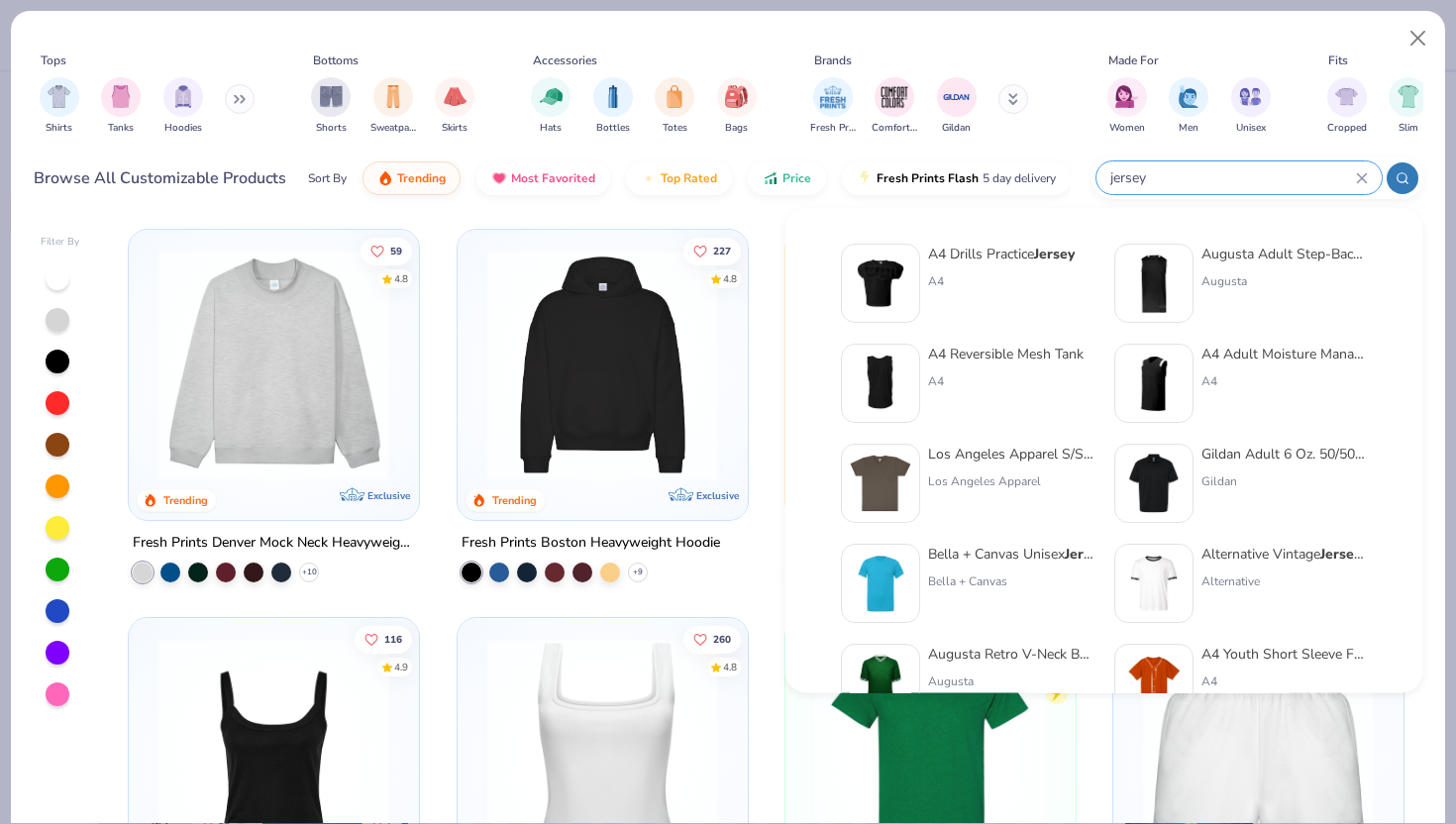 type on "jersey" 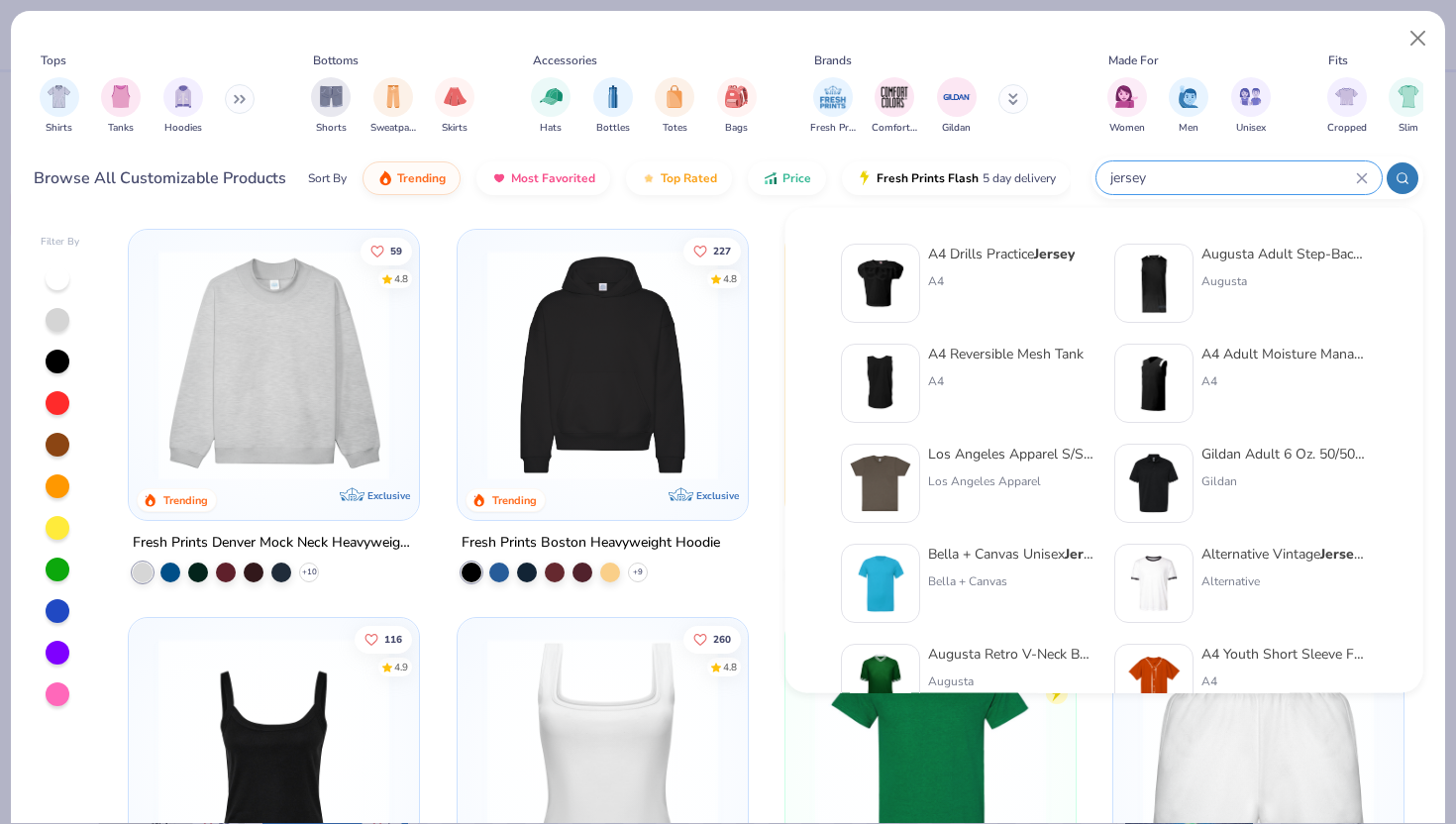 click at bounding box center [881, 383] 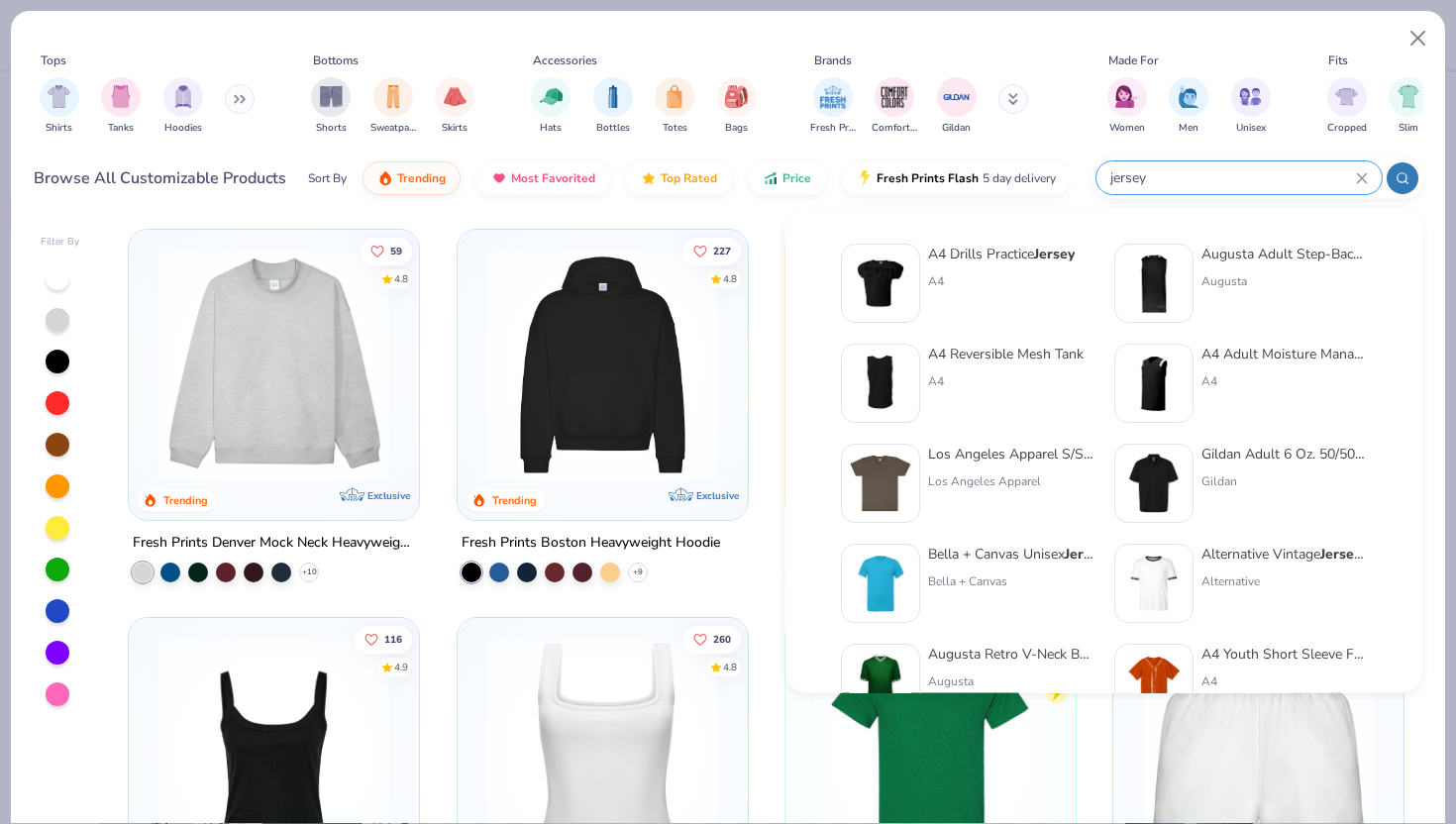 type 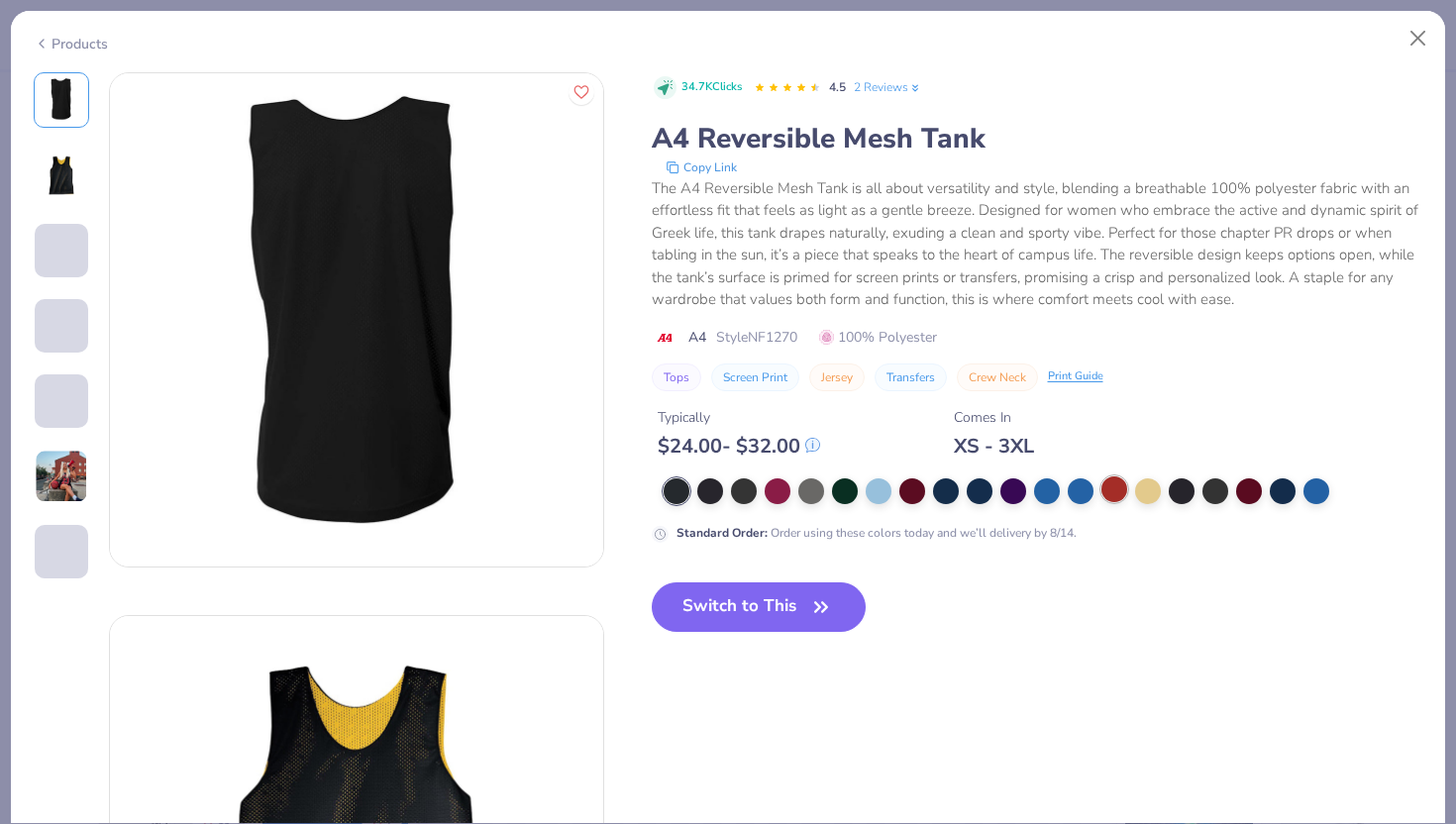 click at bounding box center [1114, 489] 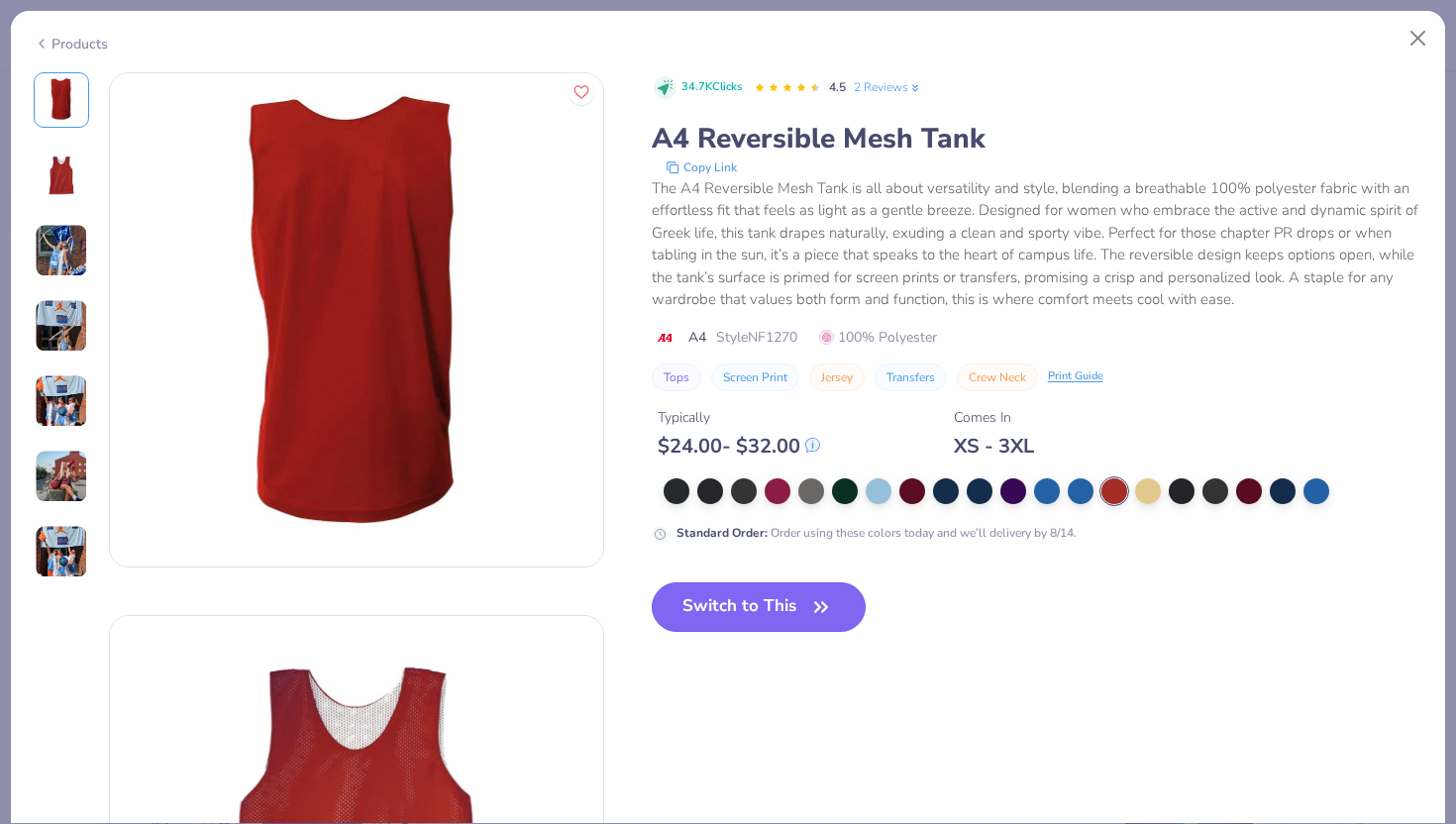 click on "Switch to This" at bounding box center (759, 607) 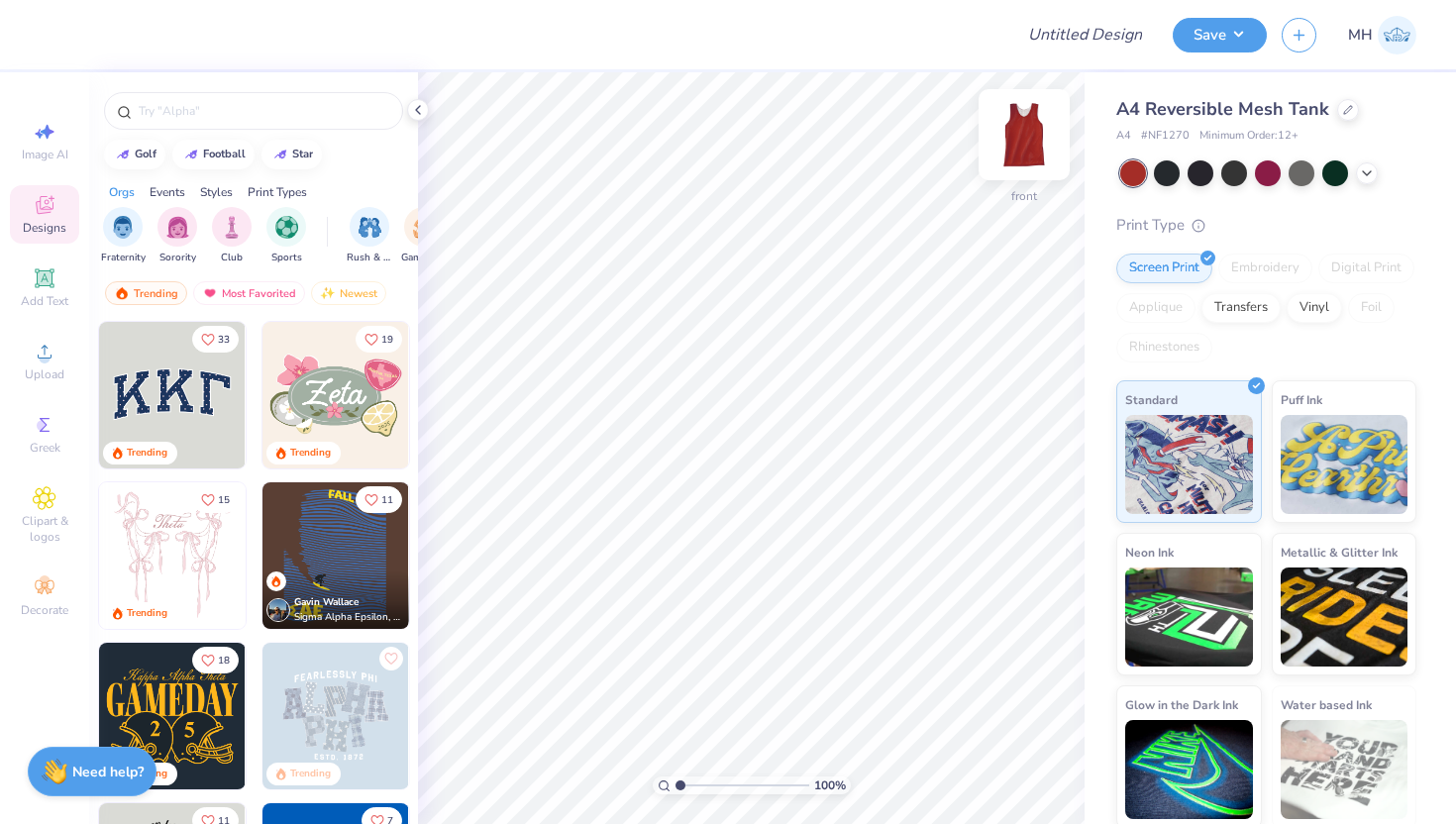 click at bounding box center (1024, 135) 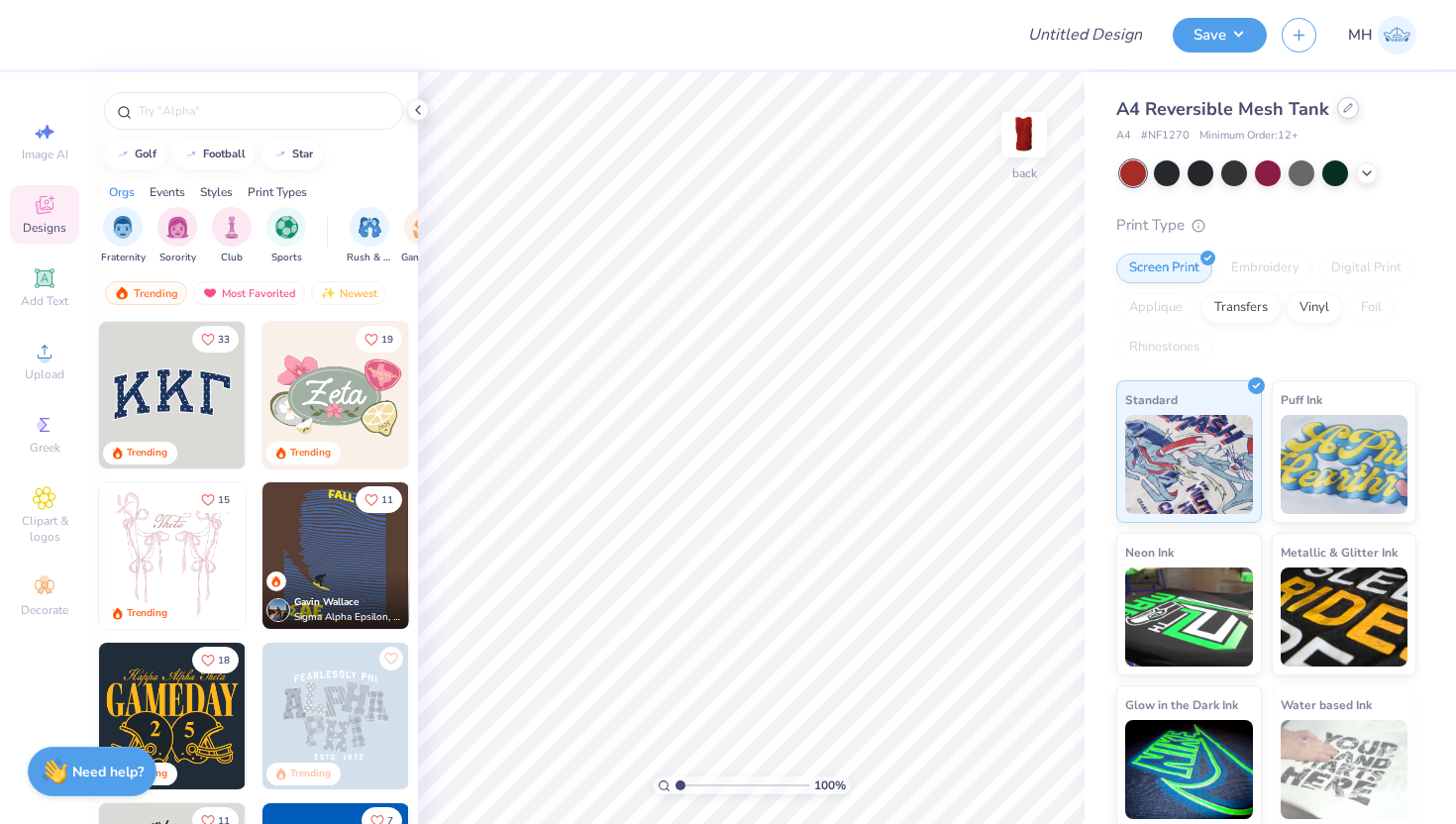click 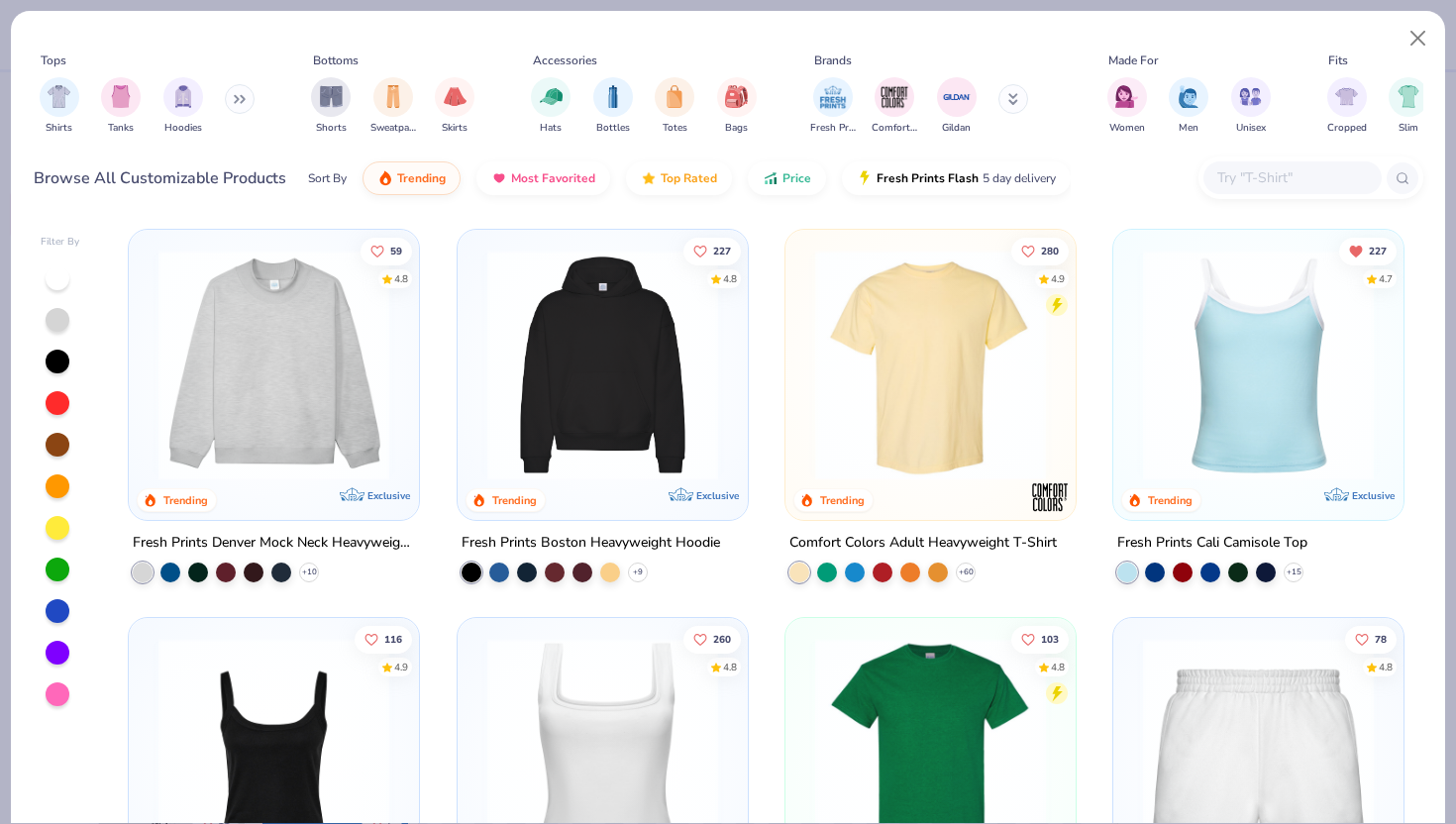 click at bounding box center [1292, 177] 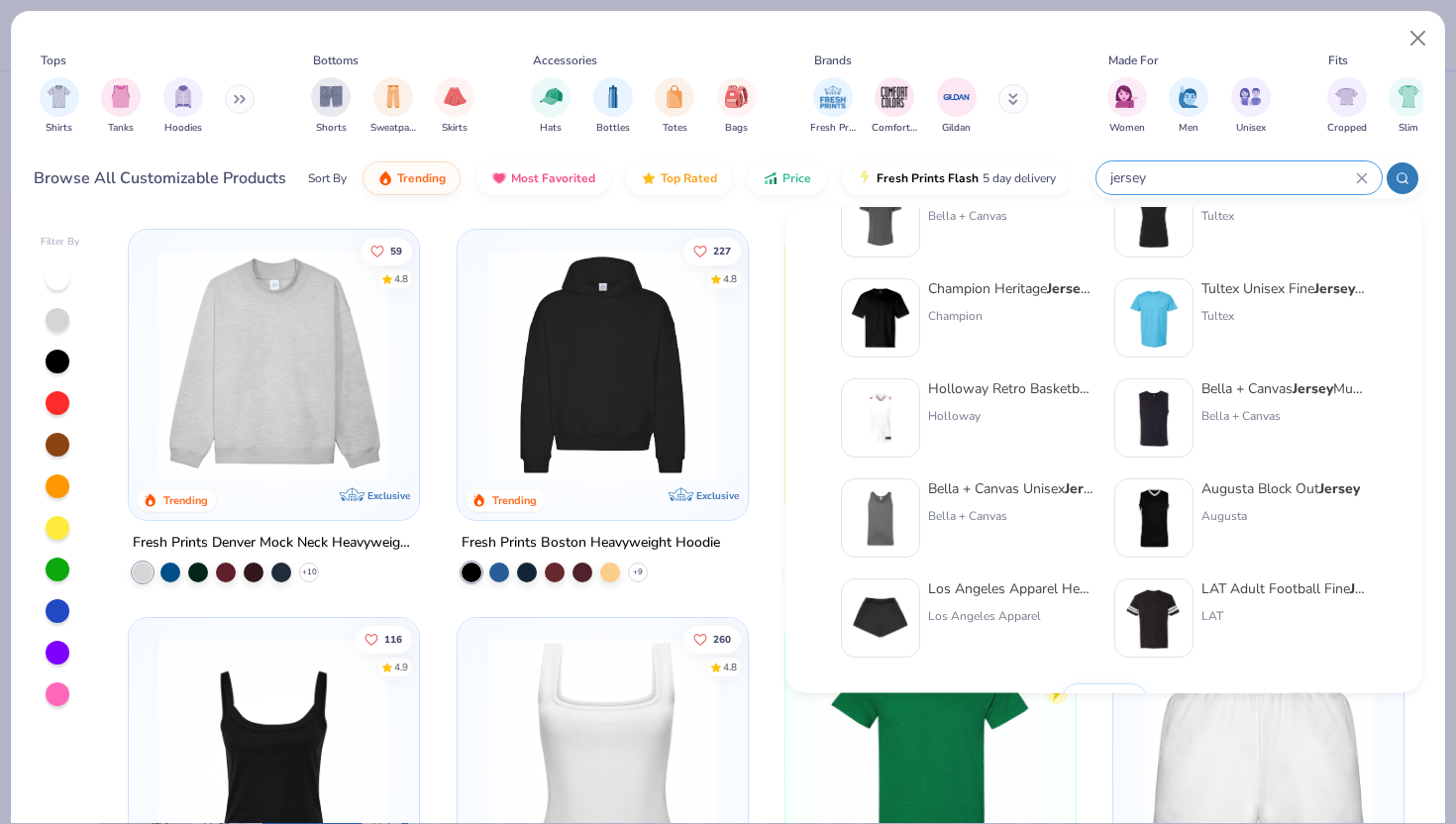 scroll, scrollTop: 770, scrollLeft: 0, axis: vertical 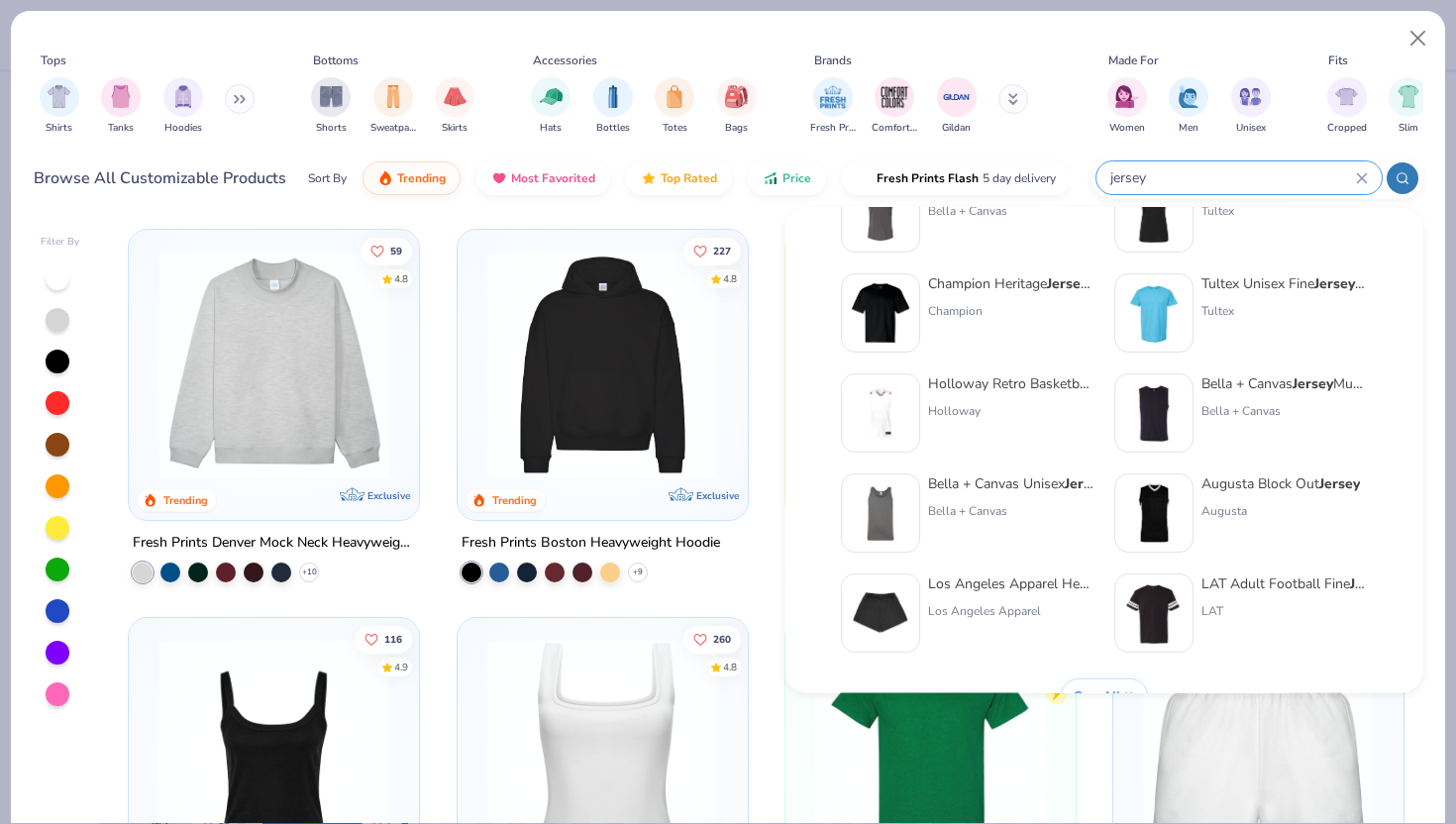 type on "jersey" 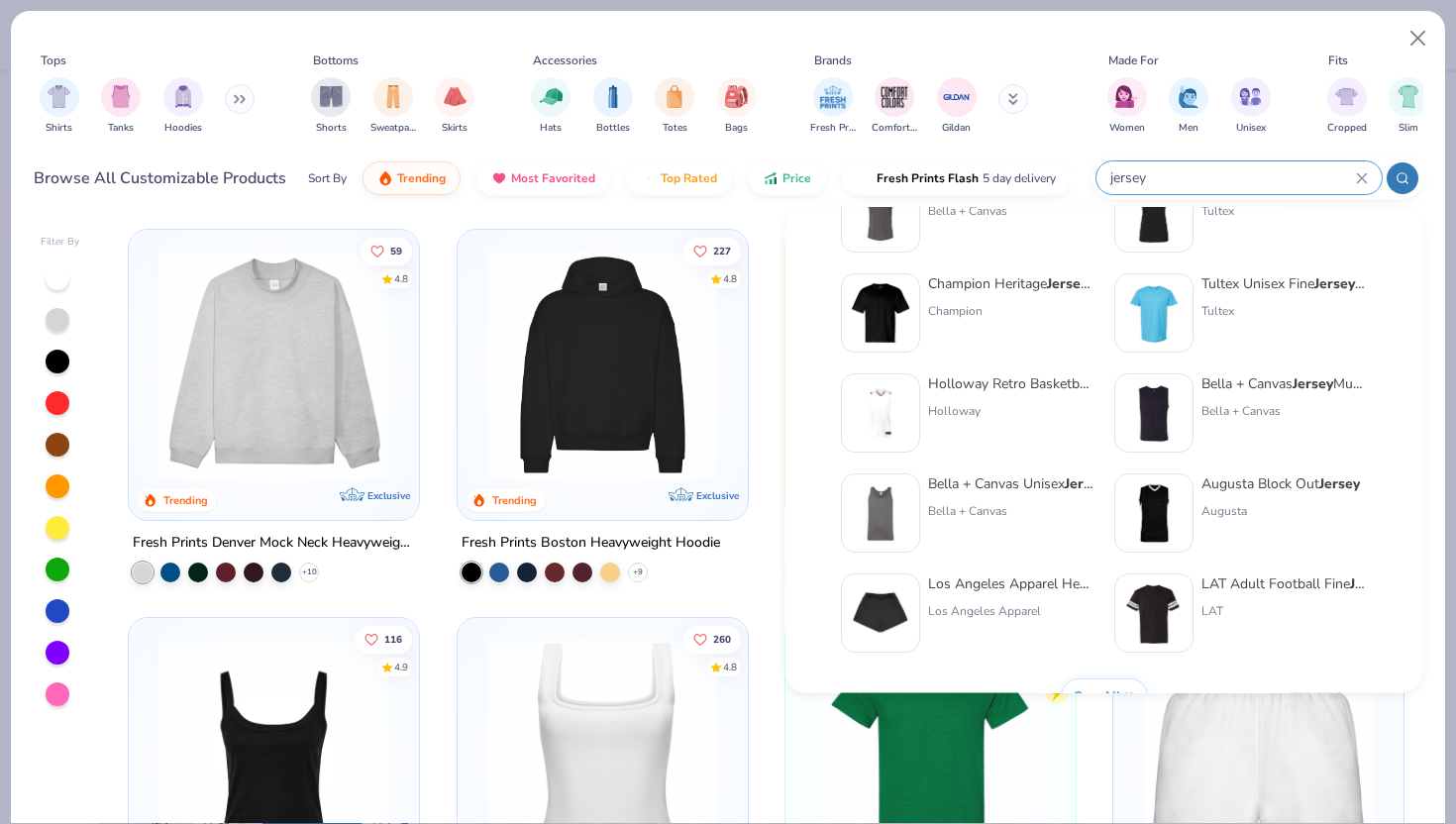 click at bounding box center (1154, 414) 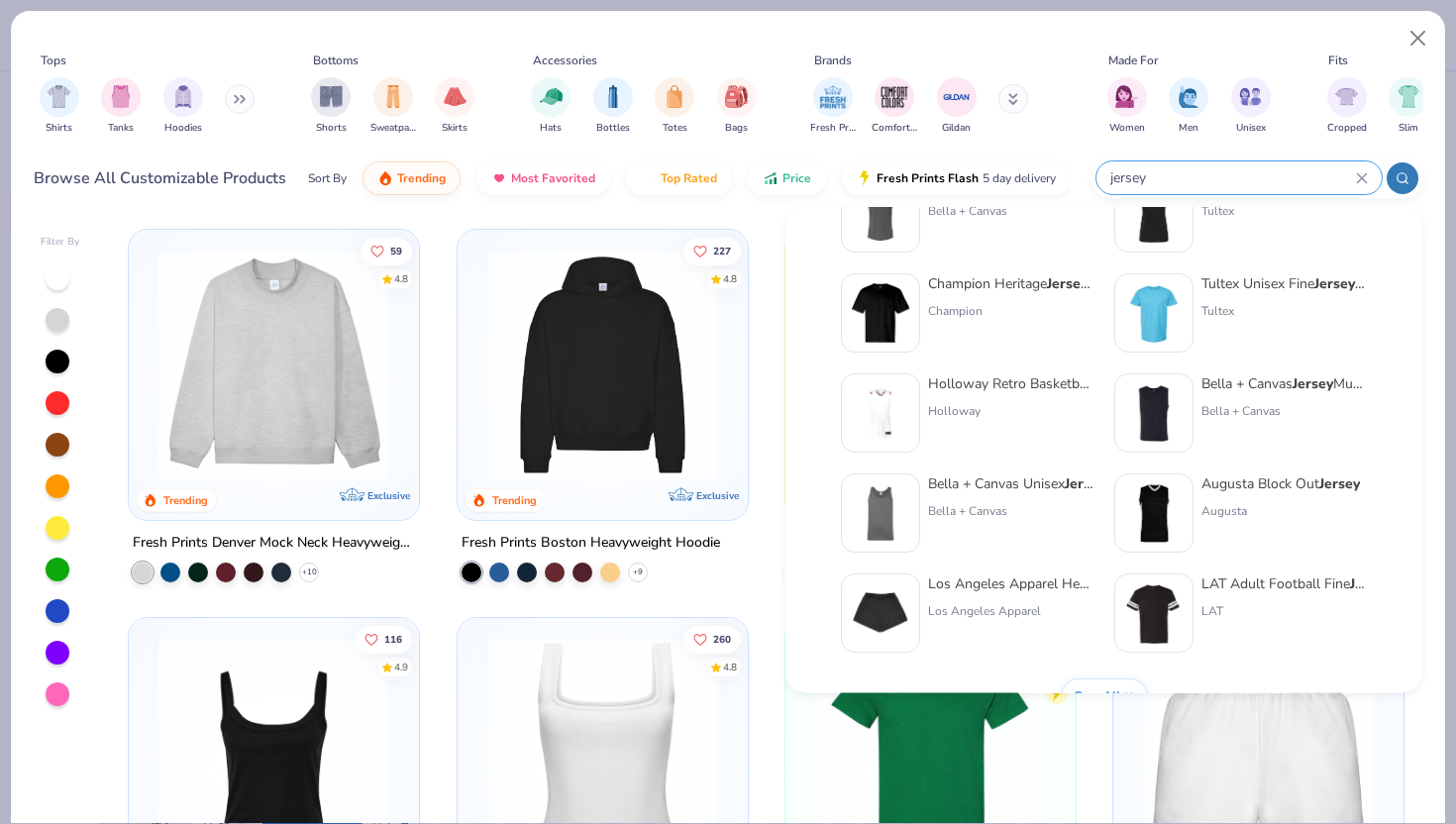type 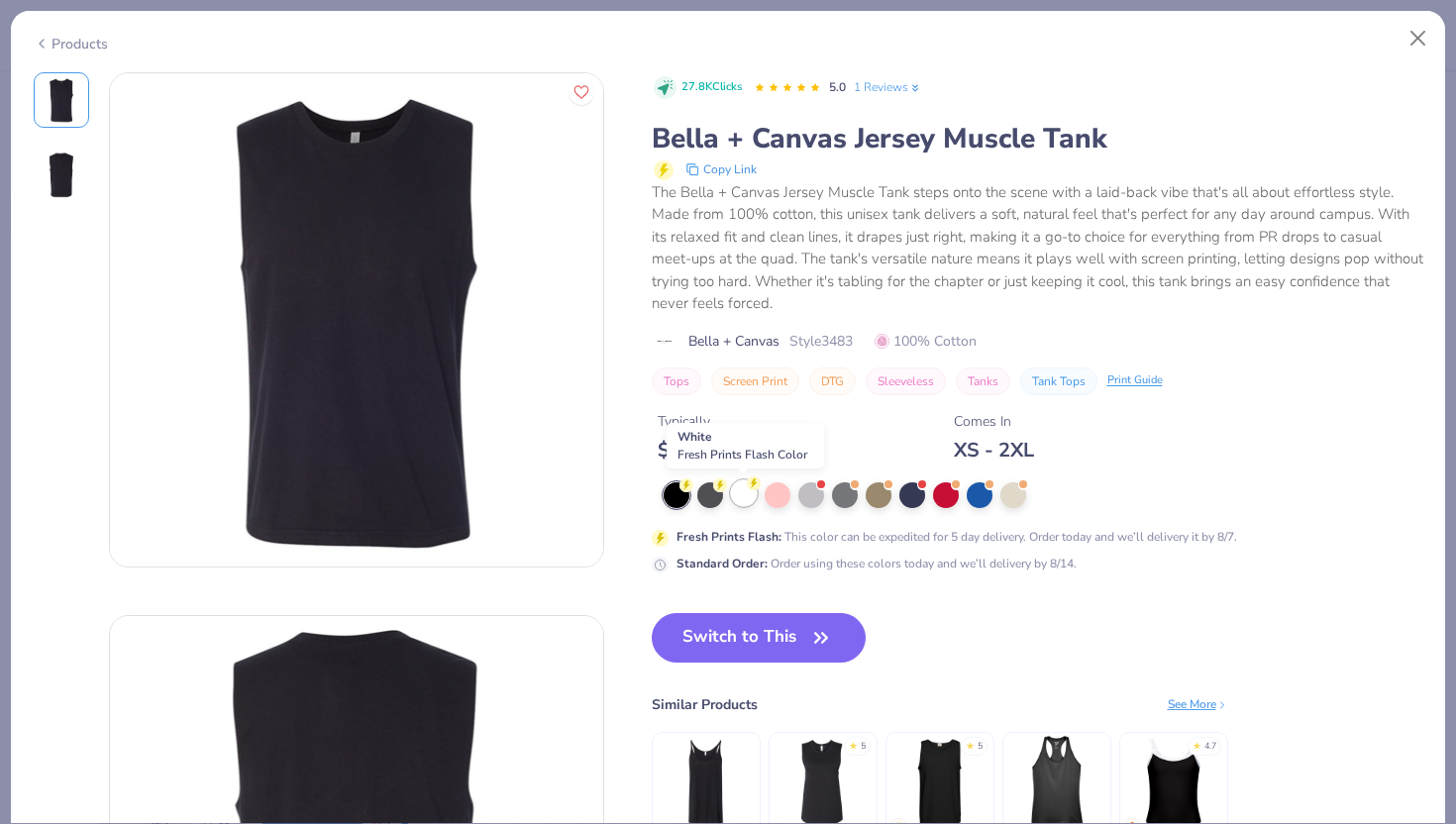 click at bounding box center [744, 493] 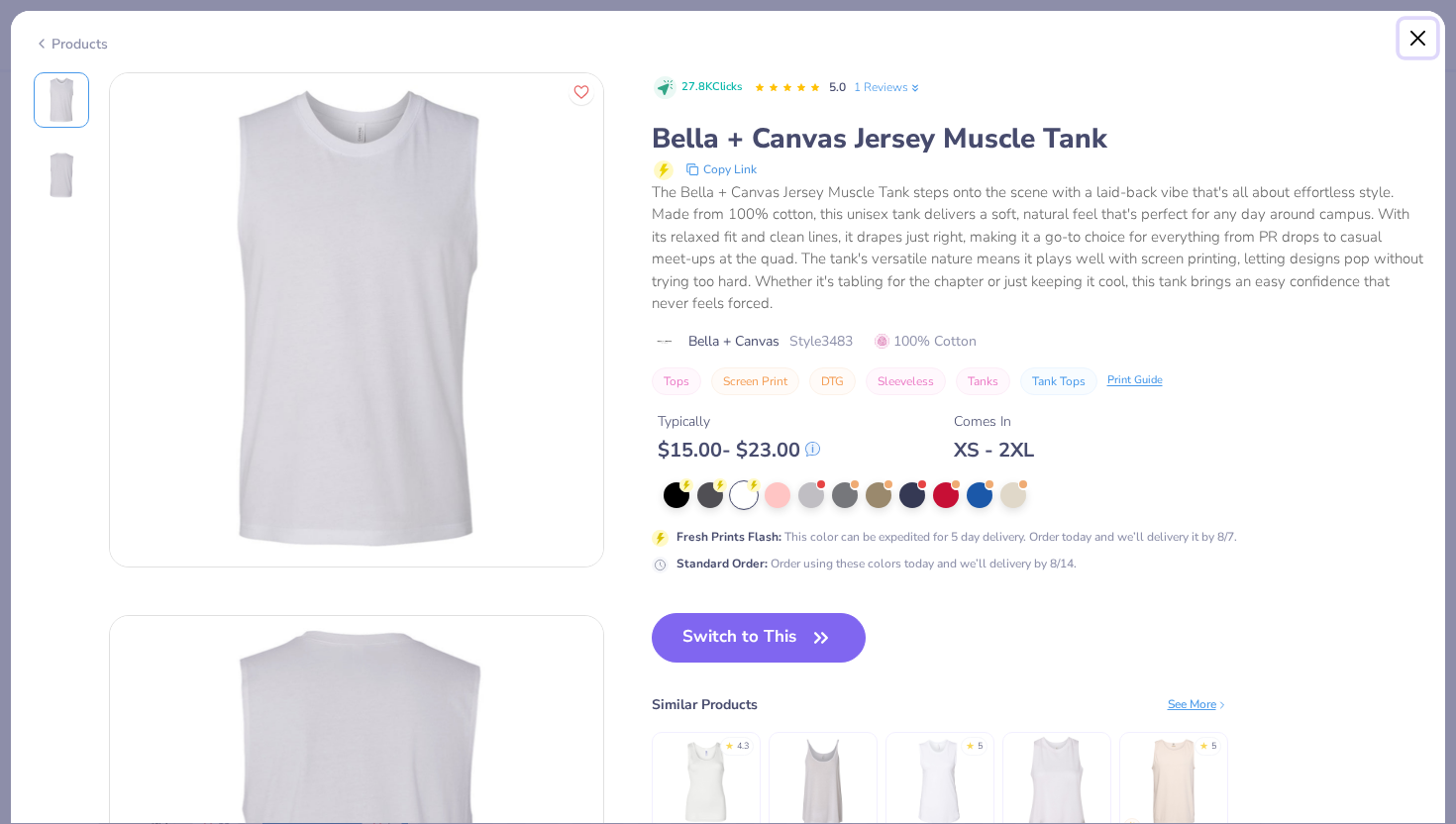 click at bounding box center [1418, 39] 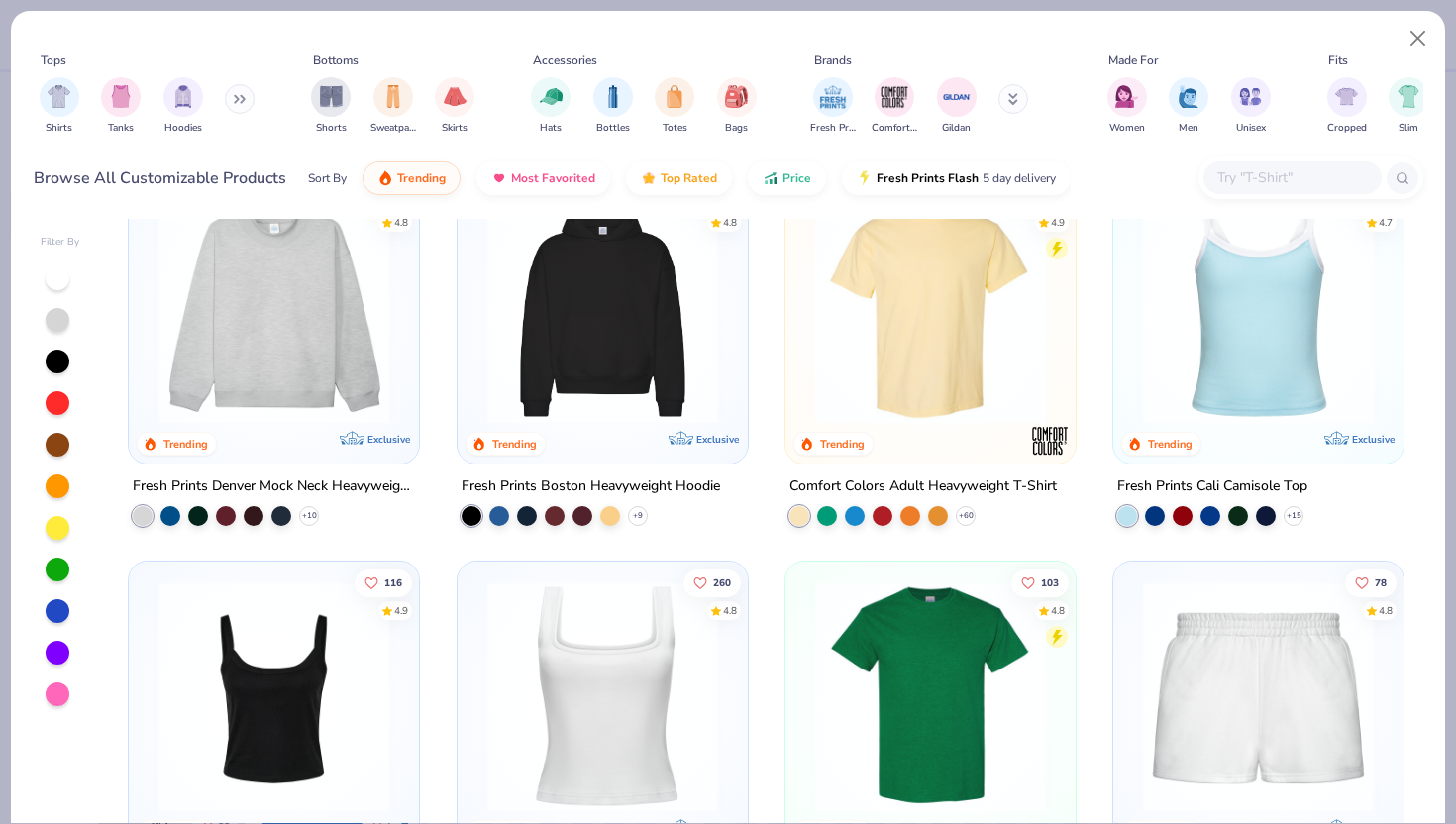 scroll, scrollTop: 0, scrollLeft: 0, axis: both 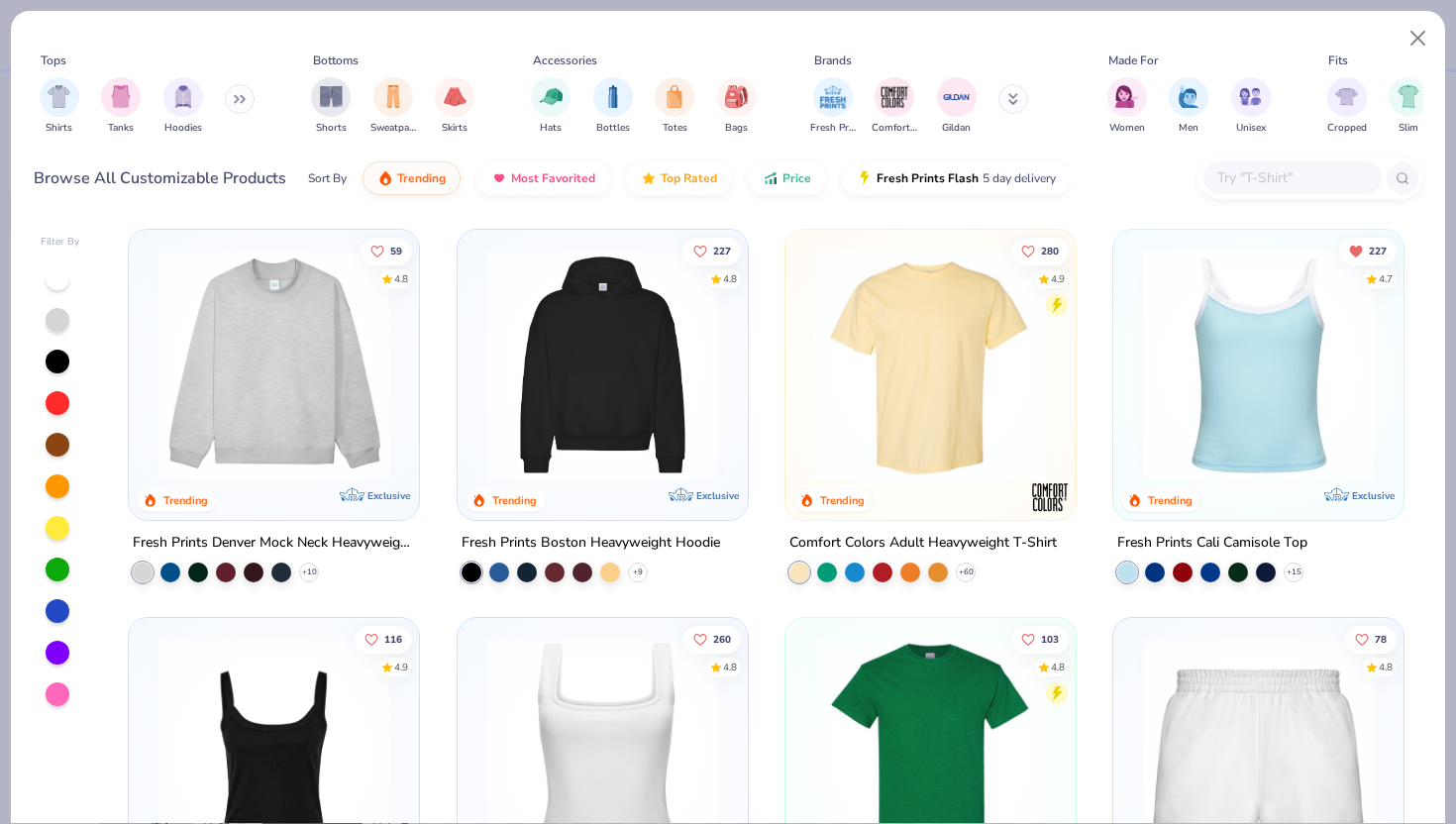 click 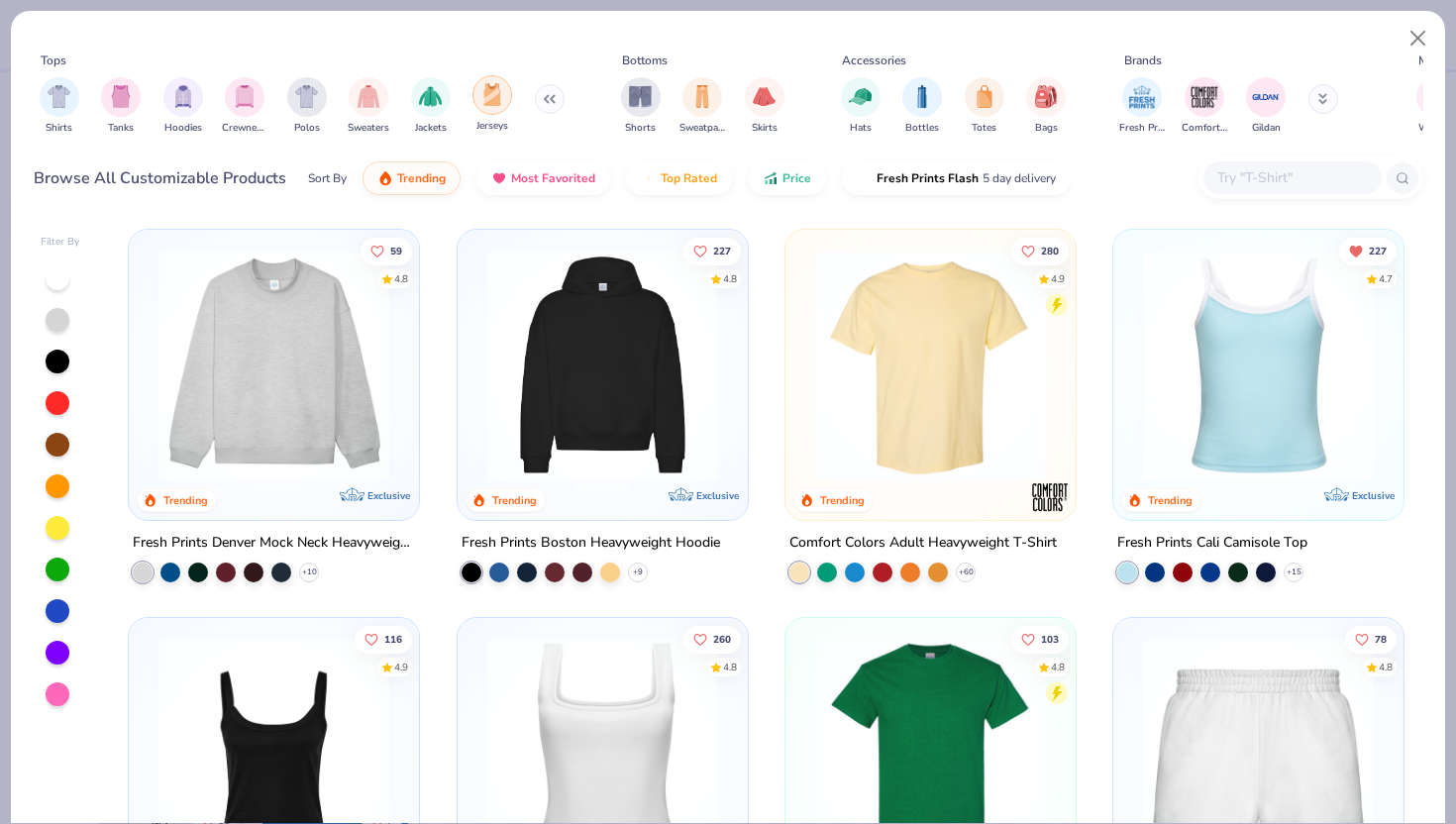 click at bounding box center (492, 94) 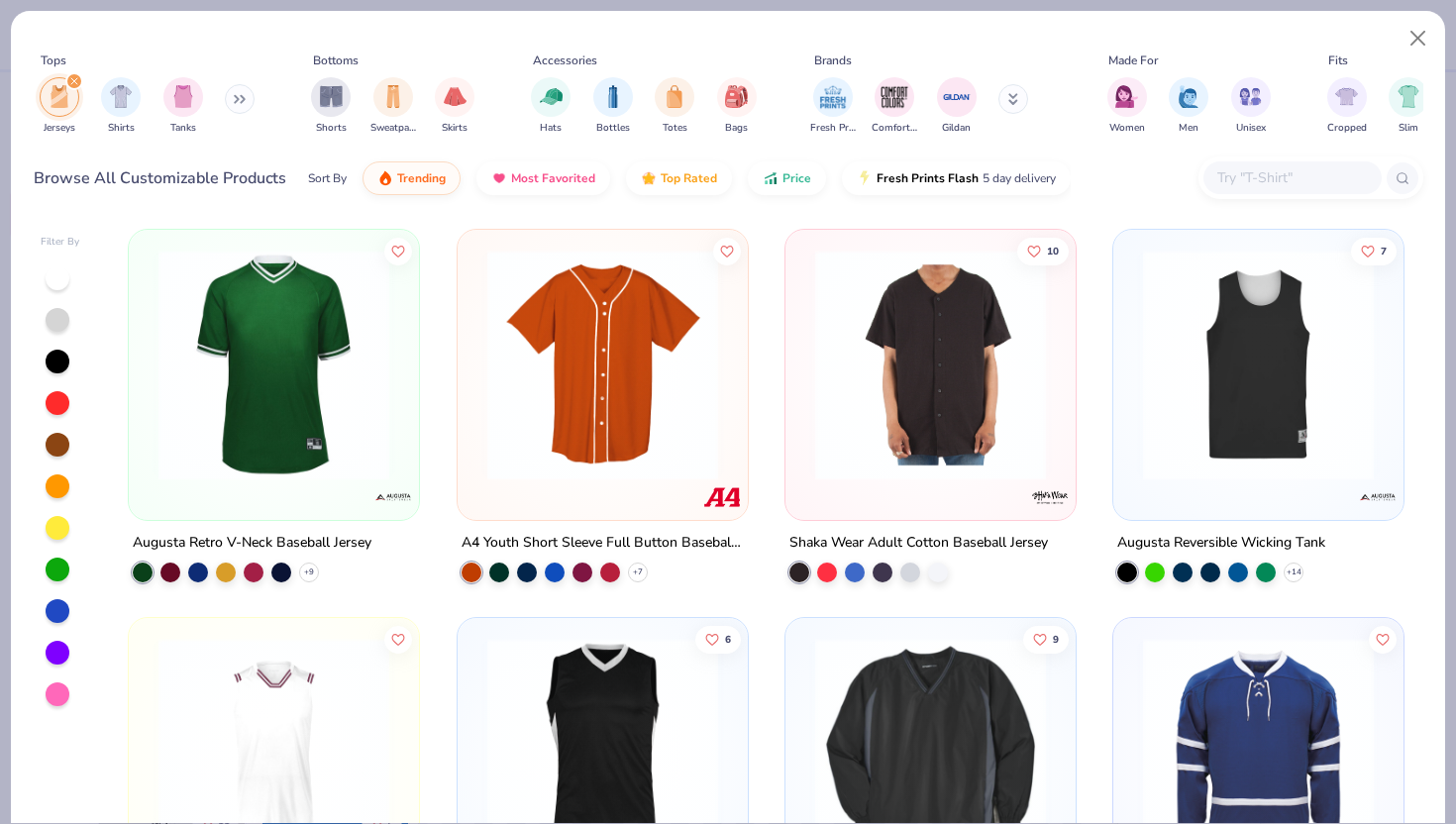 click at bounding box center [57, 278] 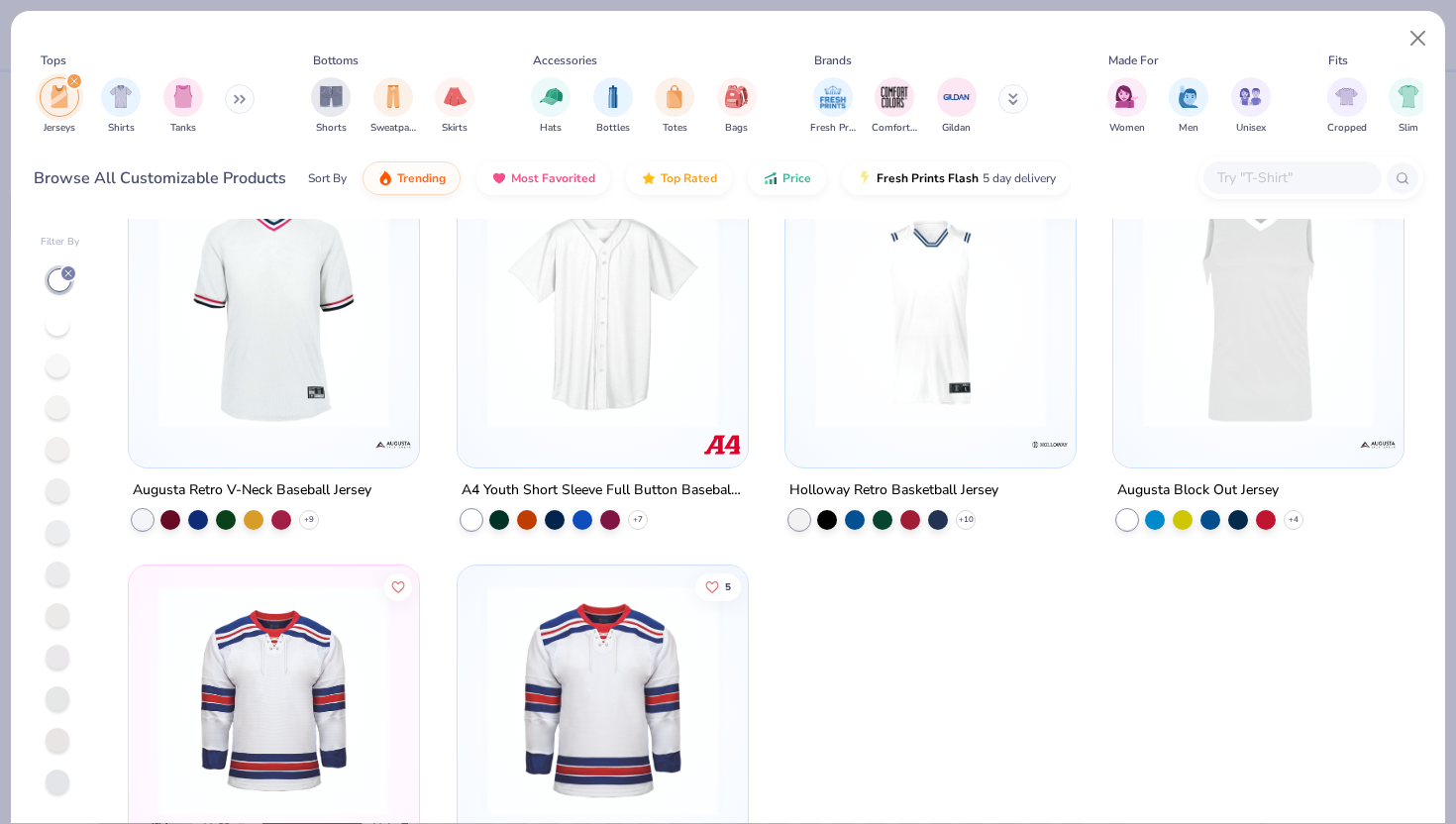 scroll, scrollTop: 54, scrollLeft: 0, axis: vertical 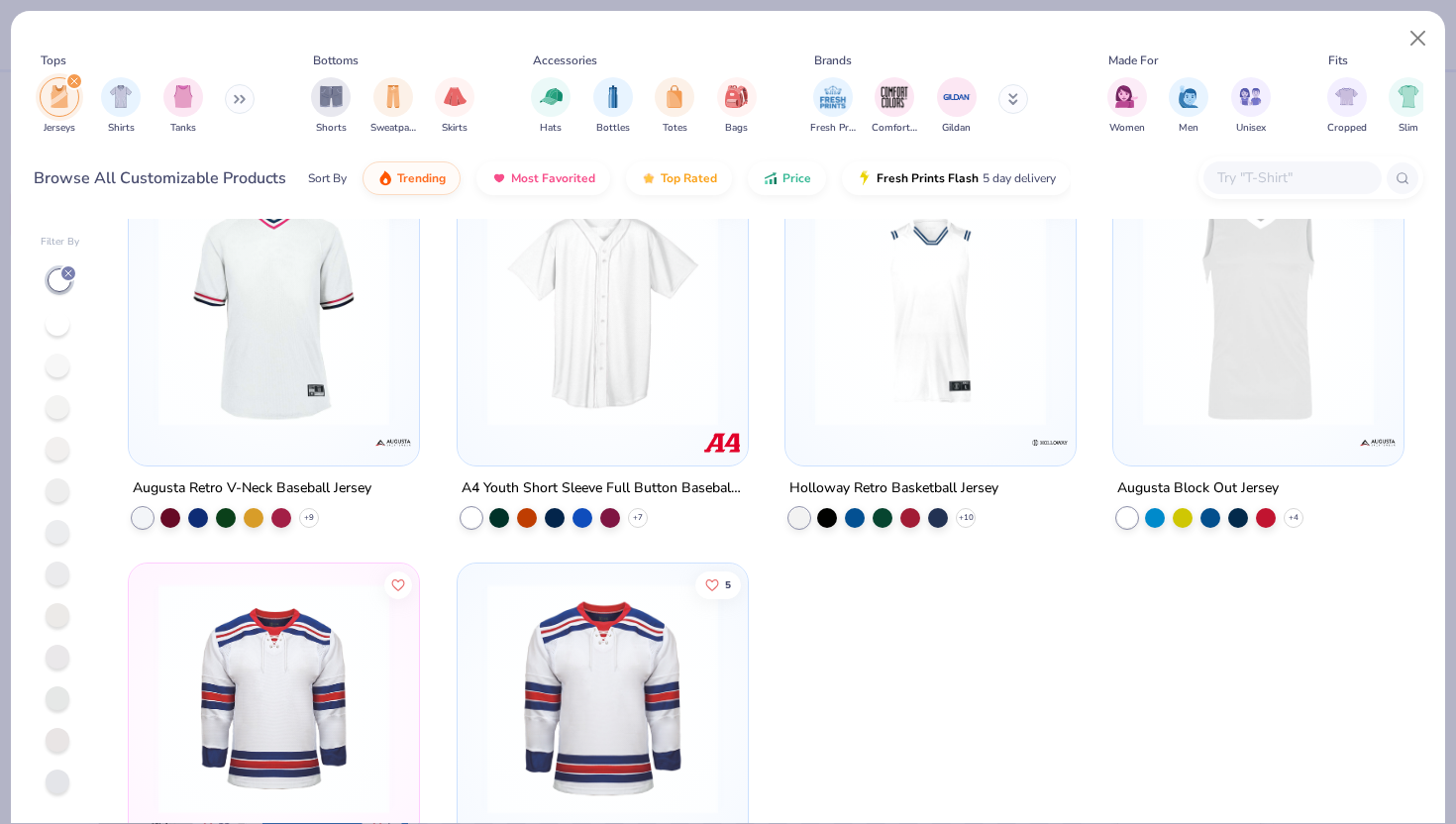 click on "Augusta Block Out Jersey" at bounding box center [1197, 488] 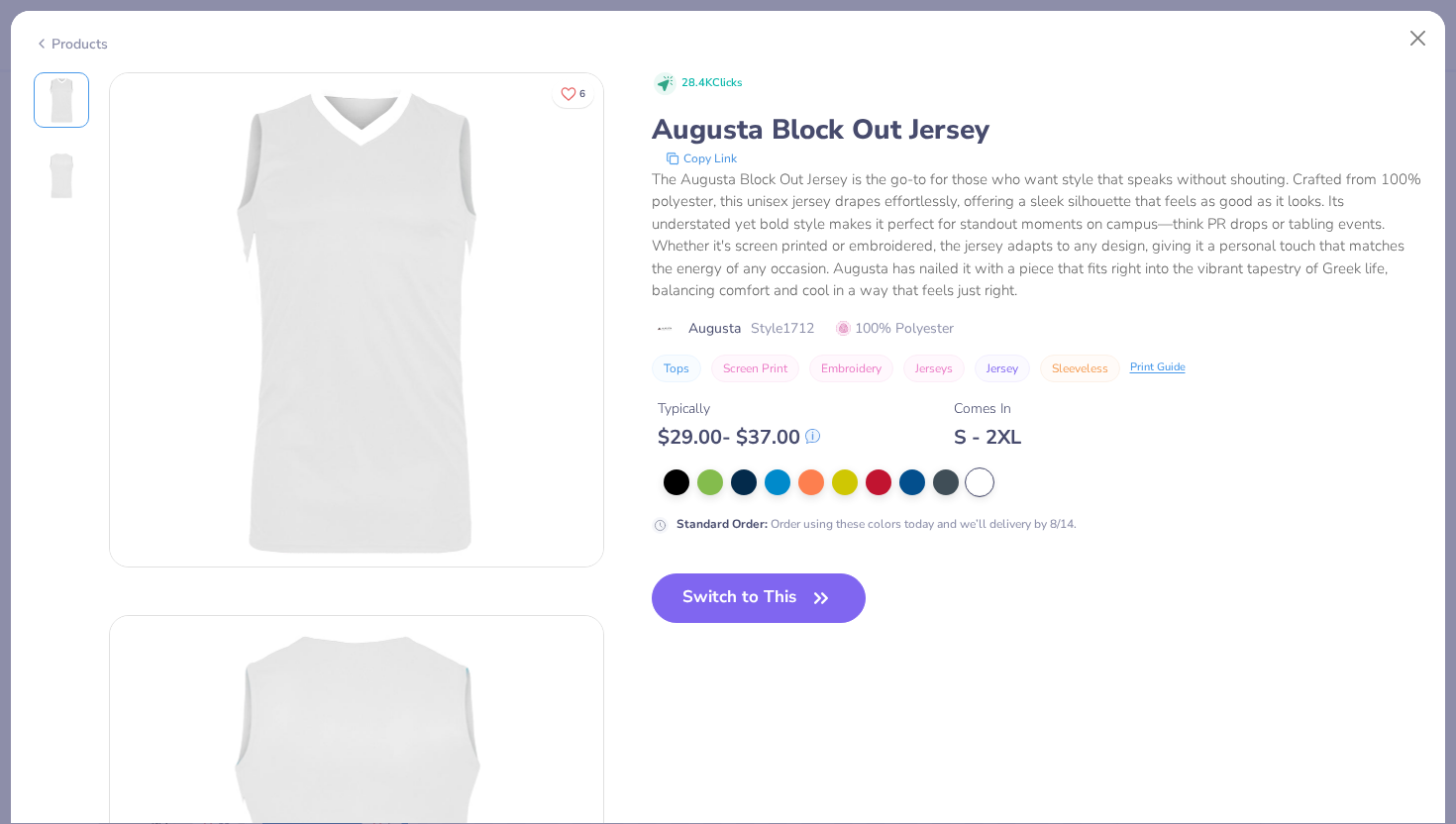 click at bounding box center [61, 175] 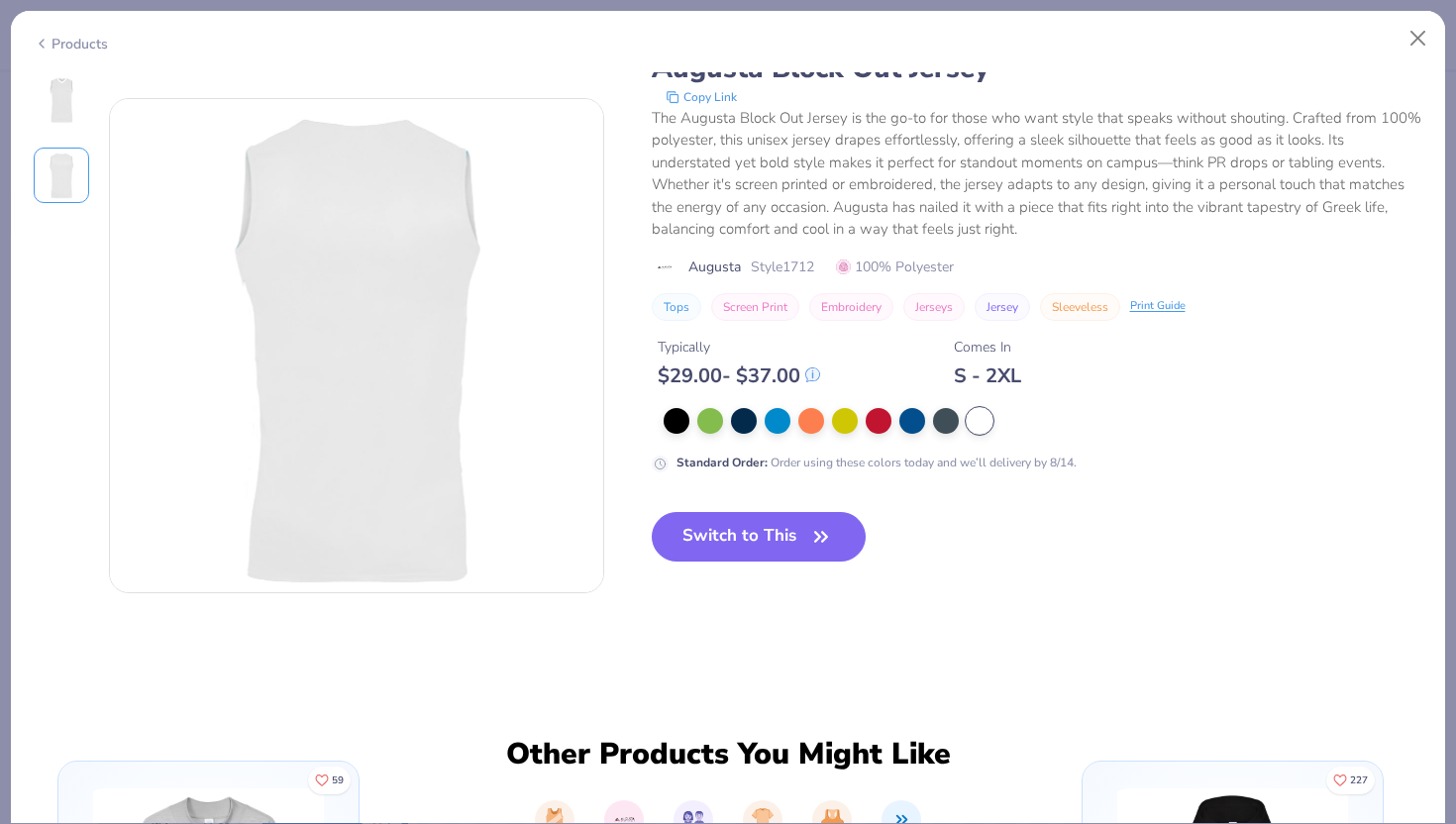 scroll, scrollTop: 543, scrollLeft: 0, axis: vertical 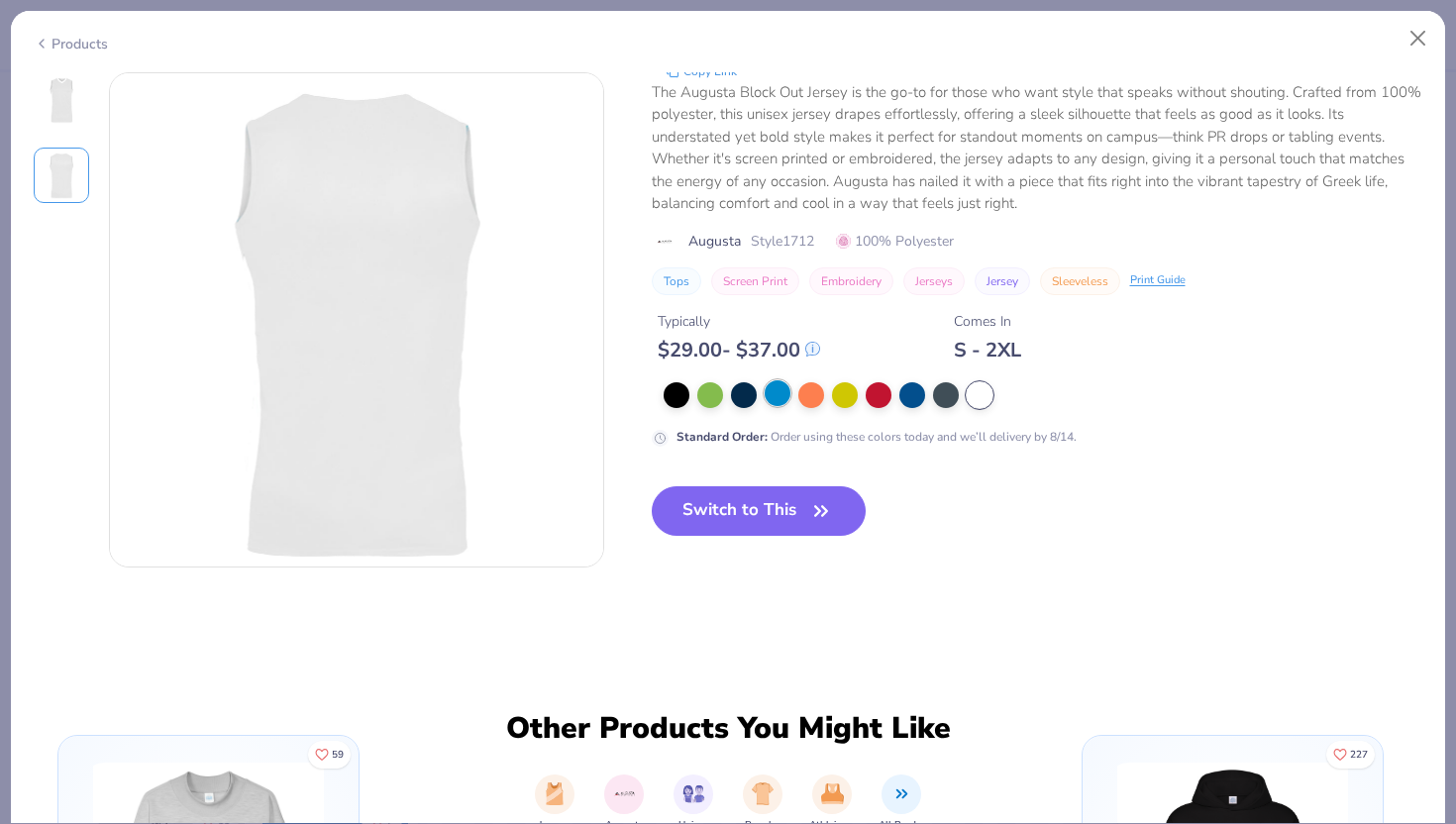 click at bounding box center [778, 393] 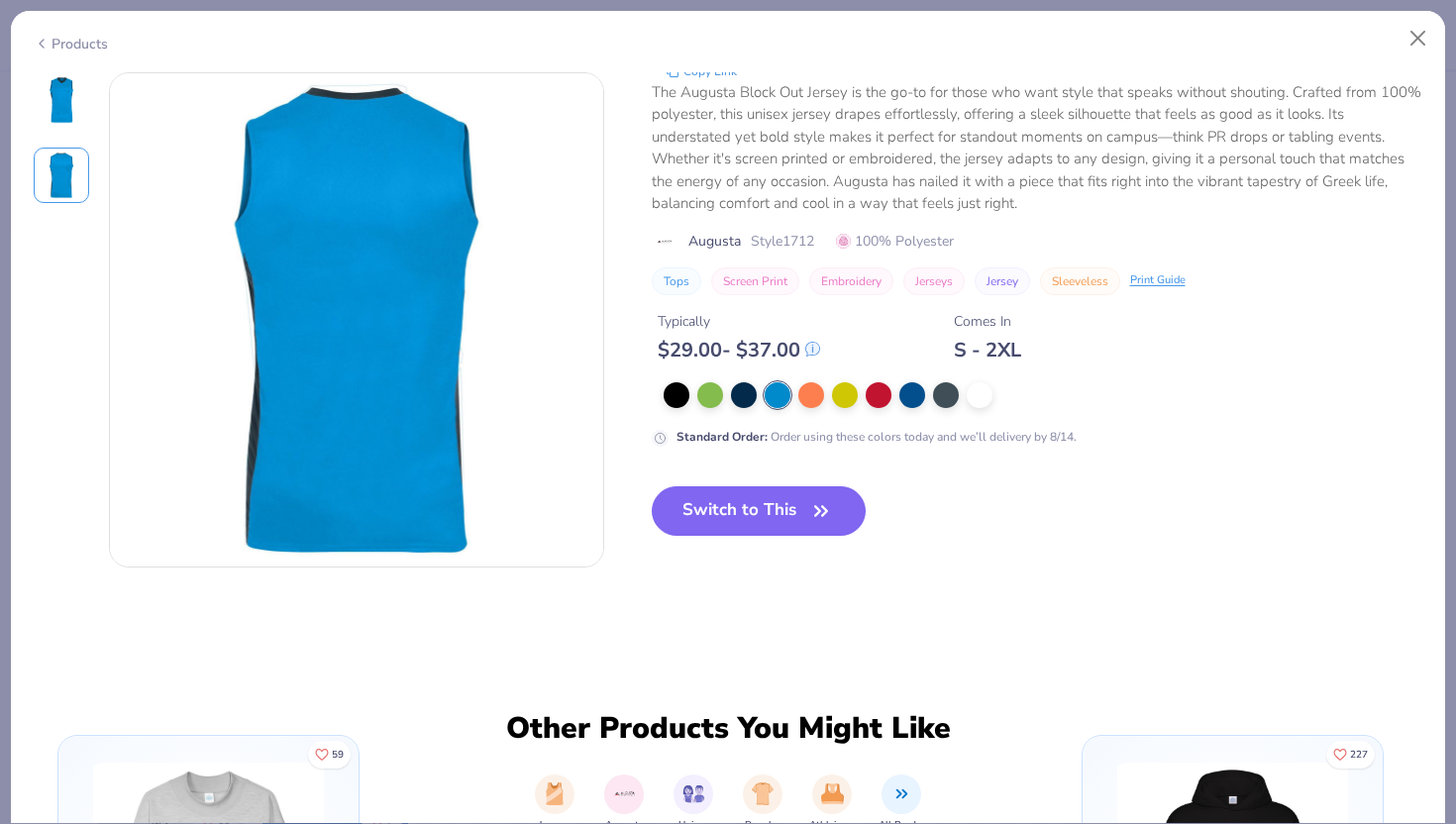 click at bounding box center (61, 100) 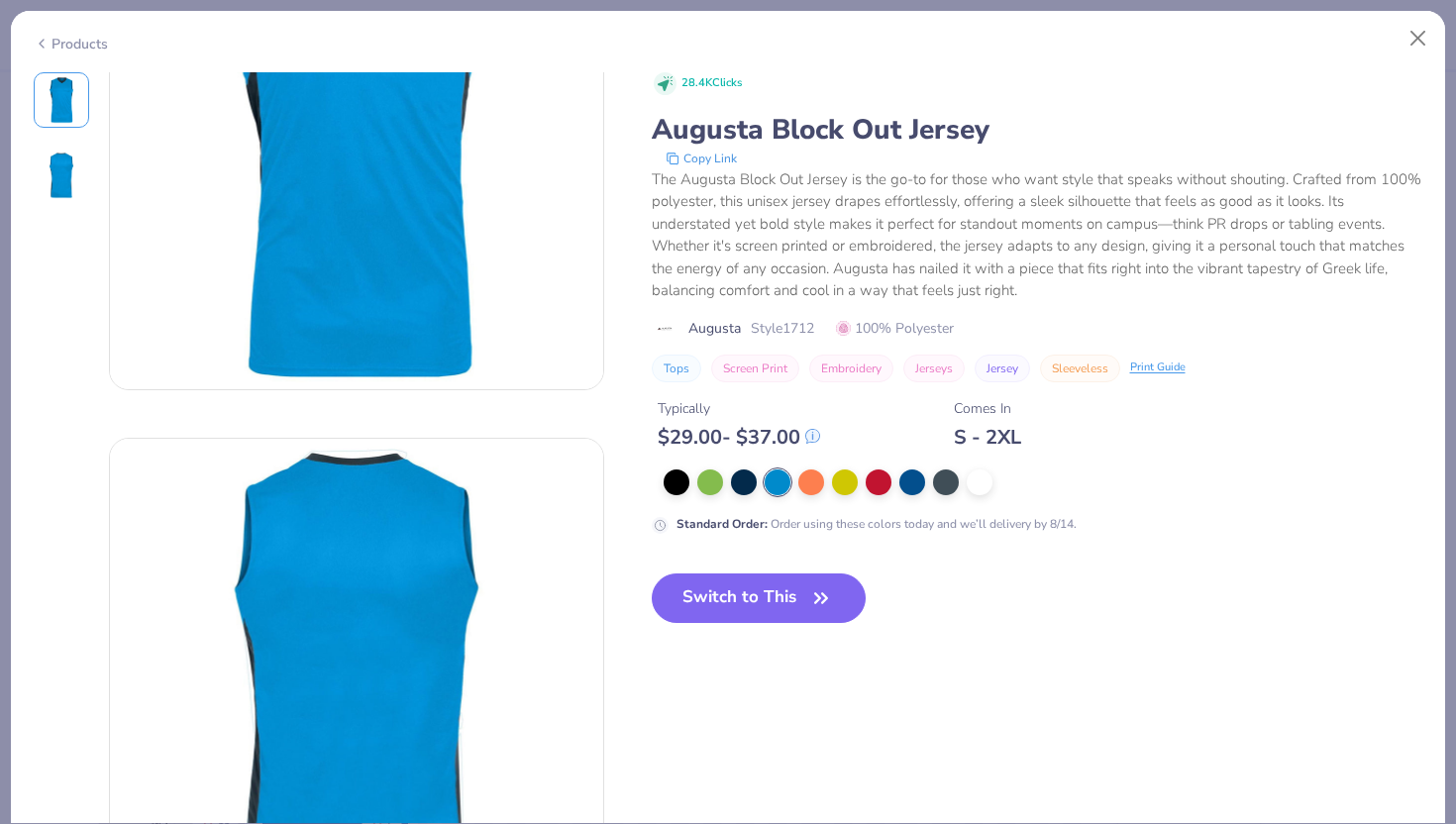 scroll, scrollTop: 0, scrollLeft: 0, axis: both 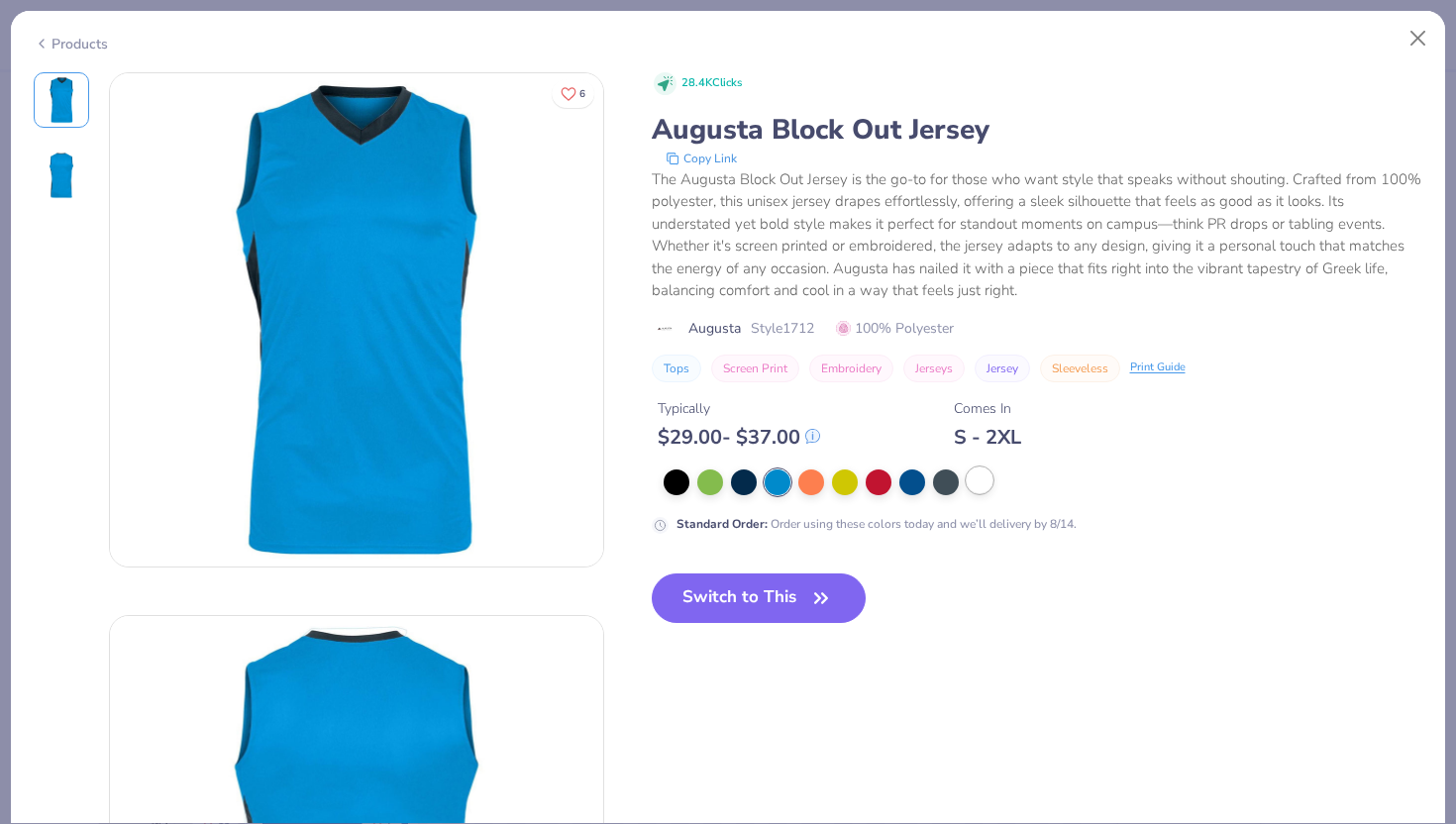 click at bounding box center (980, 480) 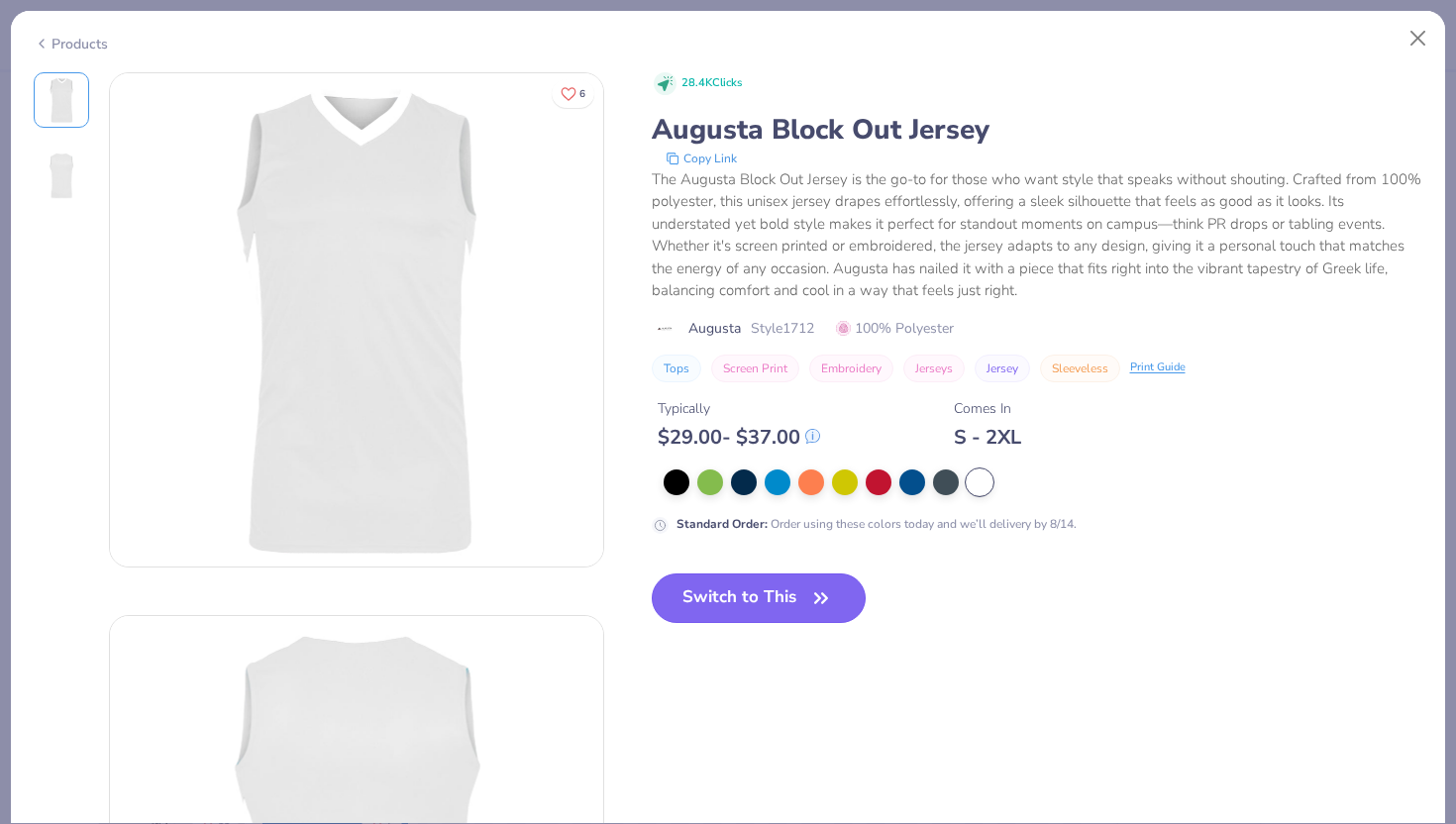click on "Switch to This" at bounding box center (759, 598) 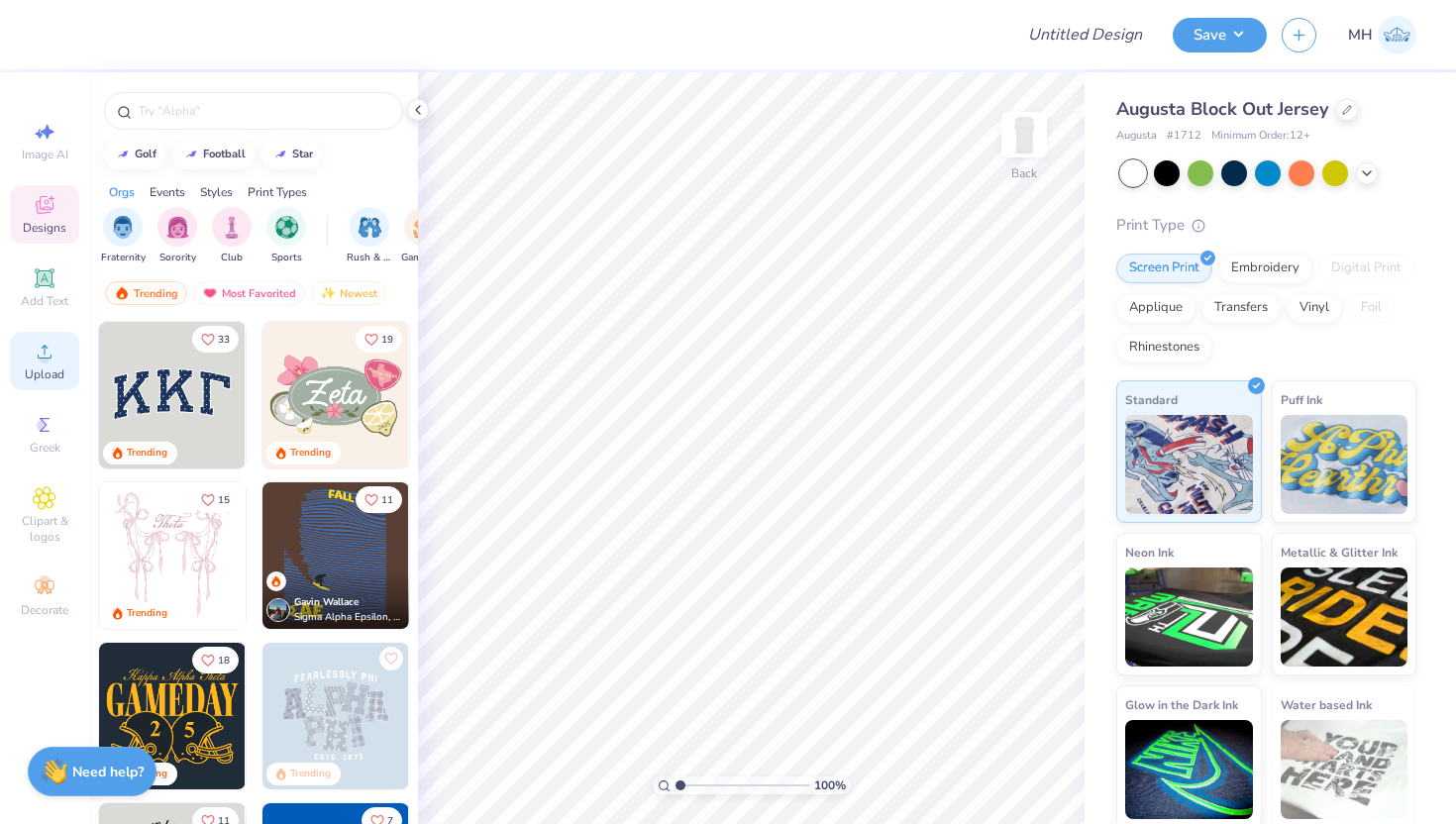 click 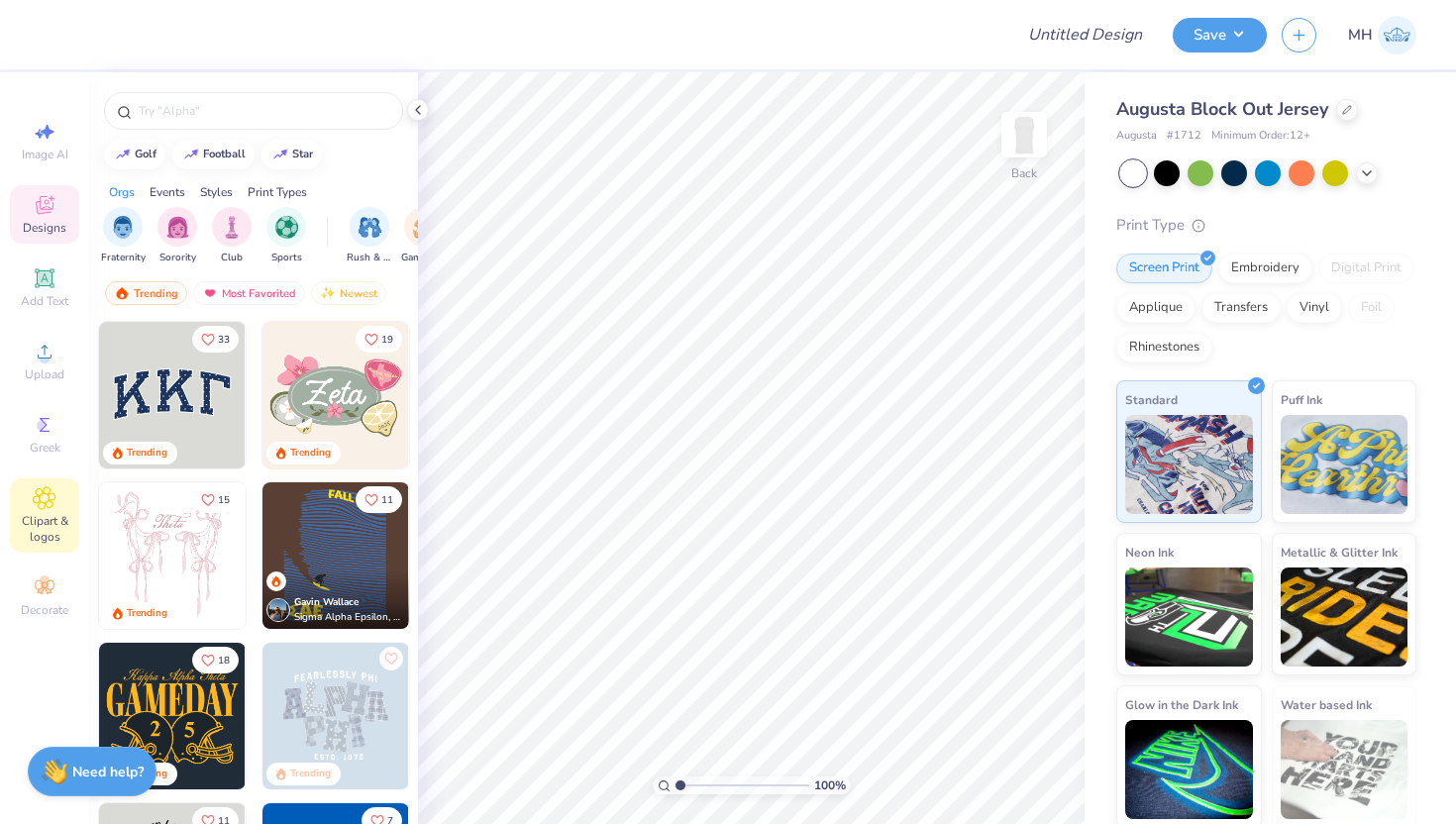 click 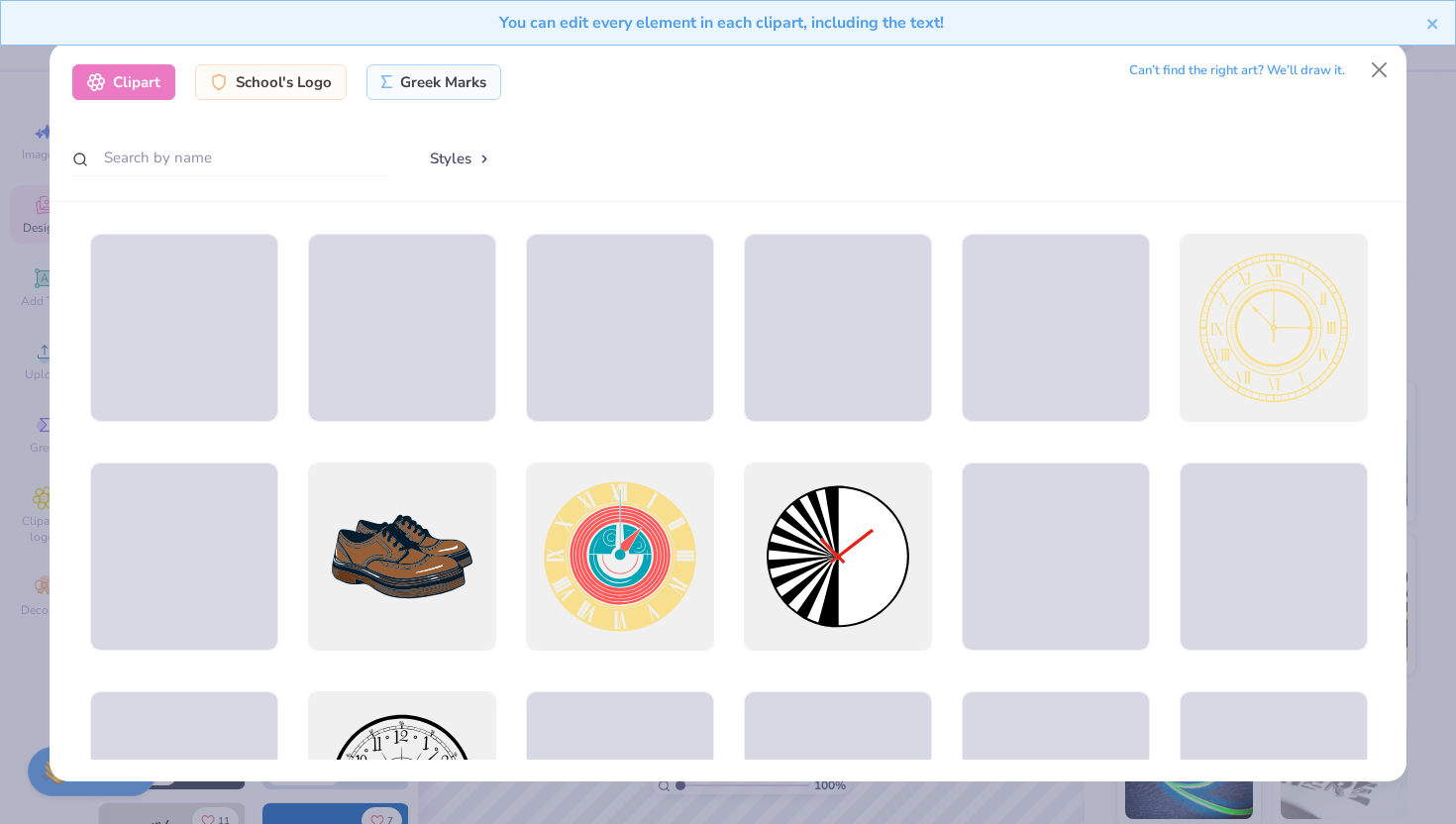 click on "Can’t find the right art? We’ll draw it." at bounding box center [1237, 70] 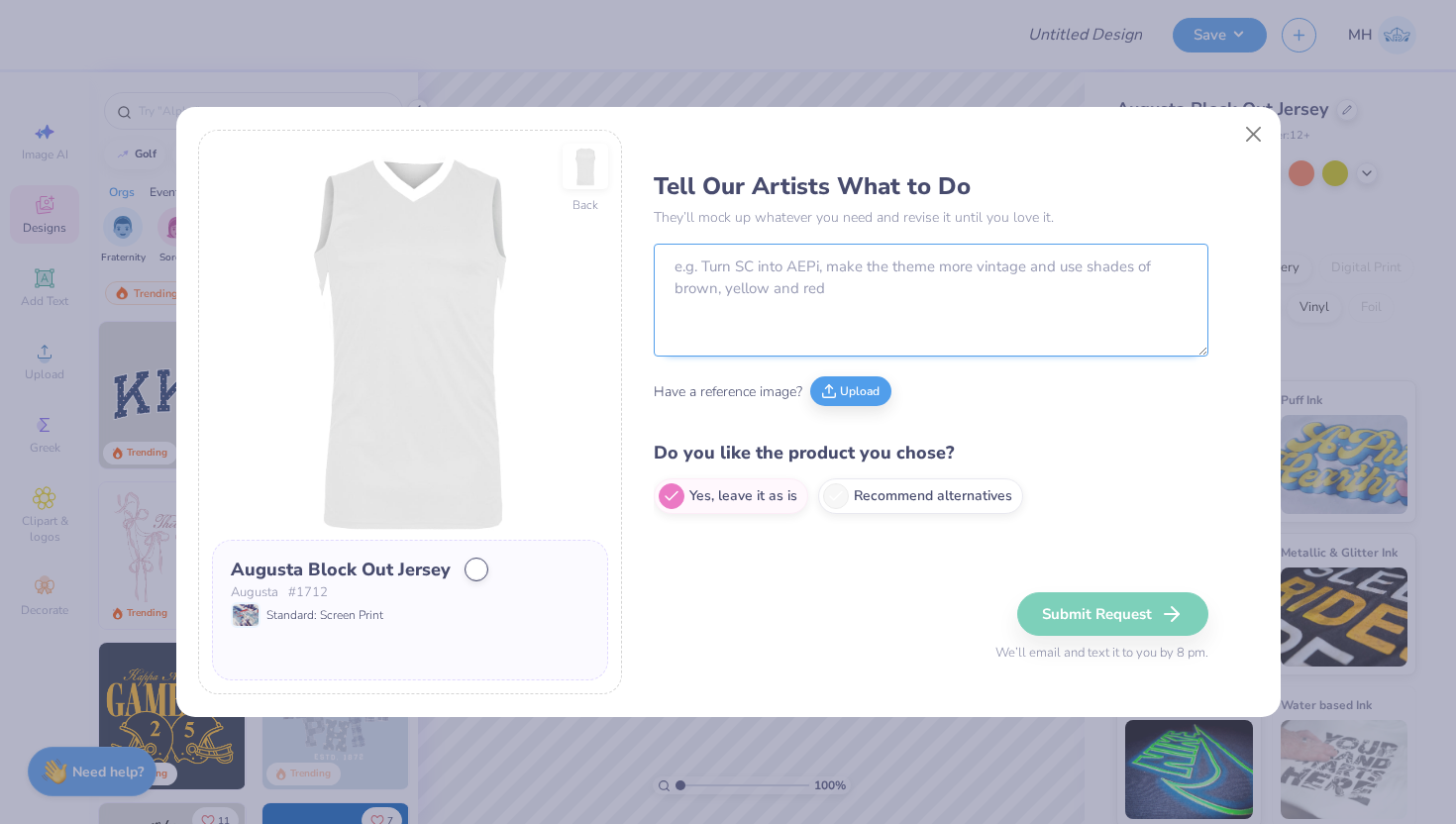 click at bounding box center [931, 300] 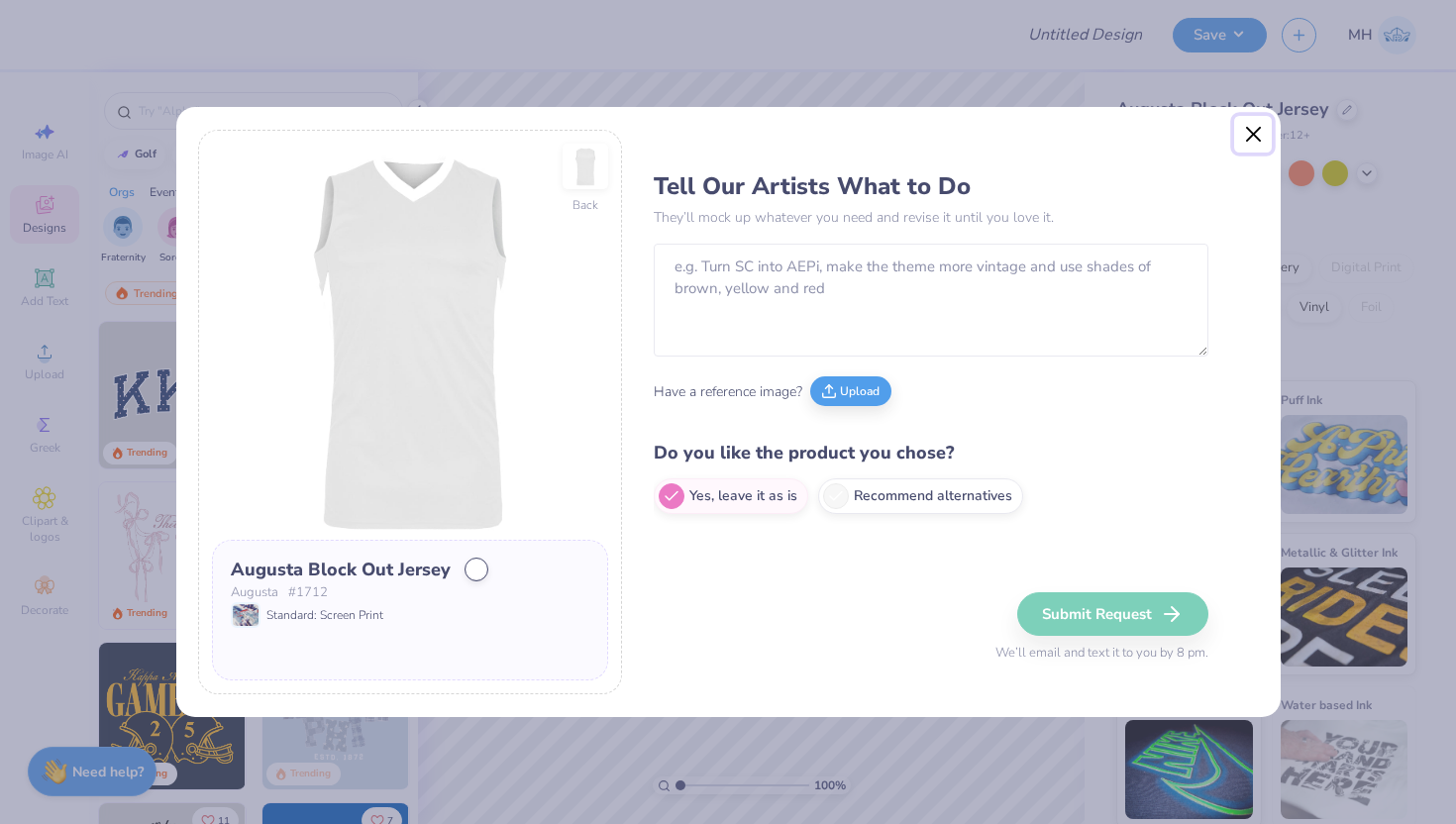 click at bounding box center [1253, 135] 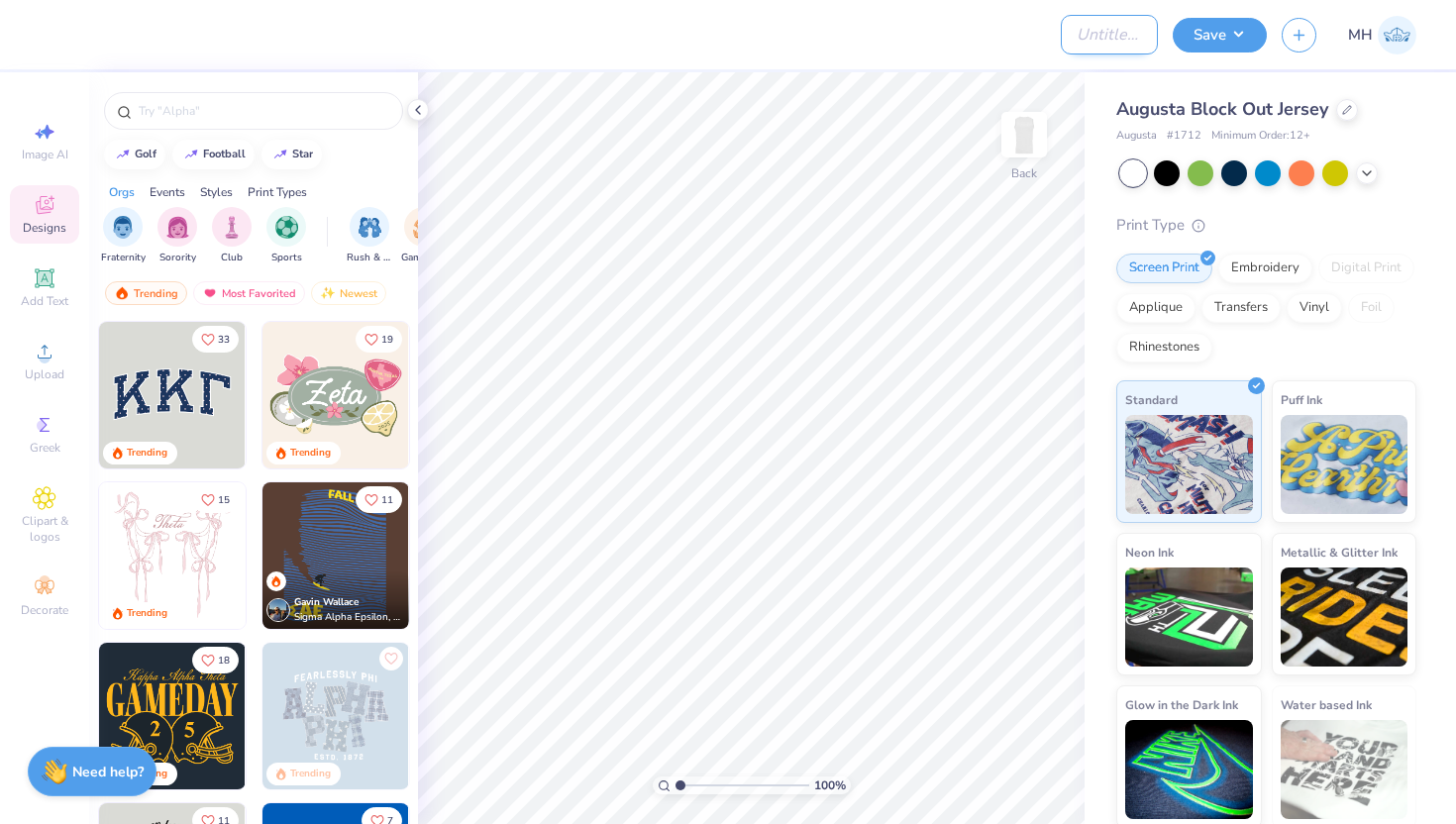 click on "Design Title" at bounding box center (1109, 35) 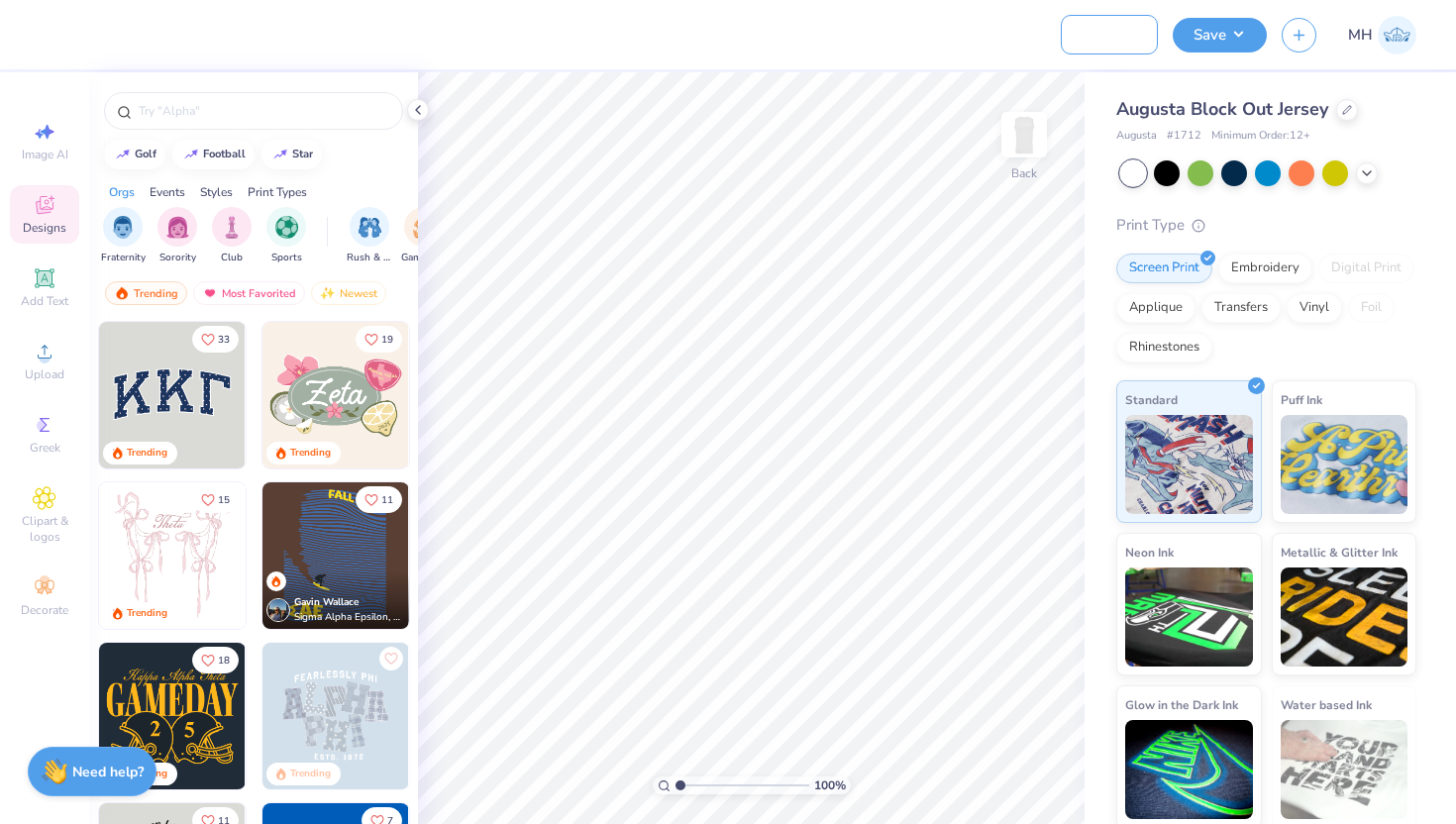 scroll, scrollTop: 0, scrollLeft: 151, axis: horizontal 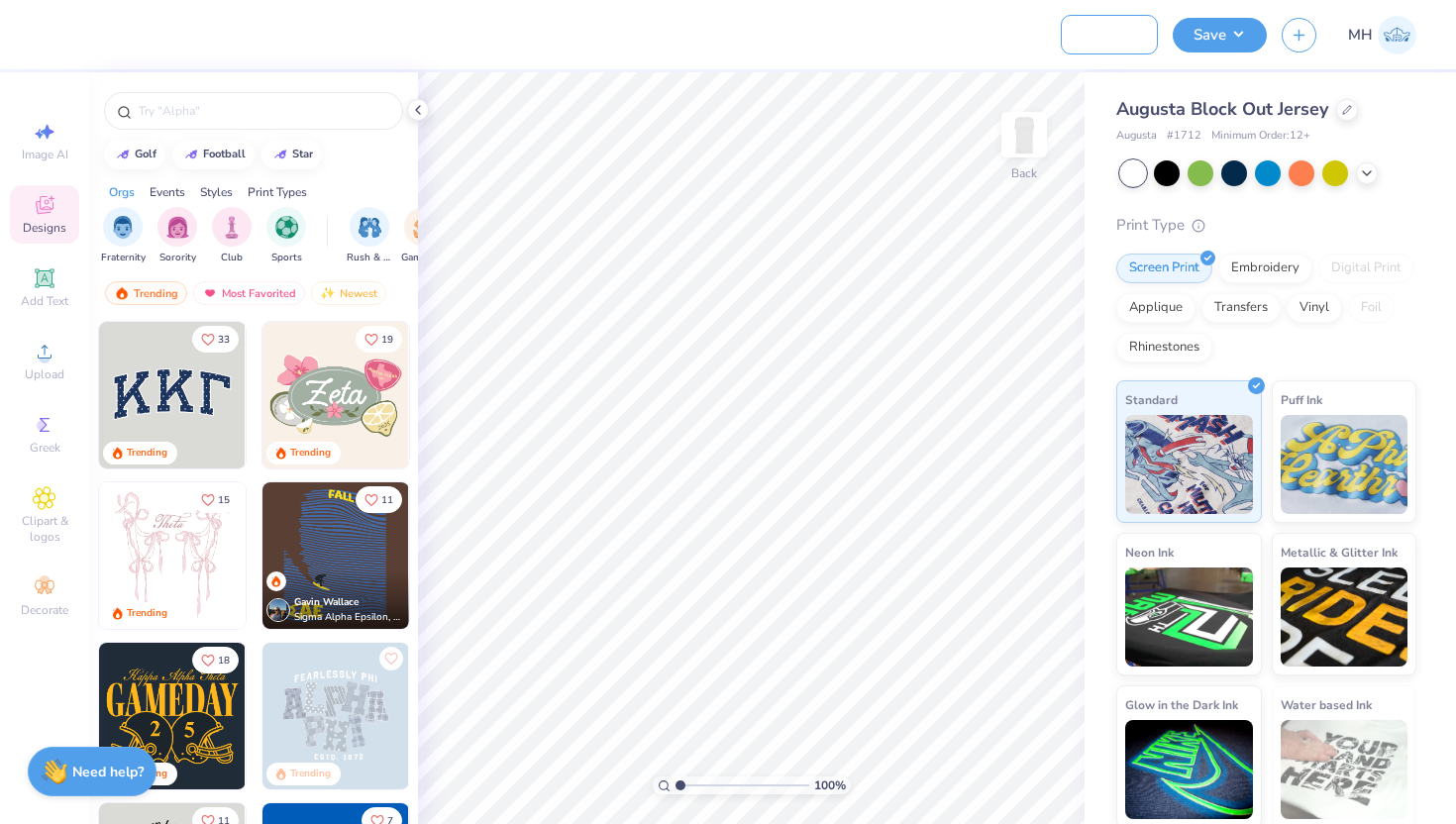 type on "Alpha Phi Philo Week Fall 25" 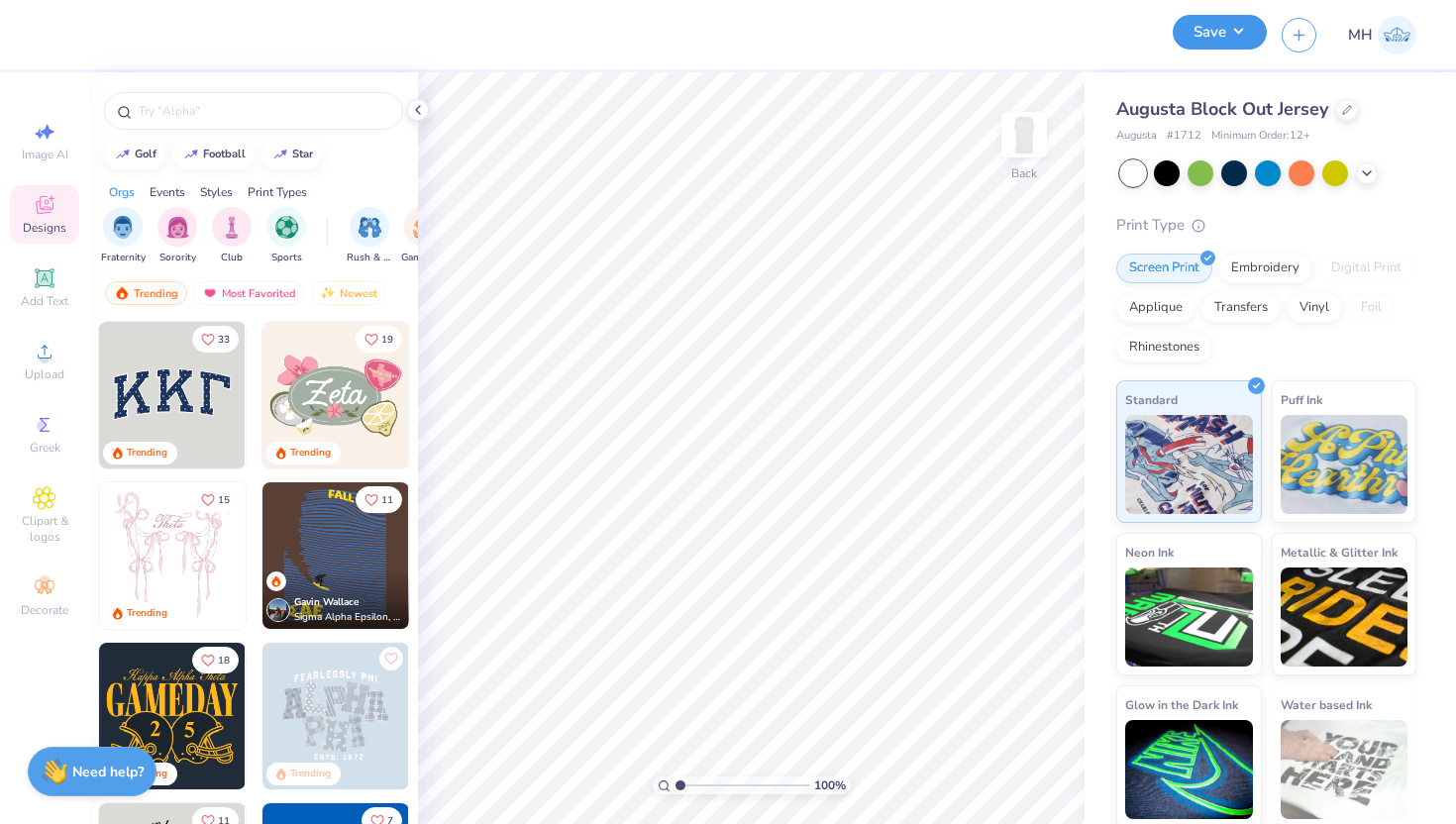 click on "Save" at bounding box center (1219, 32) 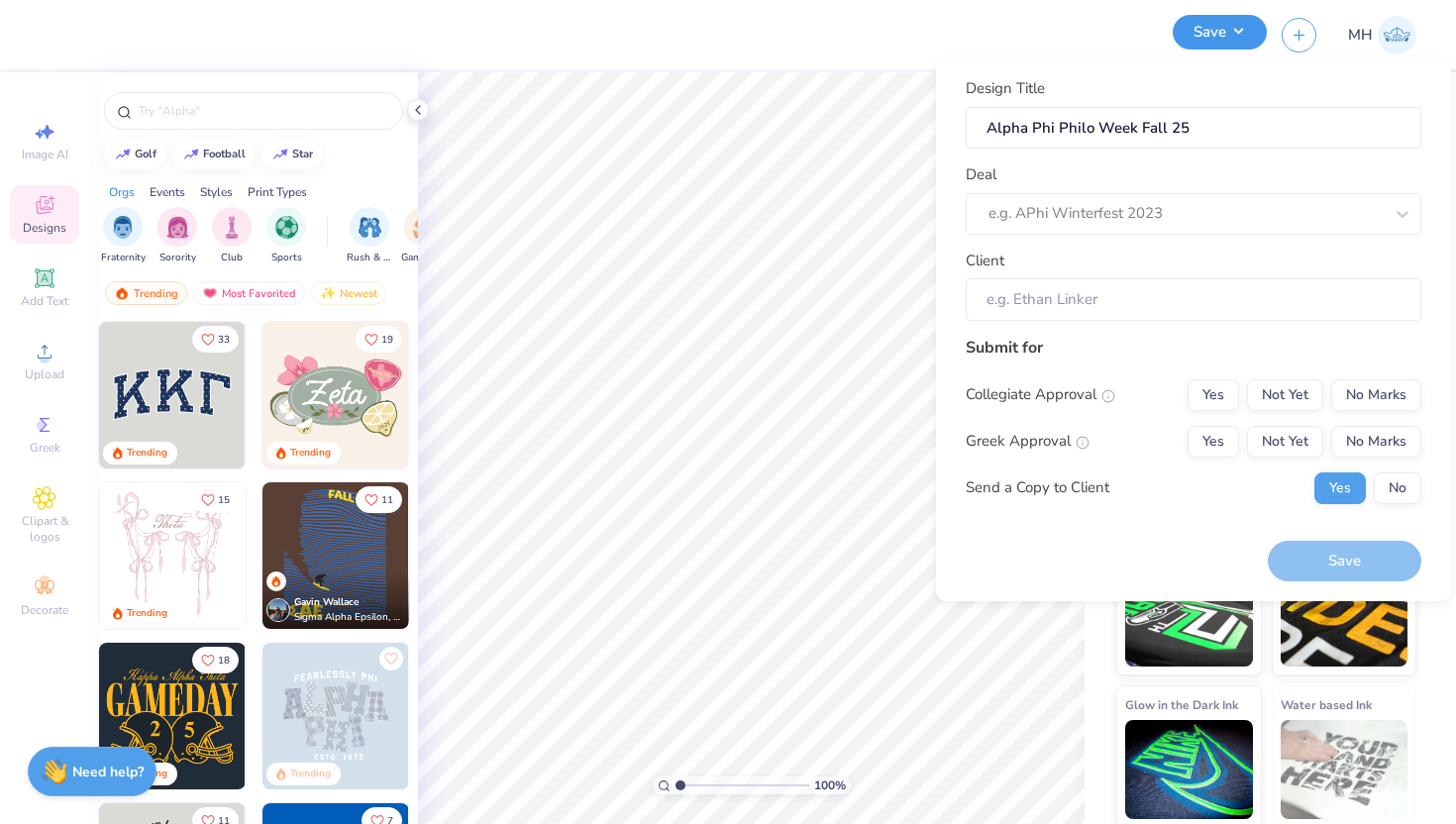 scroll, scrollTop: 0, scrollLeft: 0, axis: both 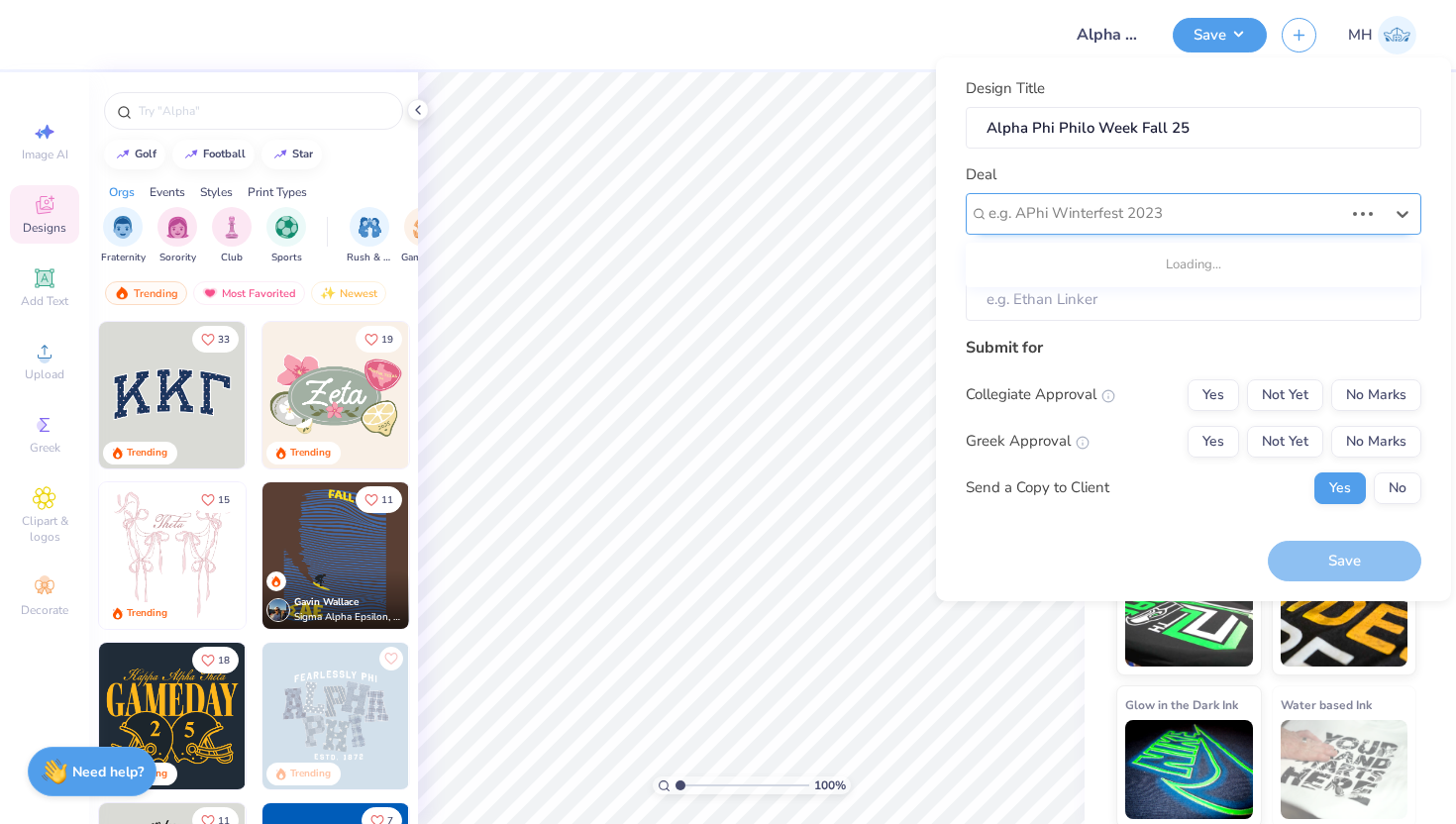click at bounding box center (1166, 213) 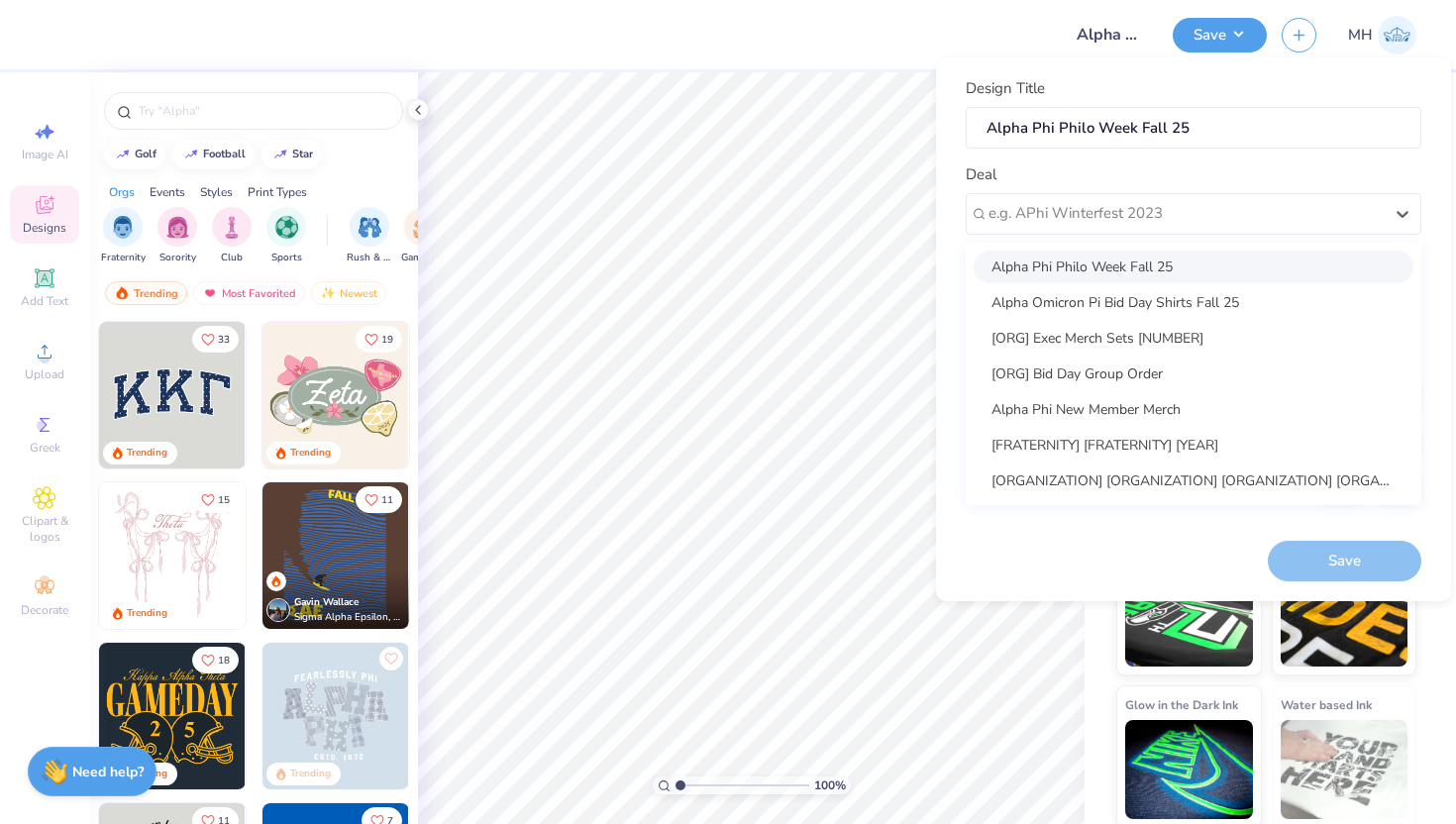 click on "Alpha Phi Philo Week Fall 25" at bounding box center [1194, 266] 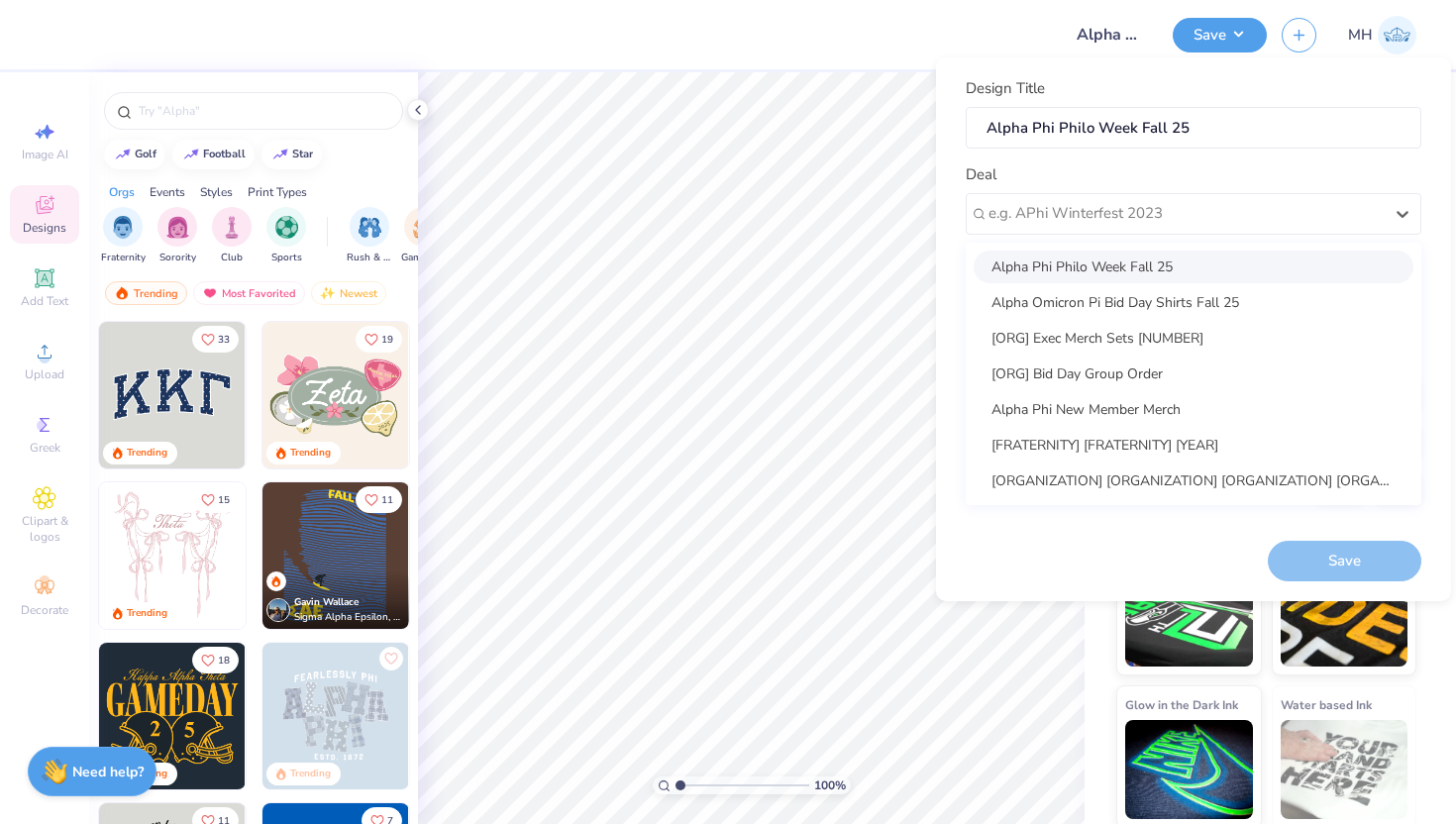 type on "[FIRST] [LAST]" 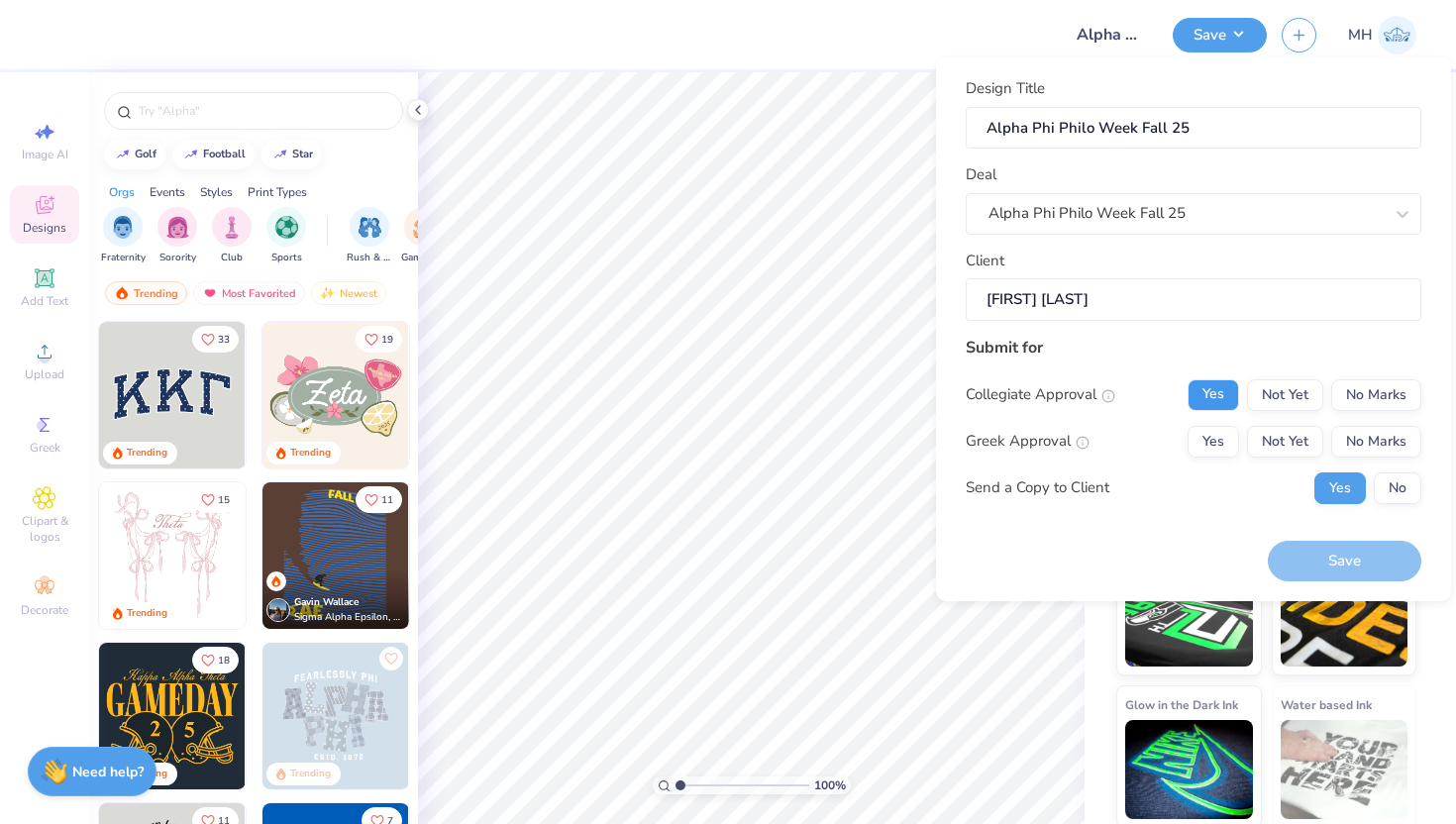 click on "Yes" at bounding box center [1213, 395] 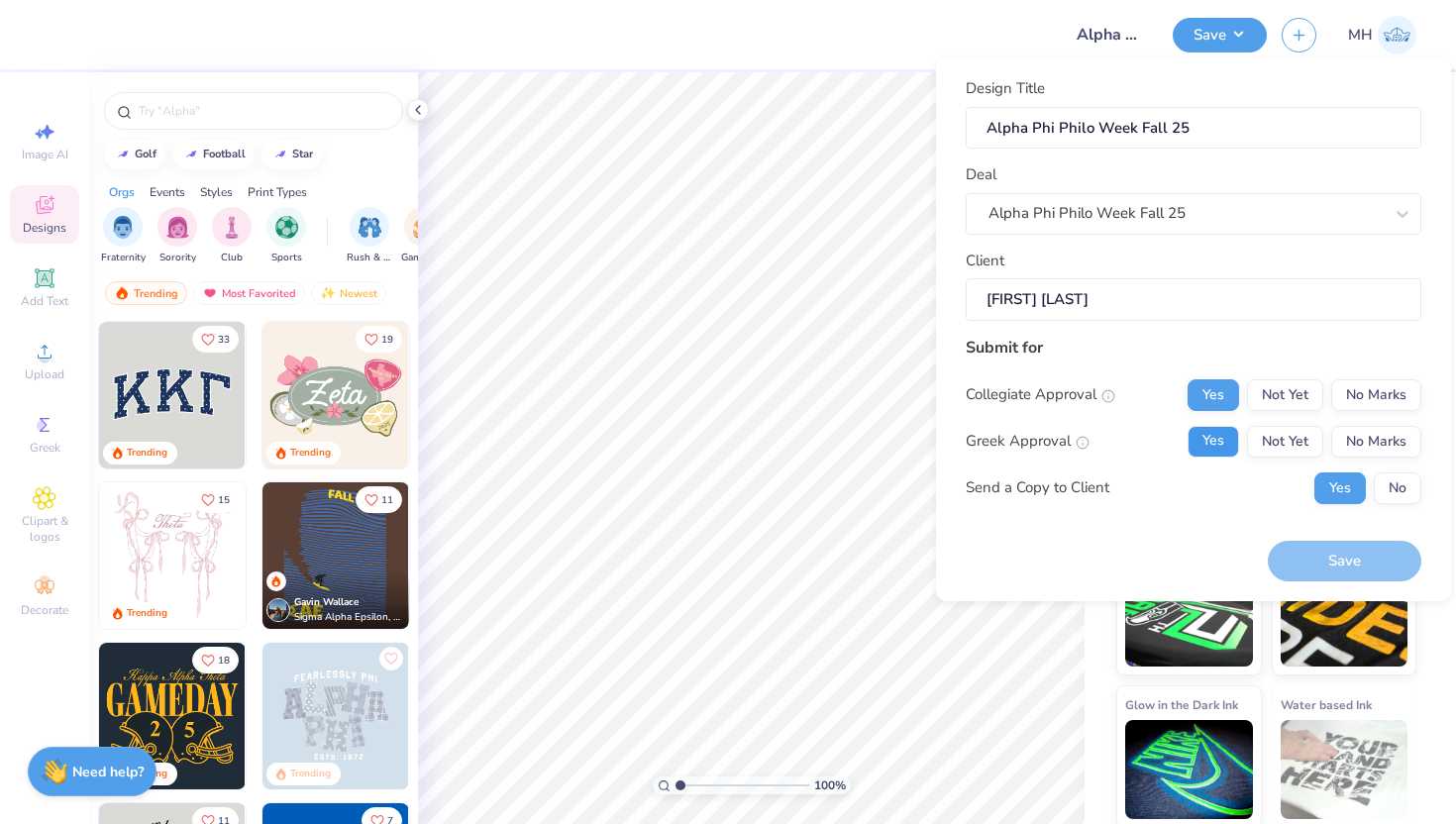 click on "Yes" at bounding box center [1213, 442] 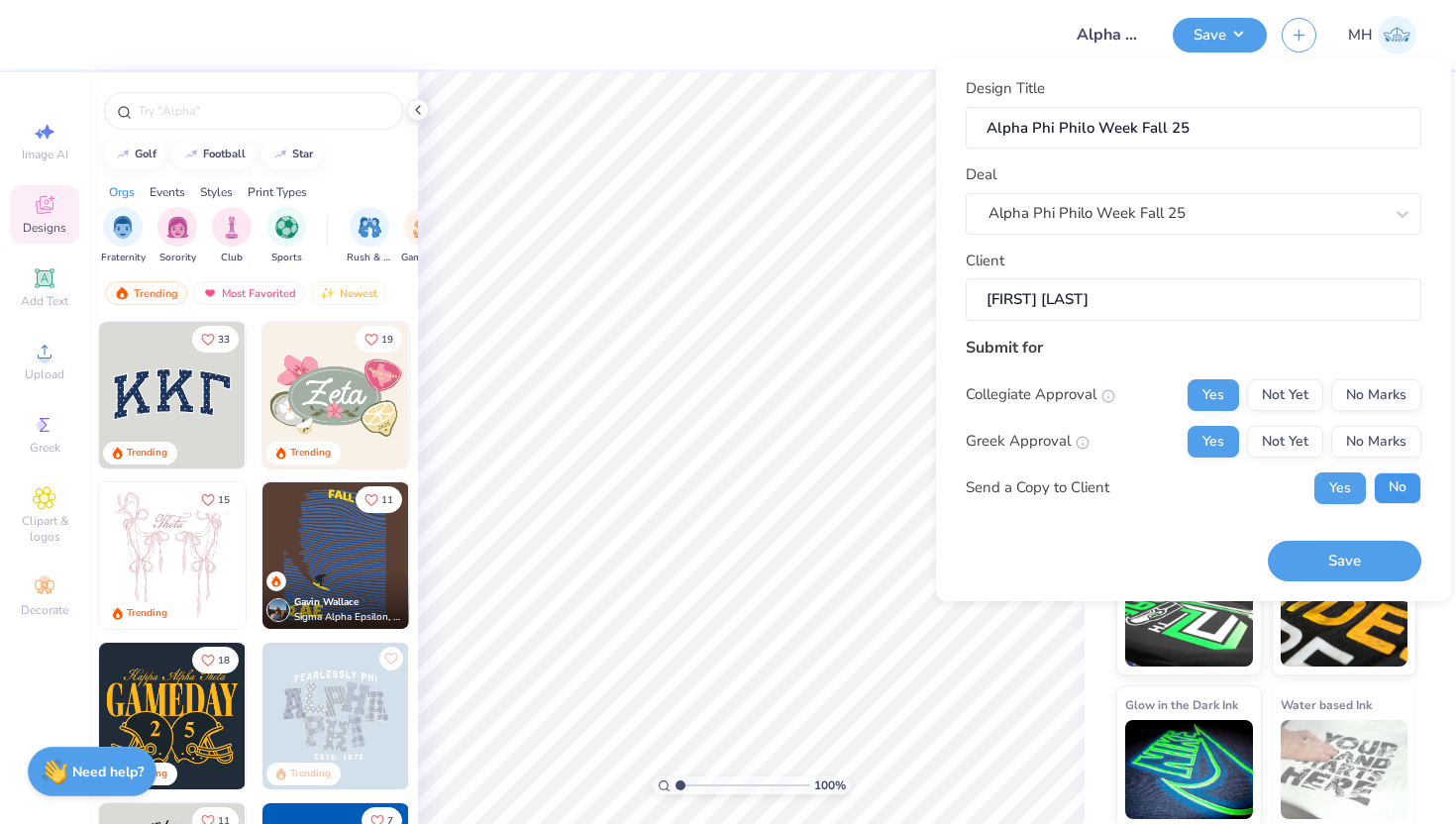 click on "No" at bounding box center (1398, 488) 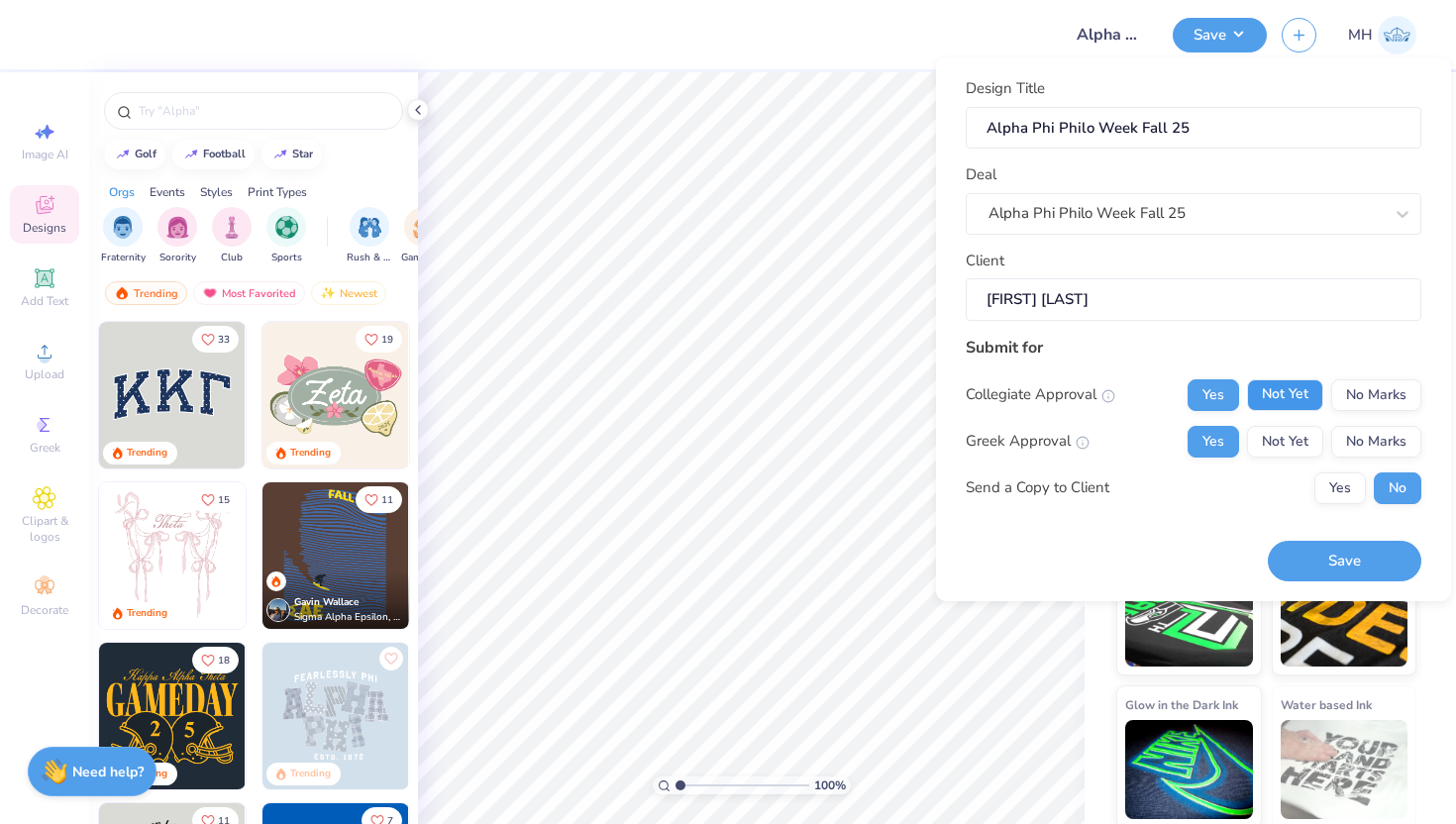 click on "Not Yet" at bounding box center (1285, 395) 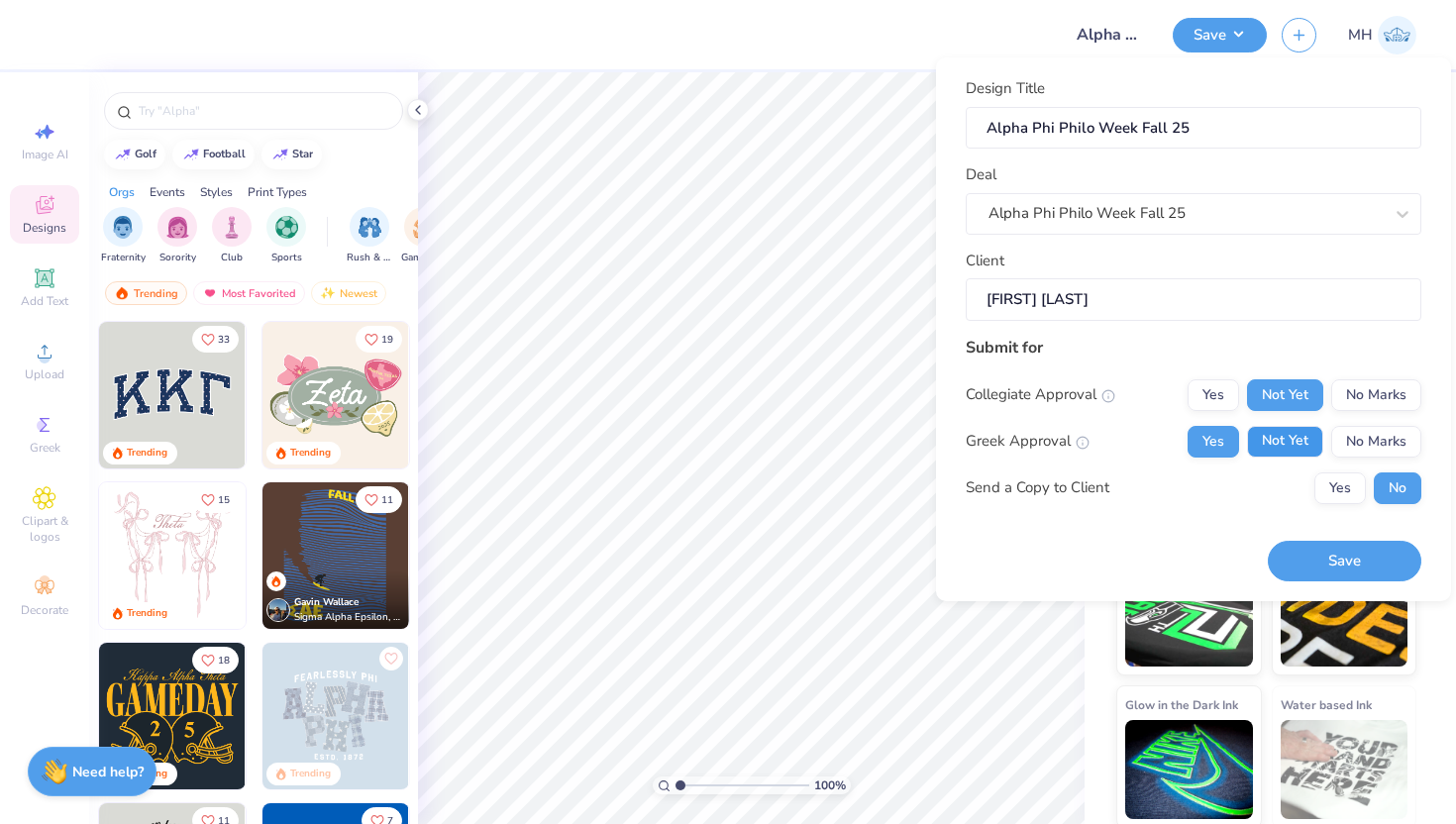 click on "Not Yet" at bounding box center [1285, 442] 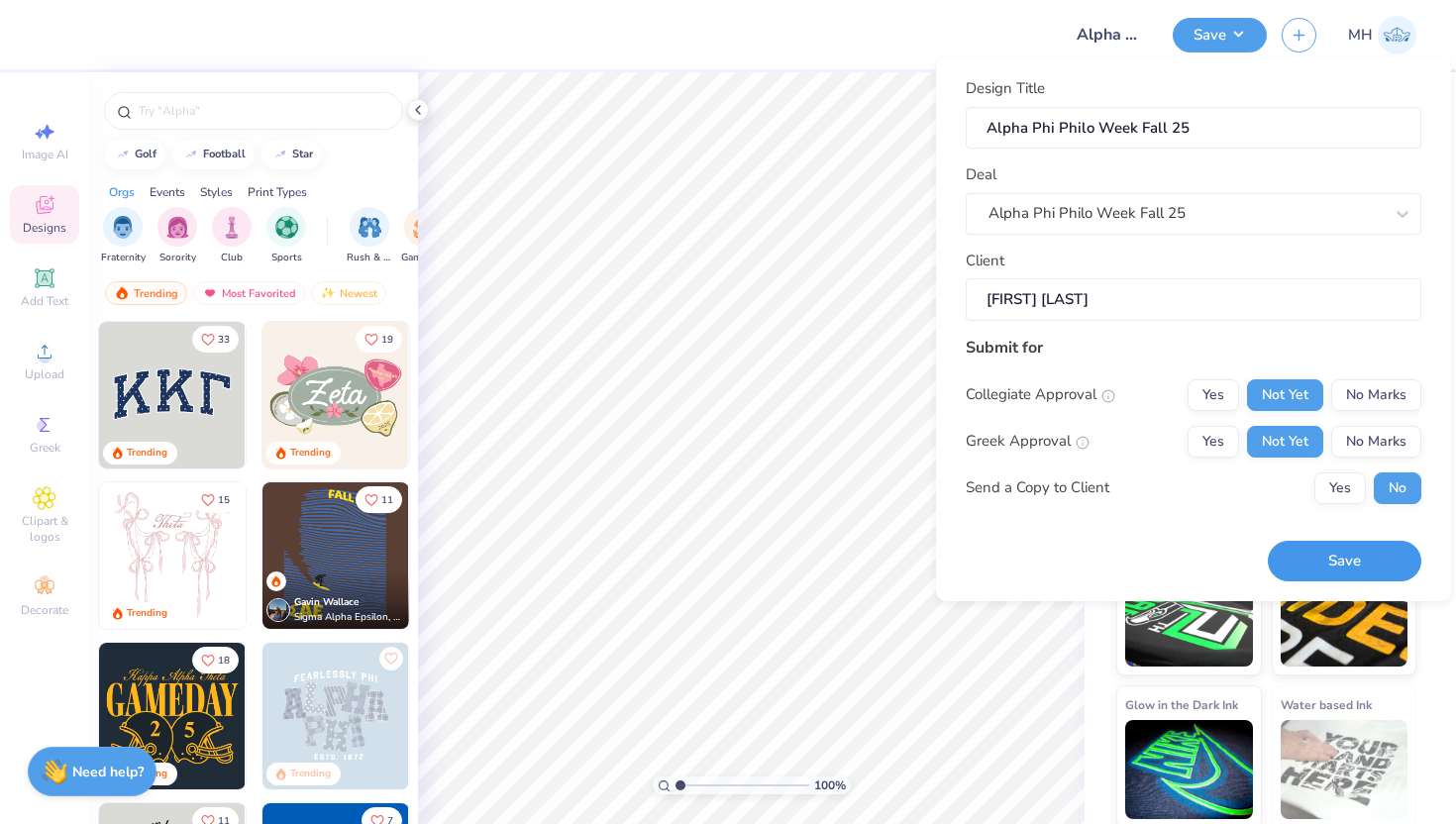 click on "Save" at bounding box center [1344, 561] 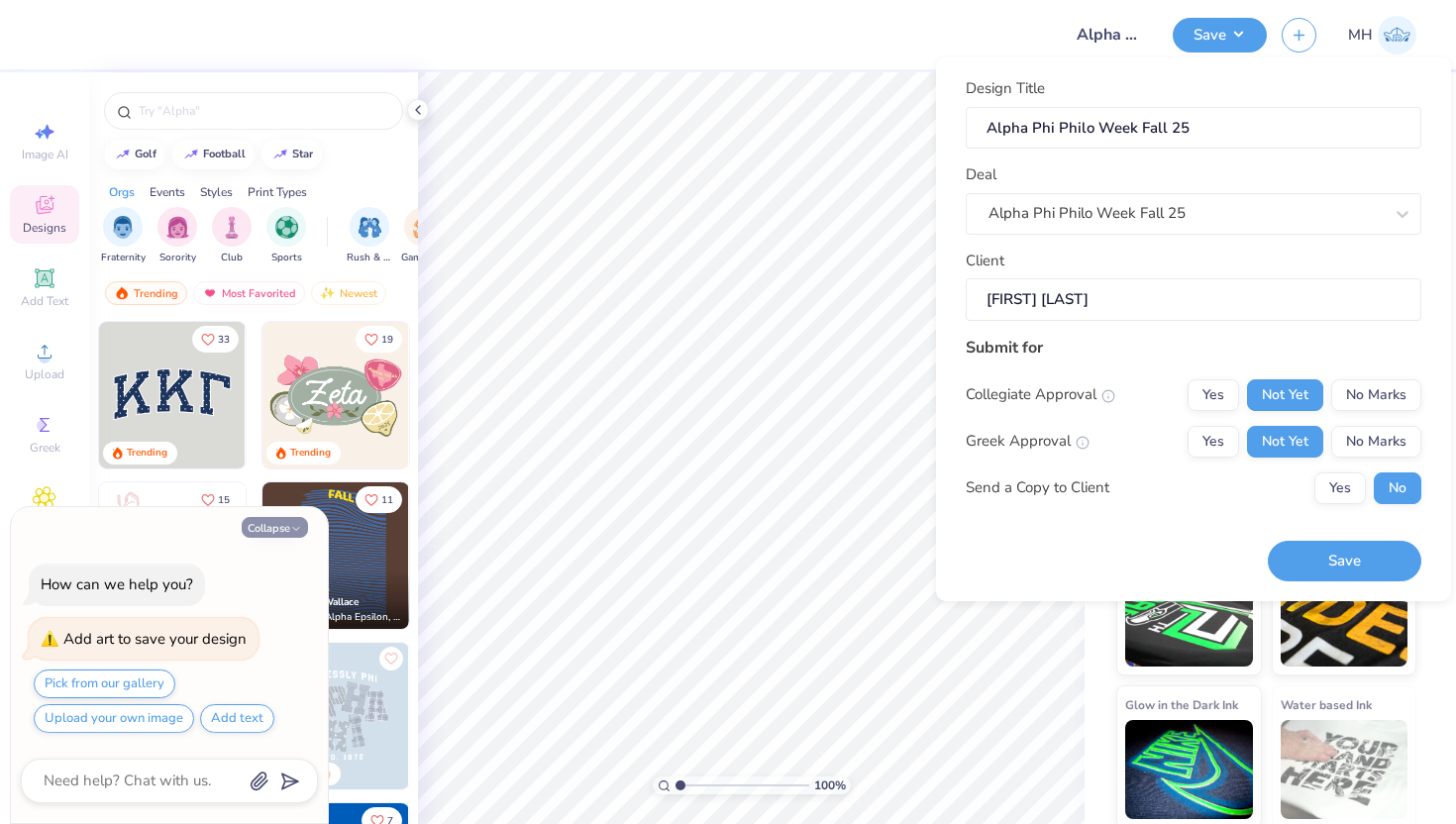 click on "Collapse" at bounding box center (274, 527) 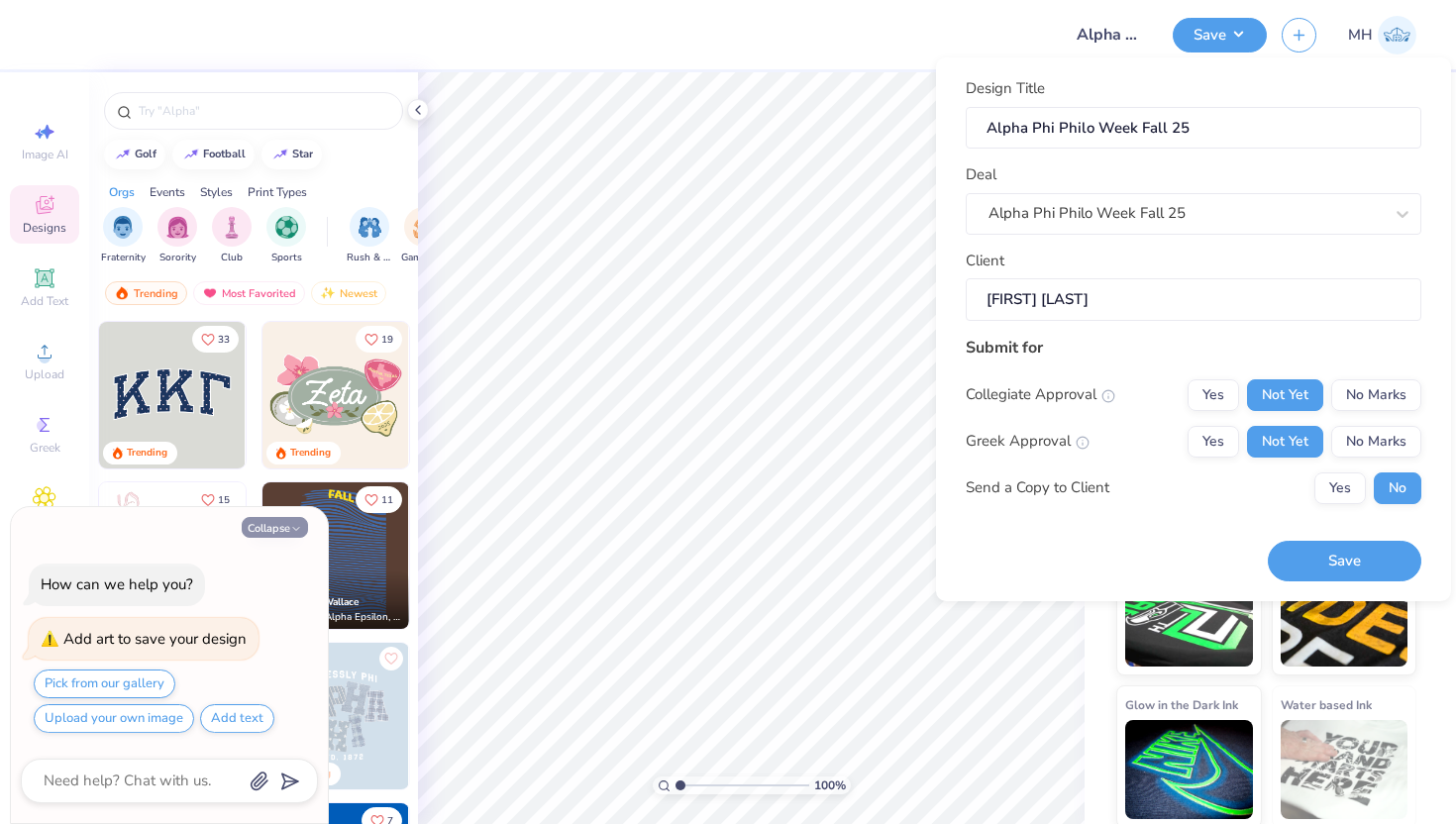 type on "x" 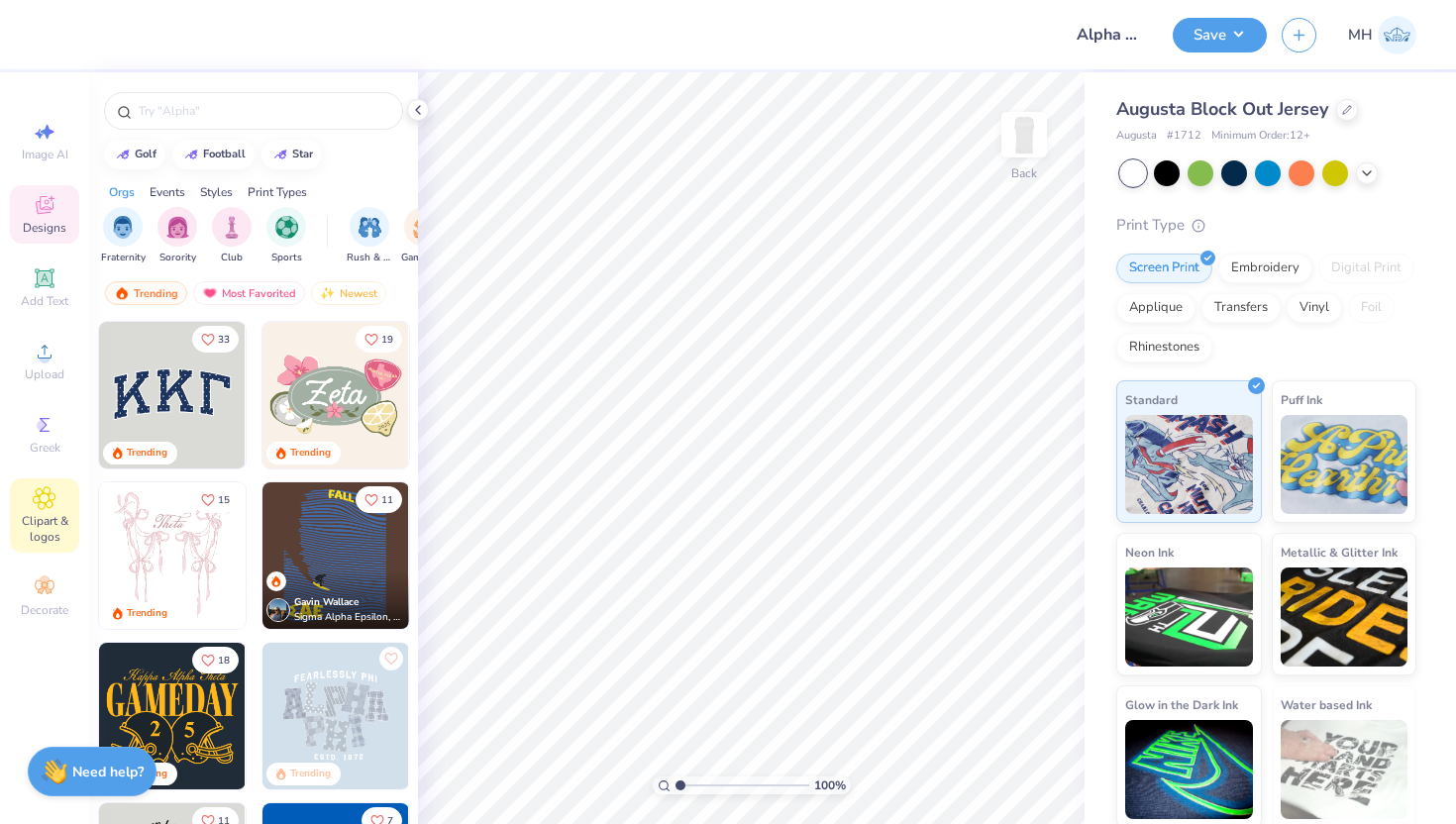 click 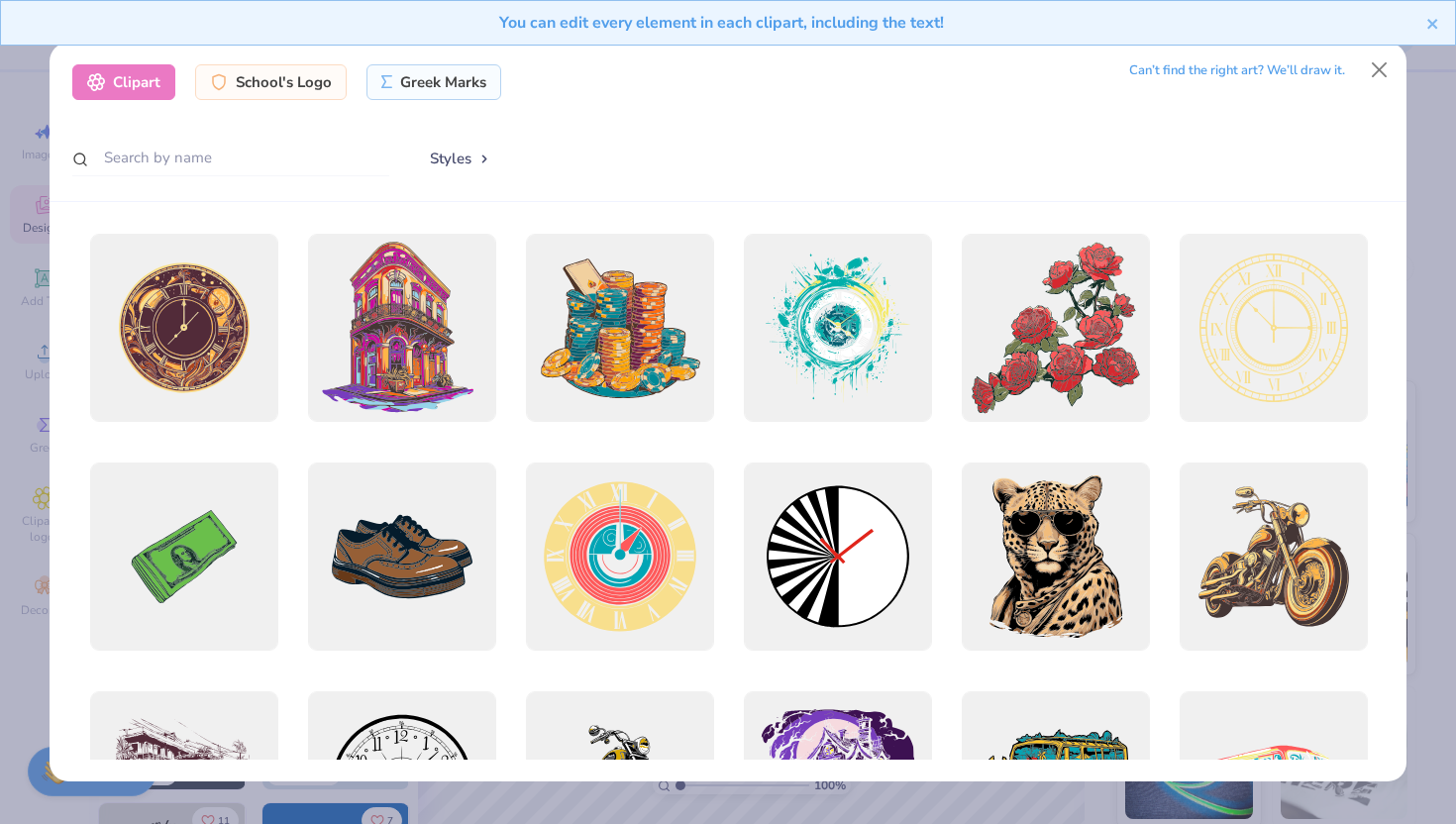 click on "Can’t find the right art? We’ll draw it." at bounding box center [1237, 70] 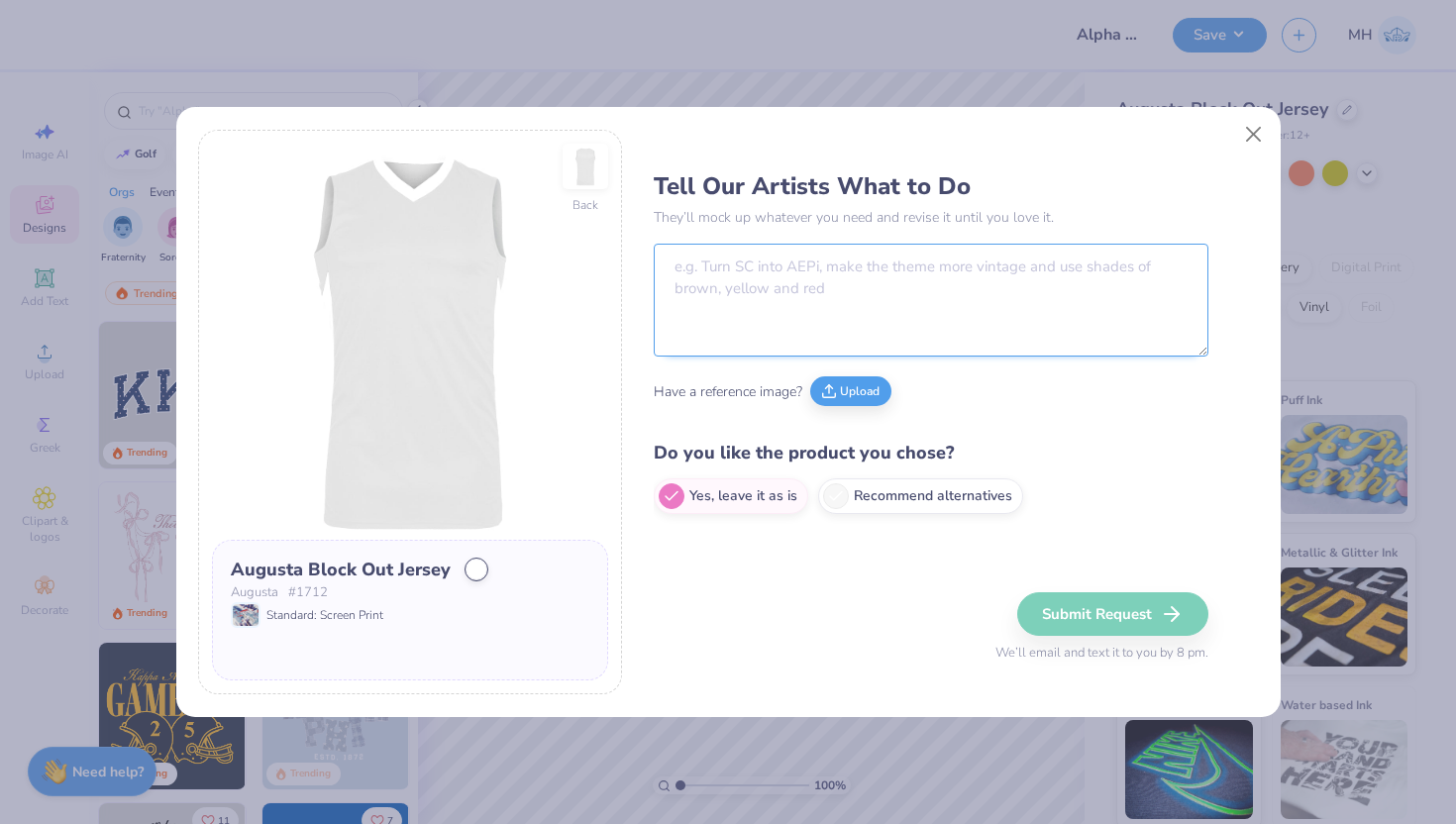 click at bounding box center (931, 300) 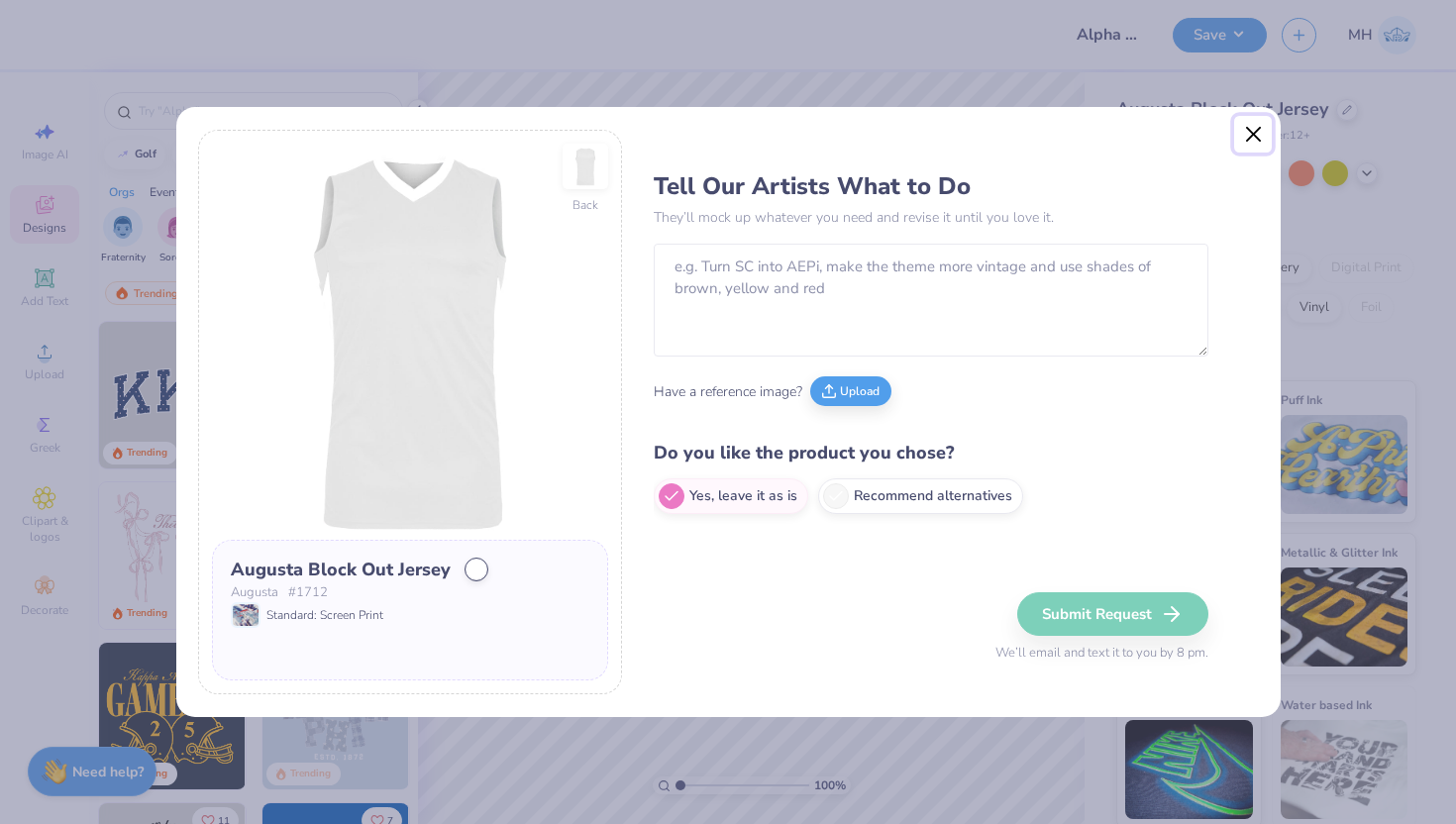 click at bounding box center (1253, 135) 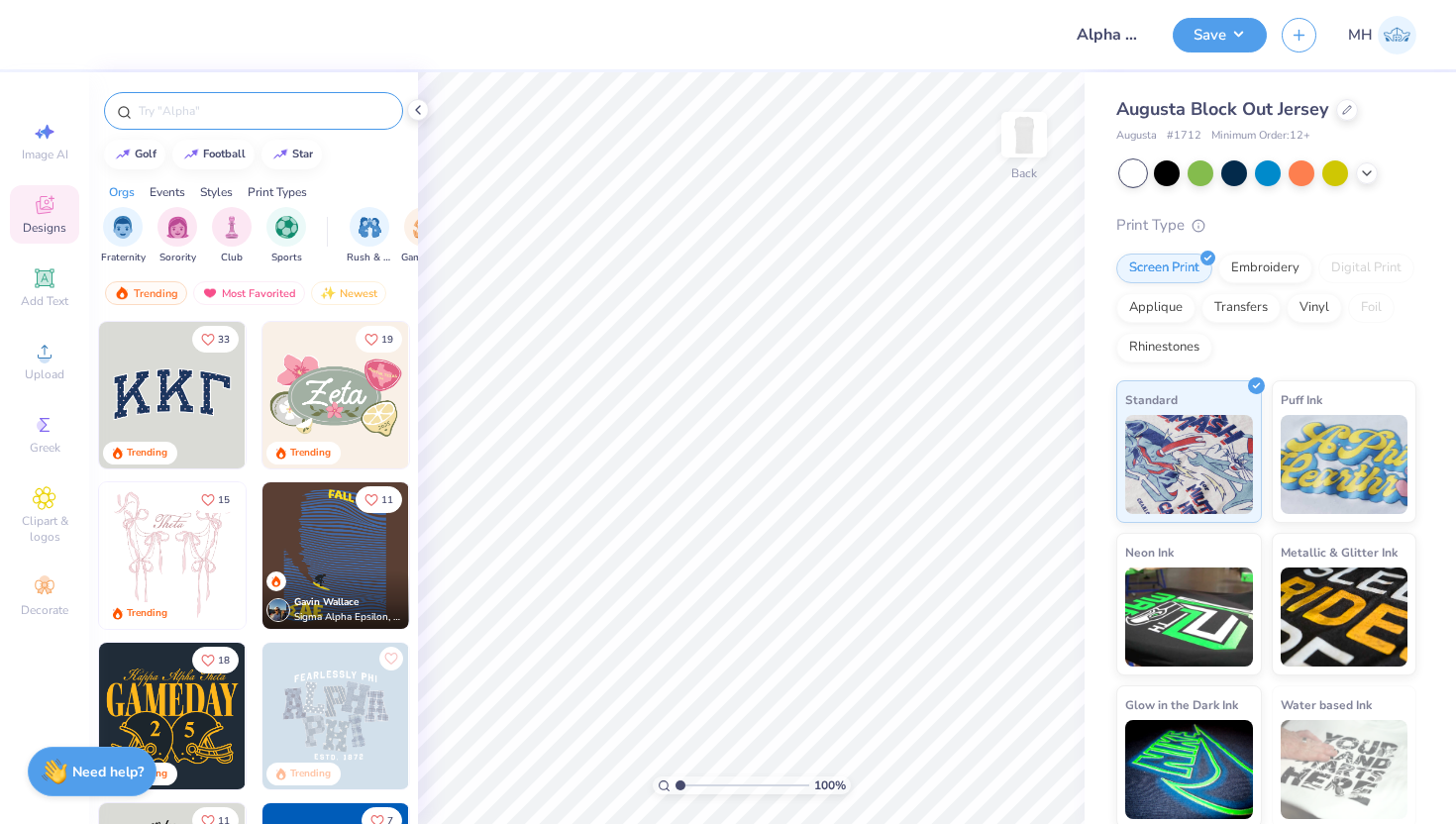click at bounding box center (263, 111) 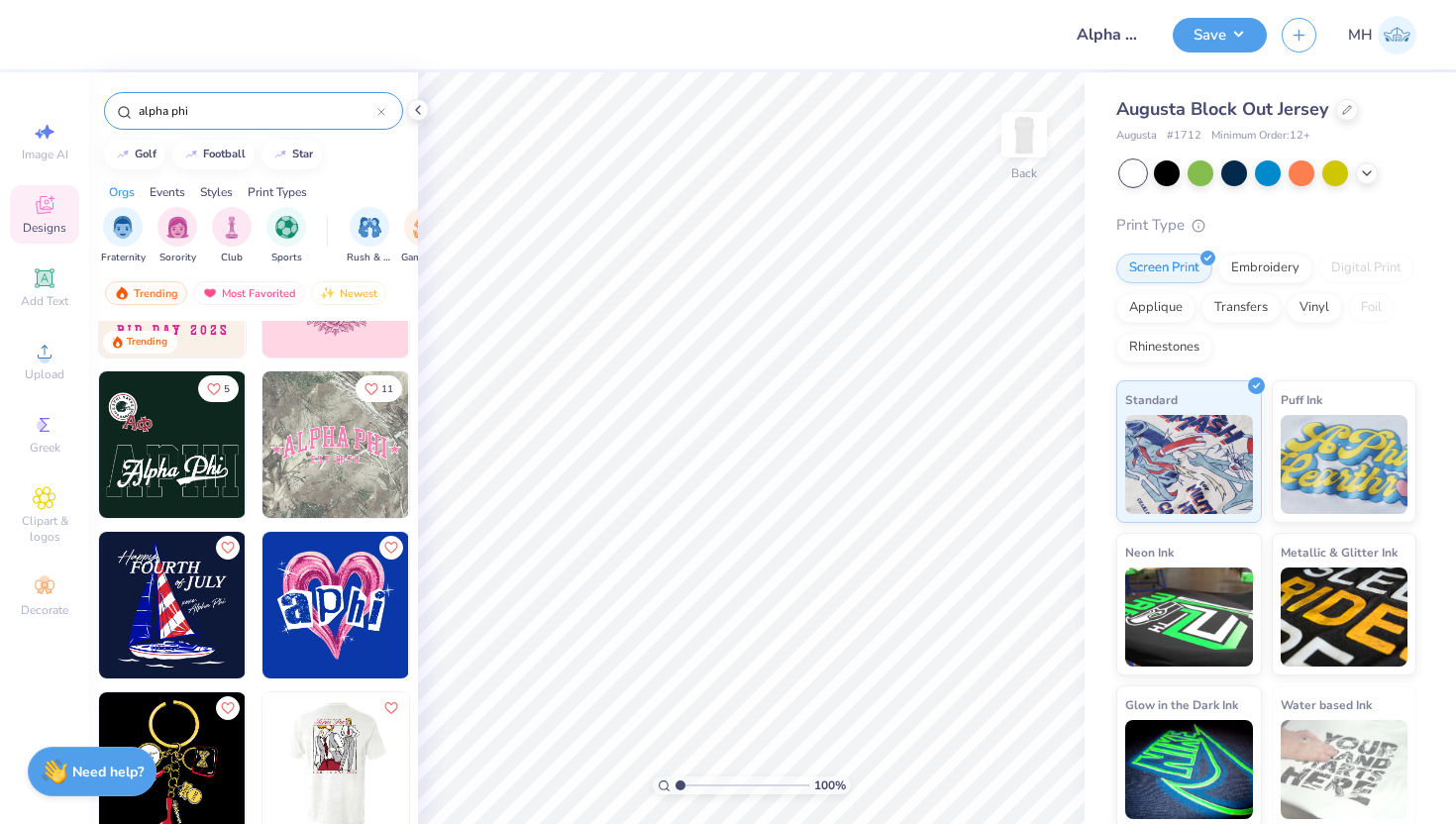 scroll, scrollTop: 270, scrollLeft: 0, axis: vertical 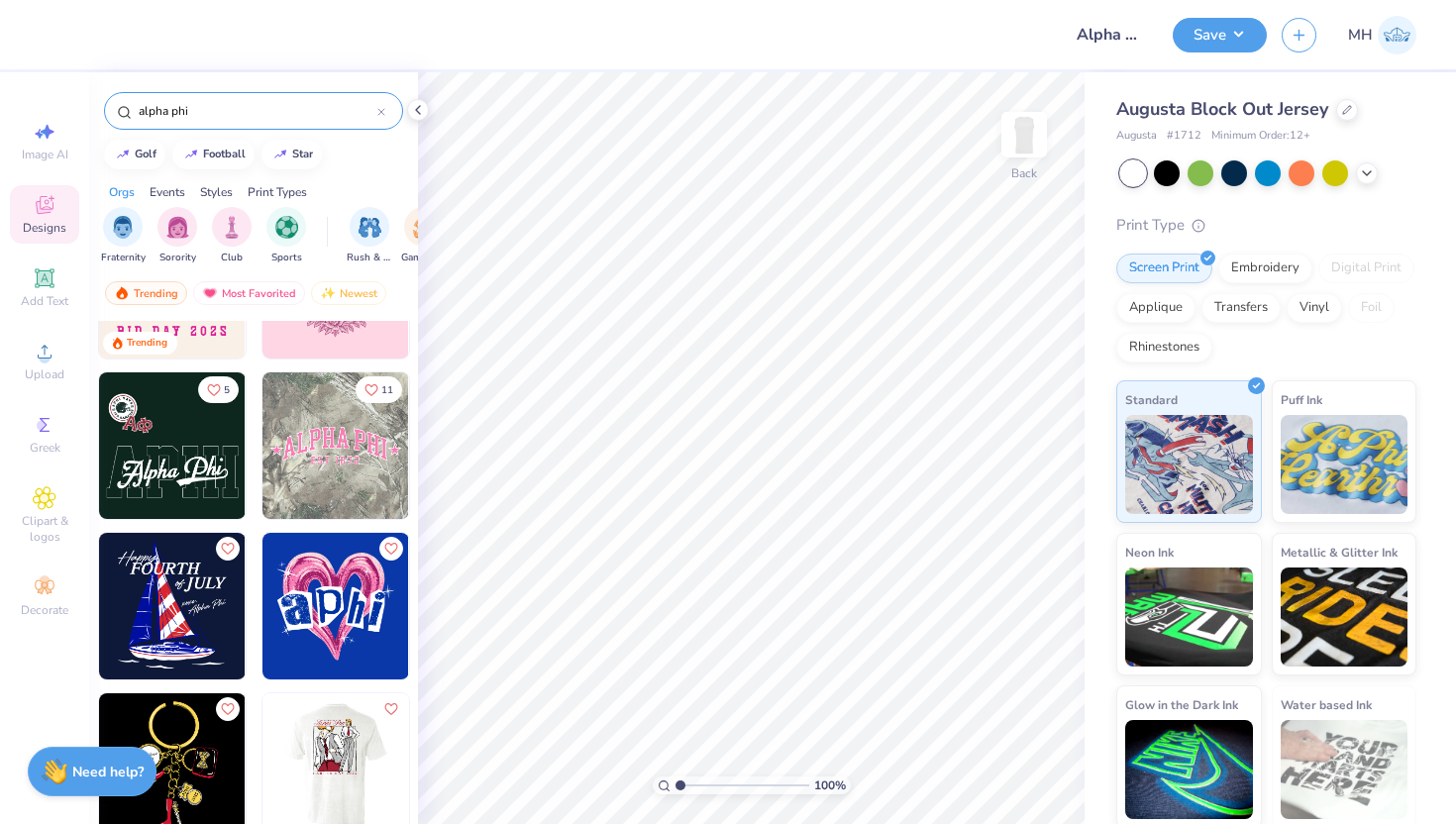 type on "alpha phi" 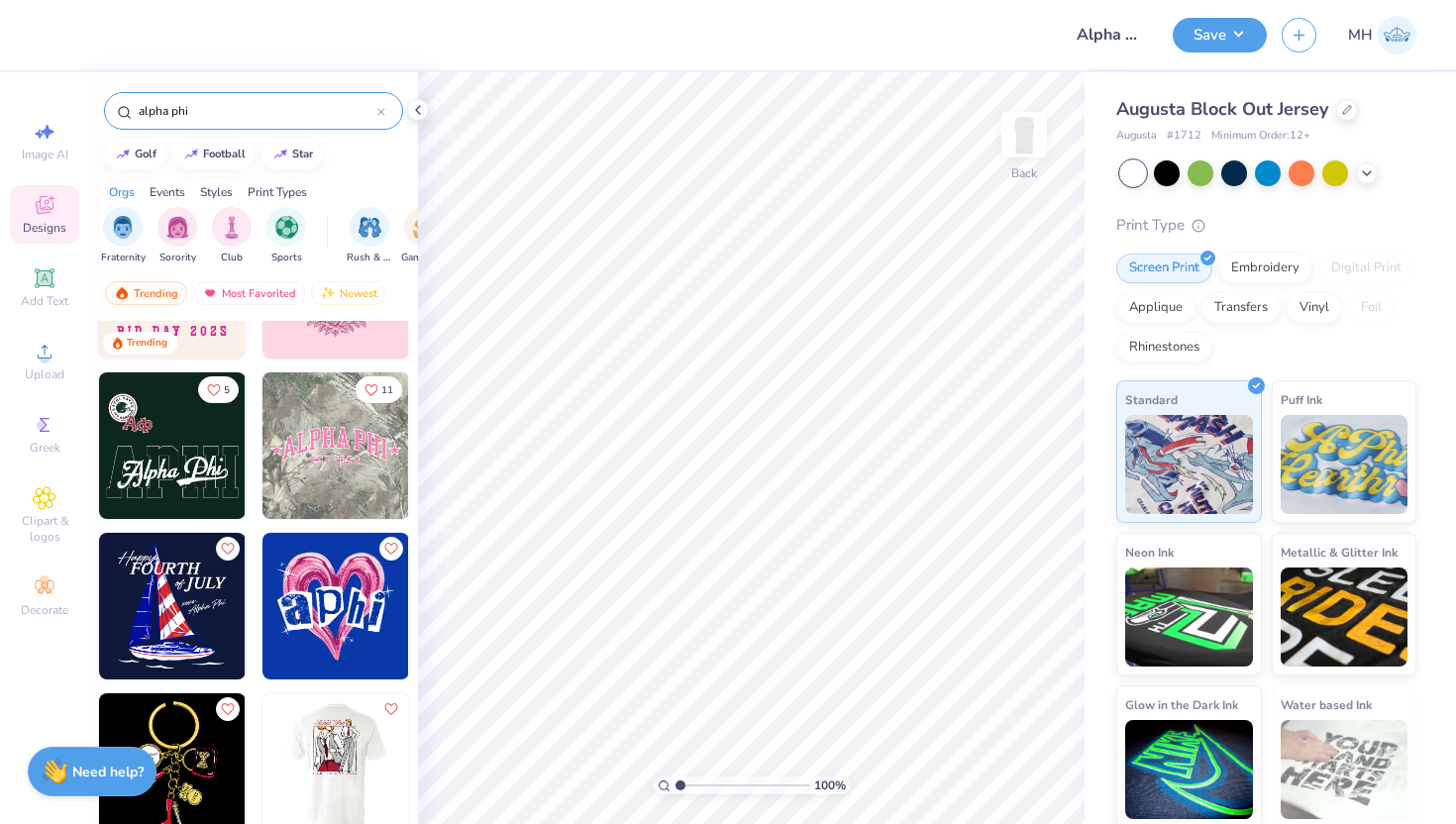 click at bounding box center [336, 446] 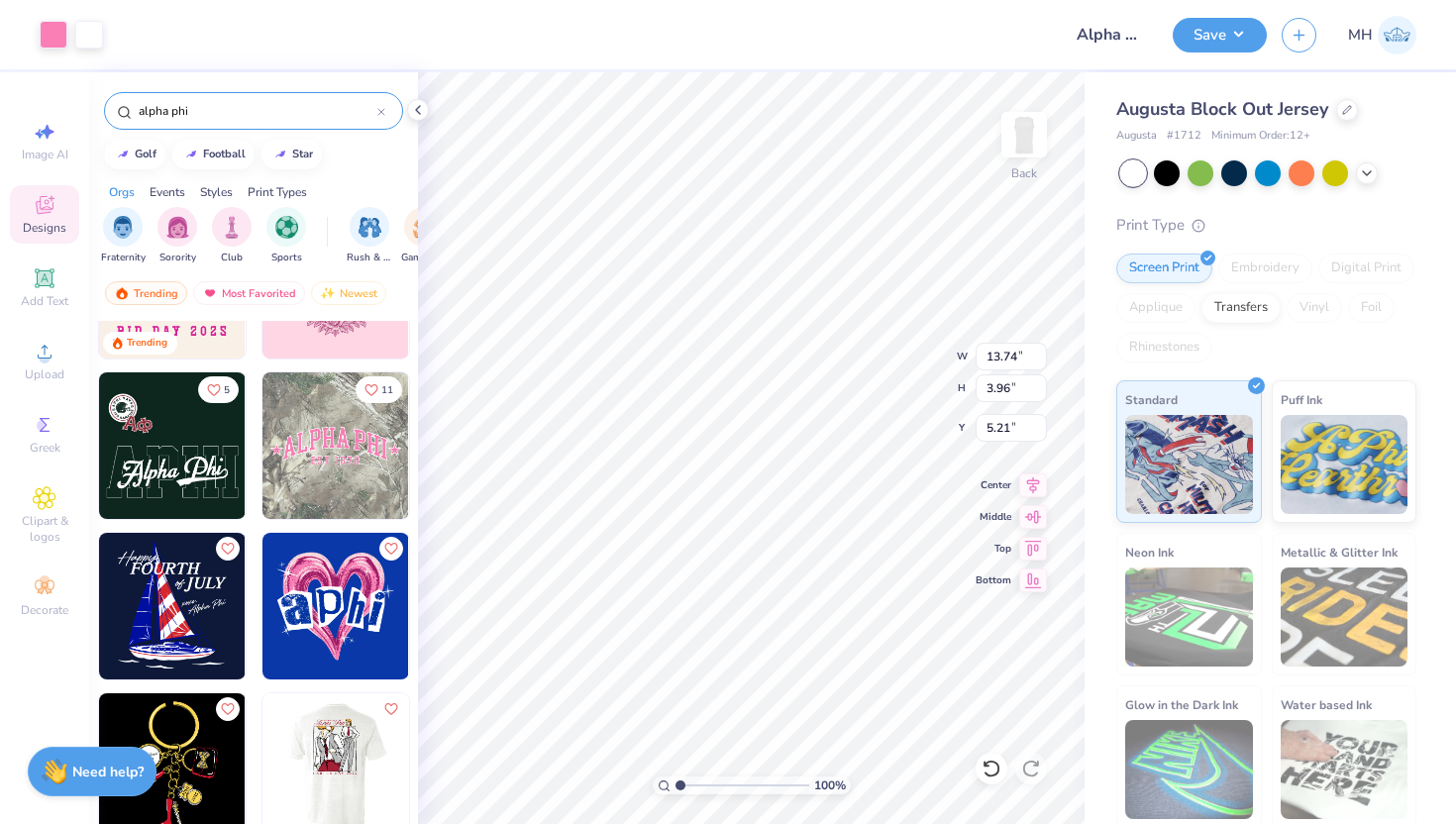type on "5.21" 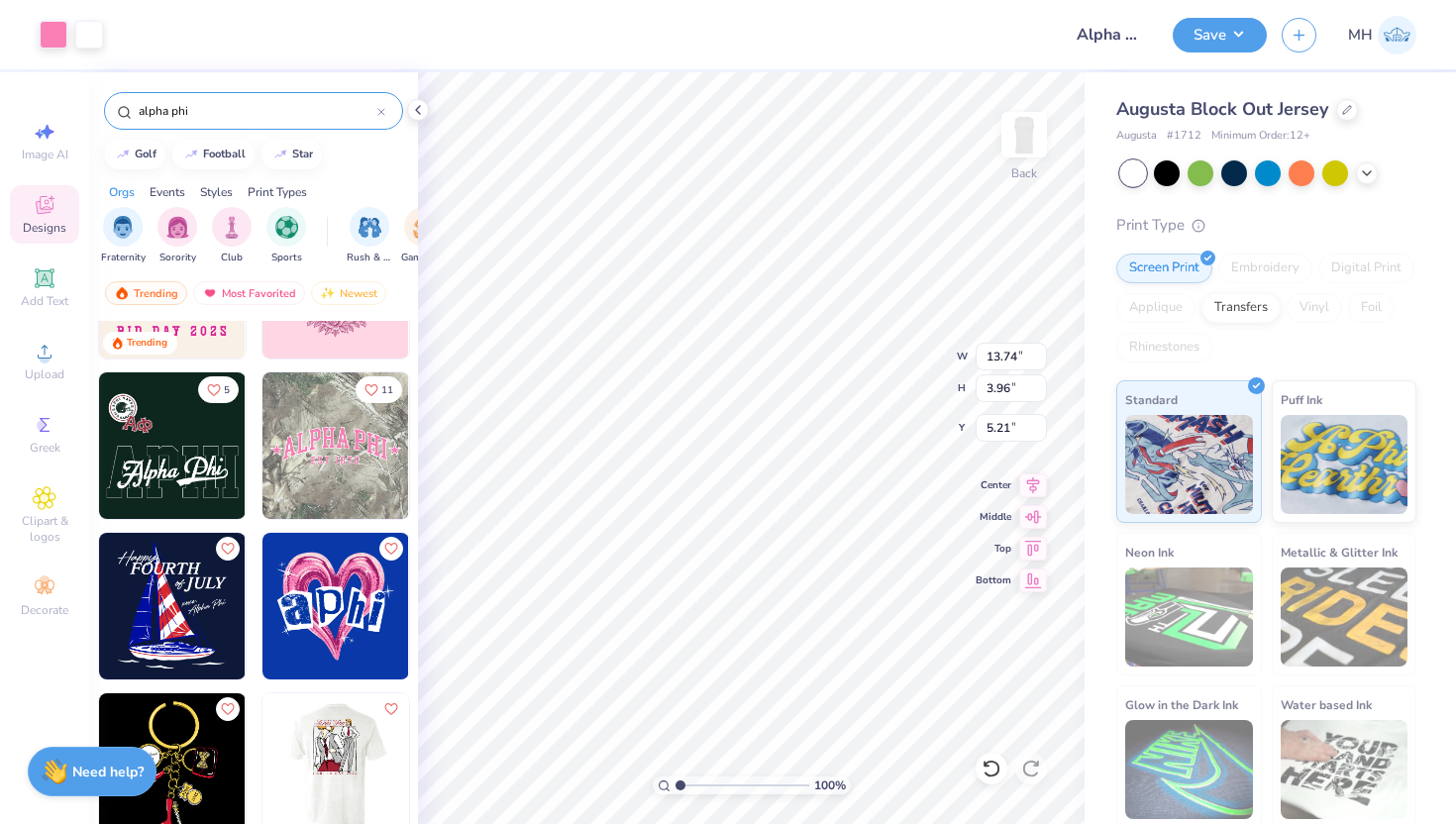 type on "11.87" 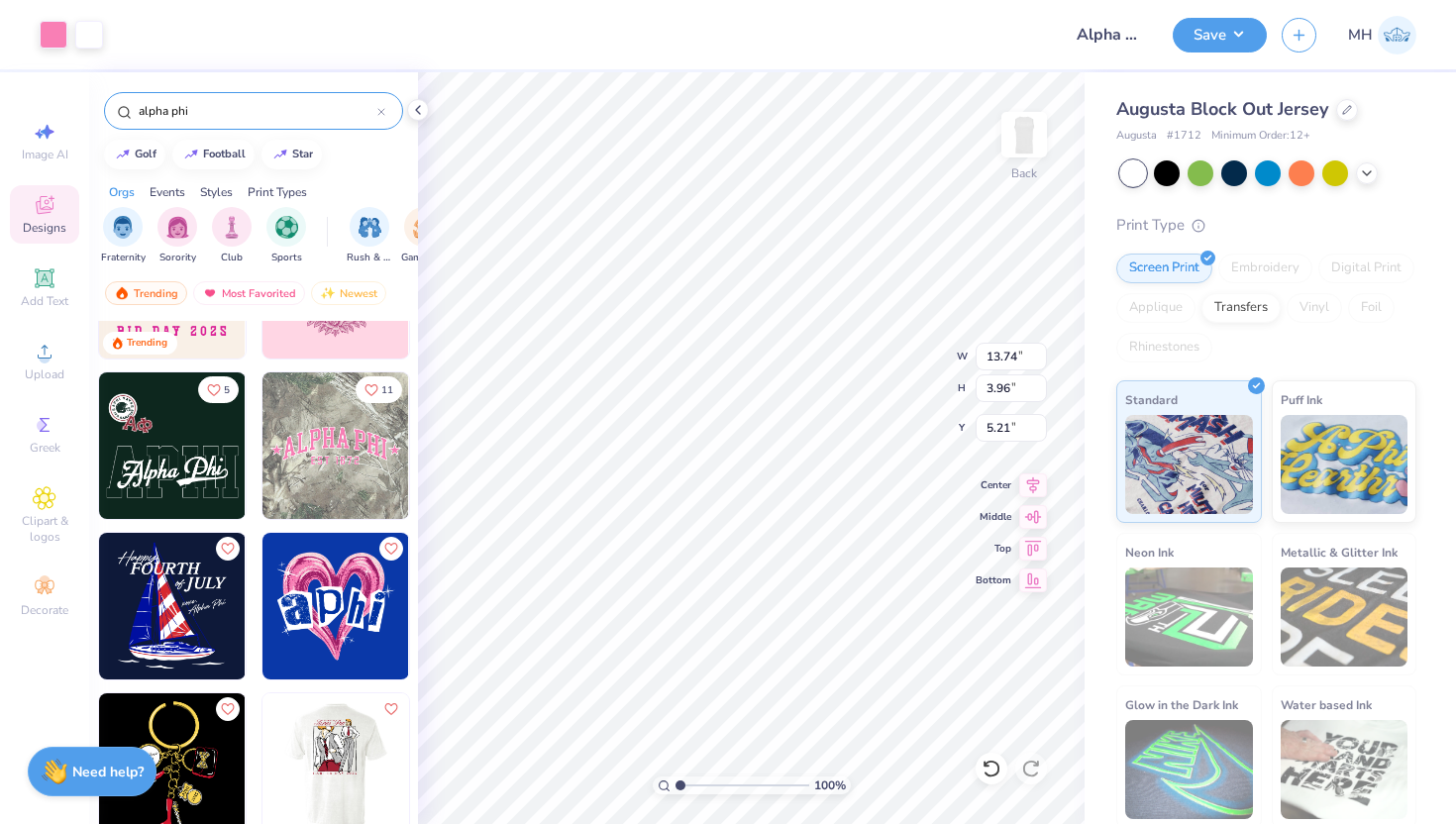 type on "3.42" 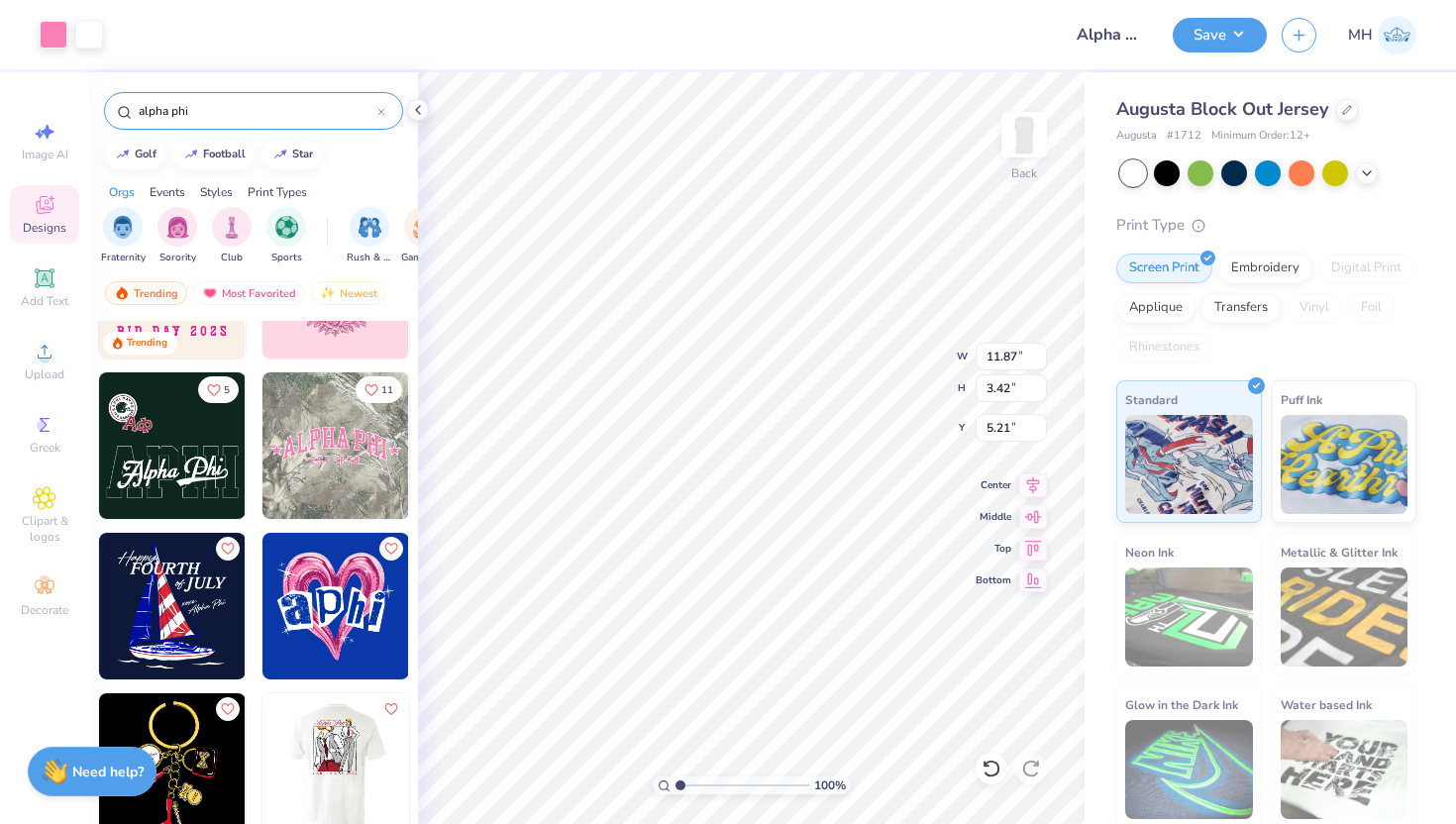 type on "5.50" 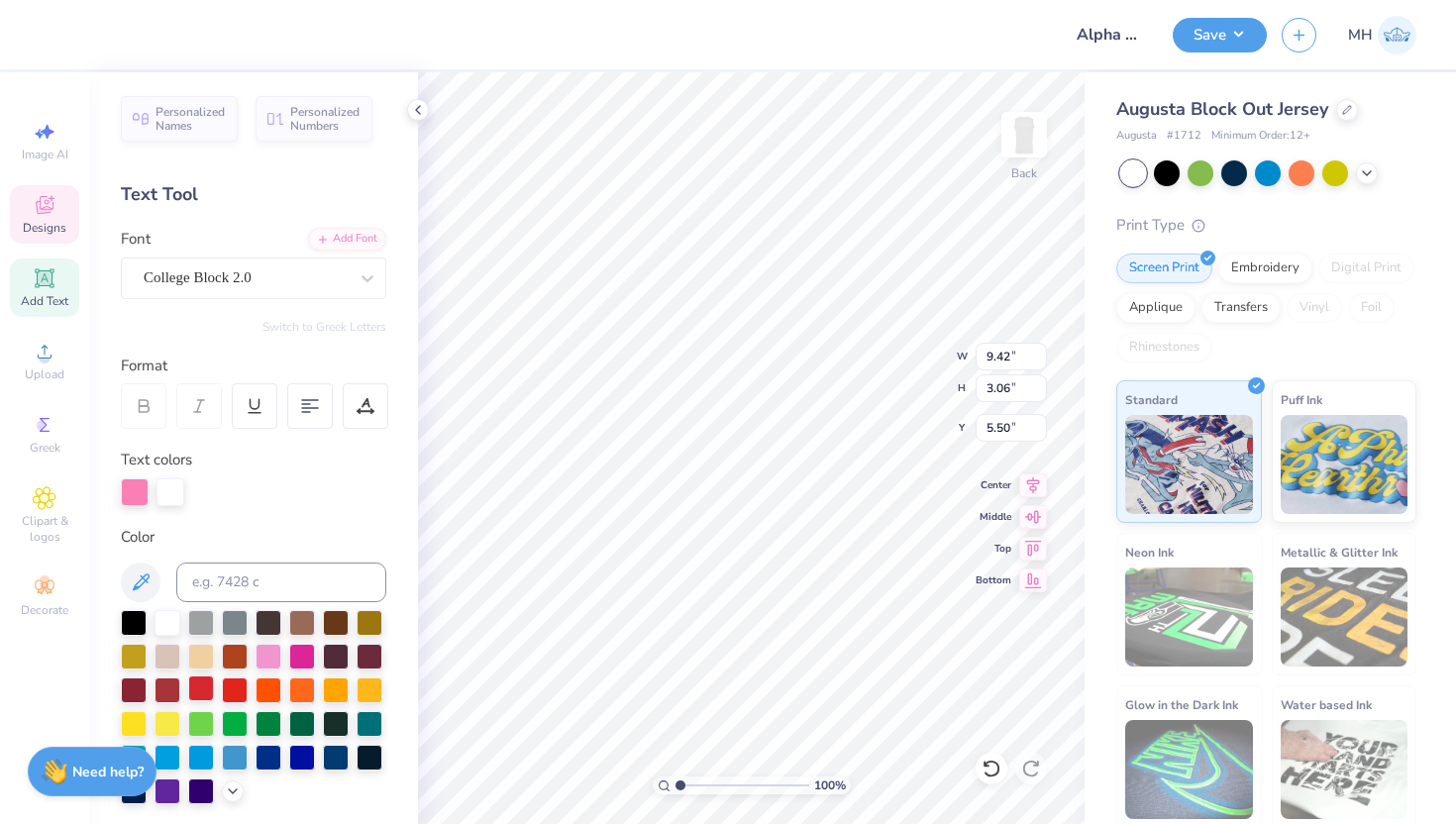 click at bounding box center (201, 688) 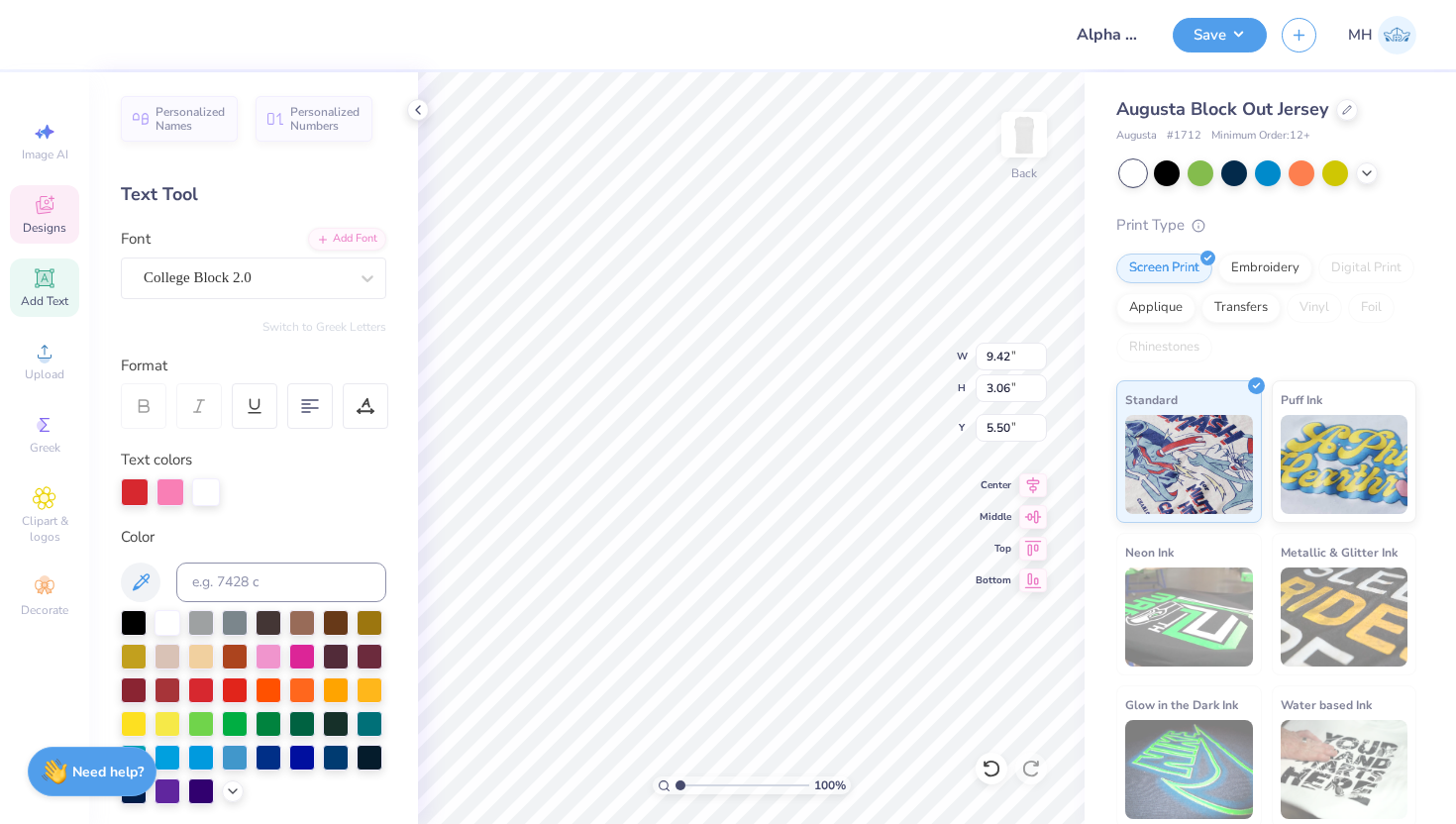 type on "1.06" 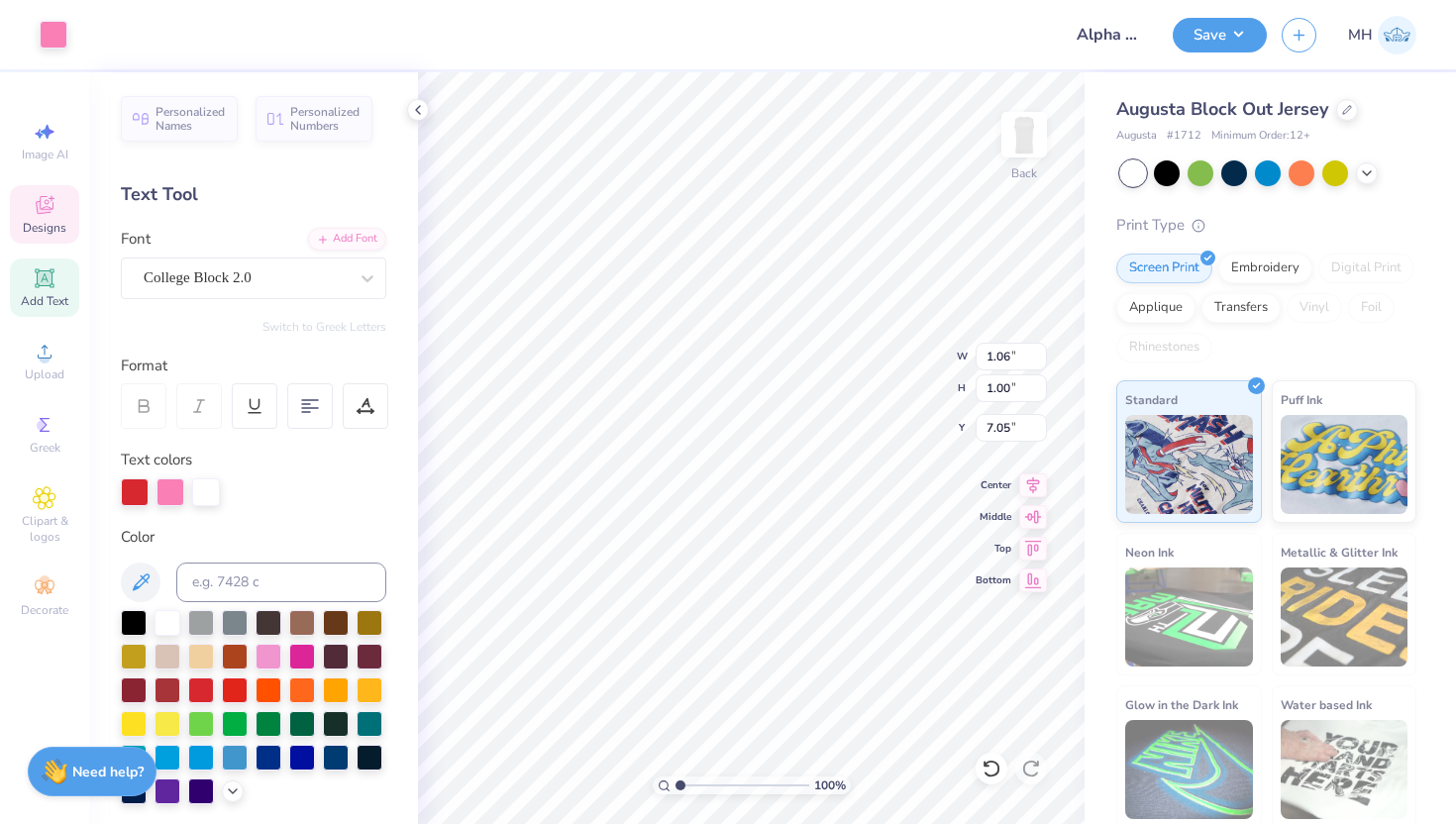 type on "7.04" 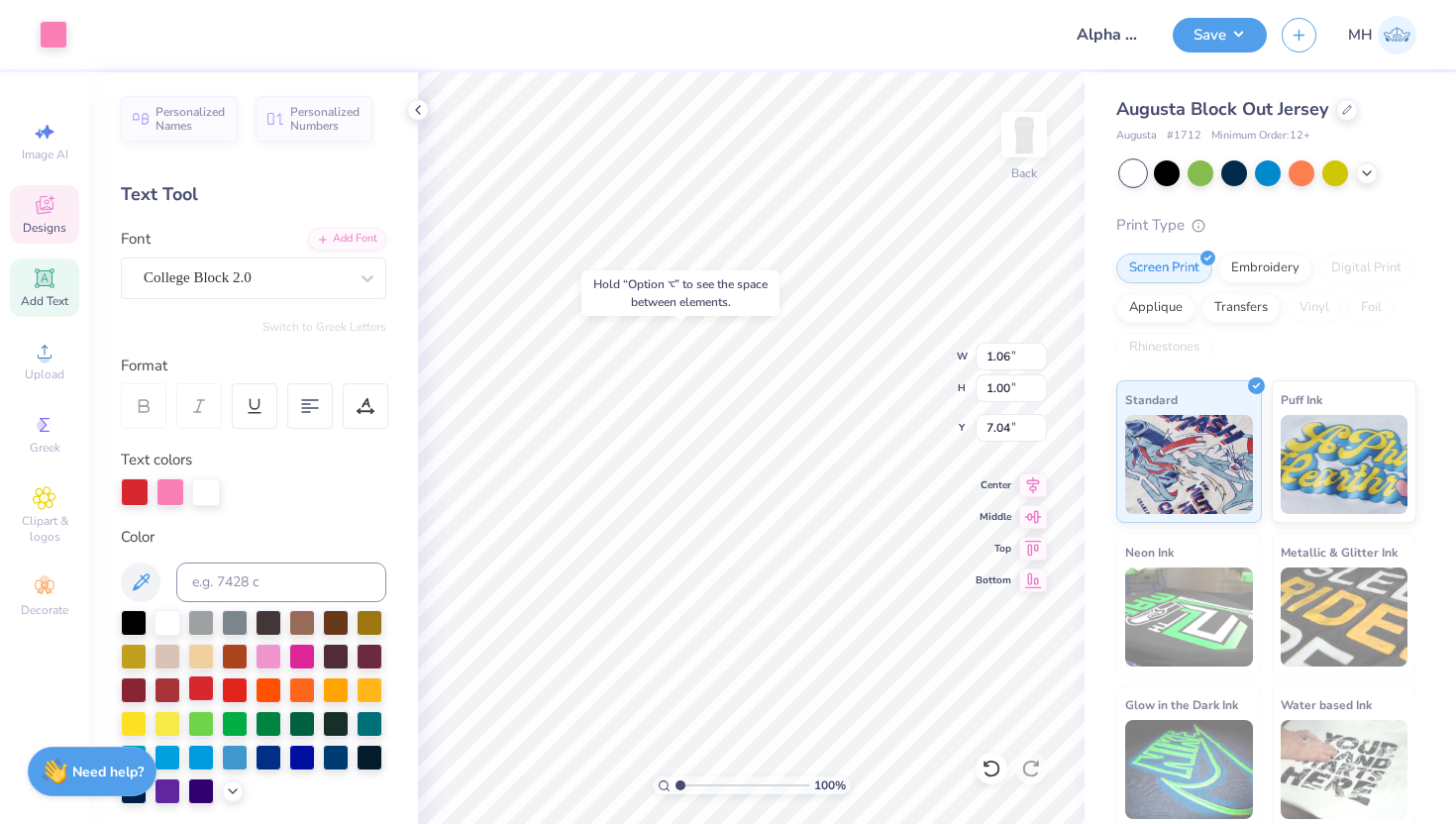 click at bounding box center [201, 688] 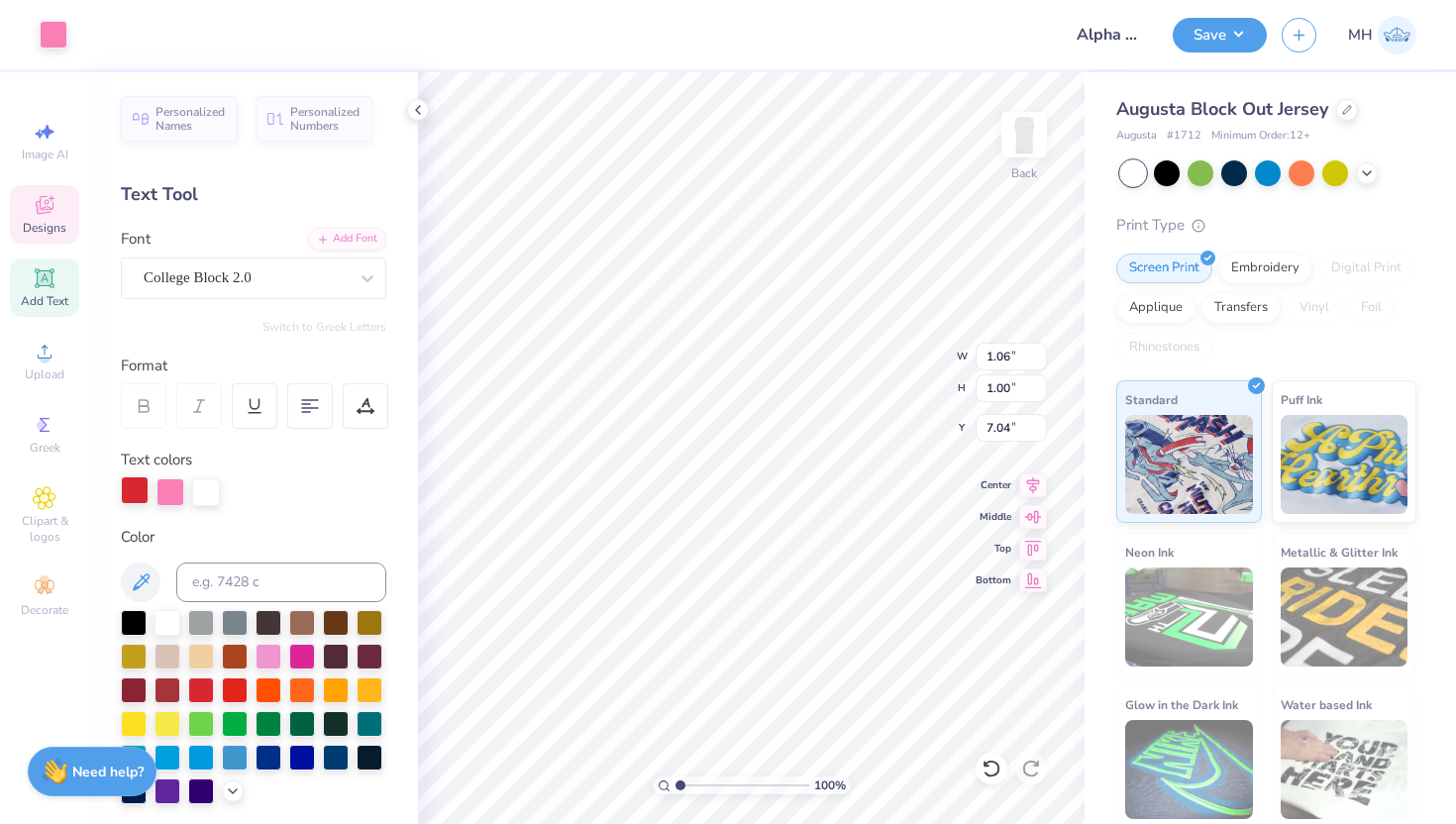 click at bounding box center (135, 490) 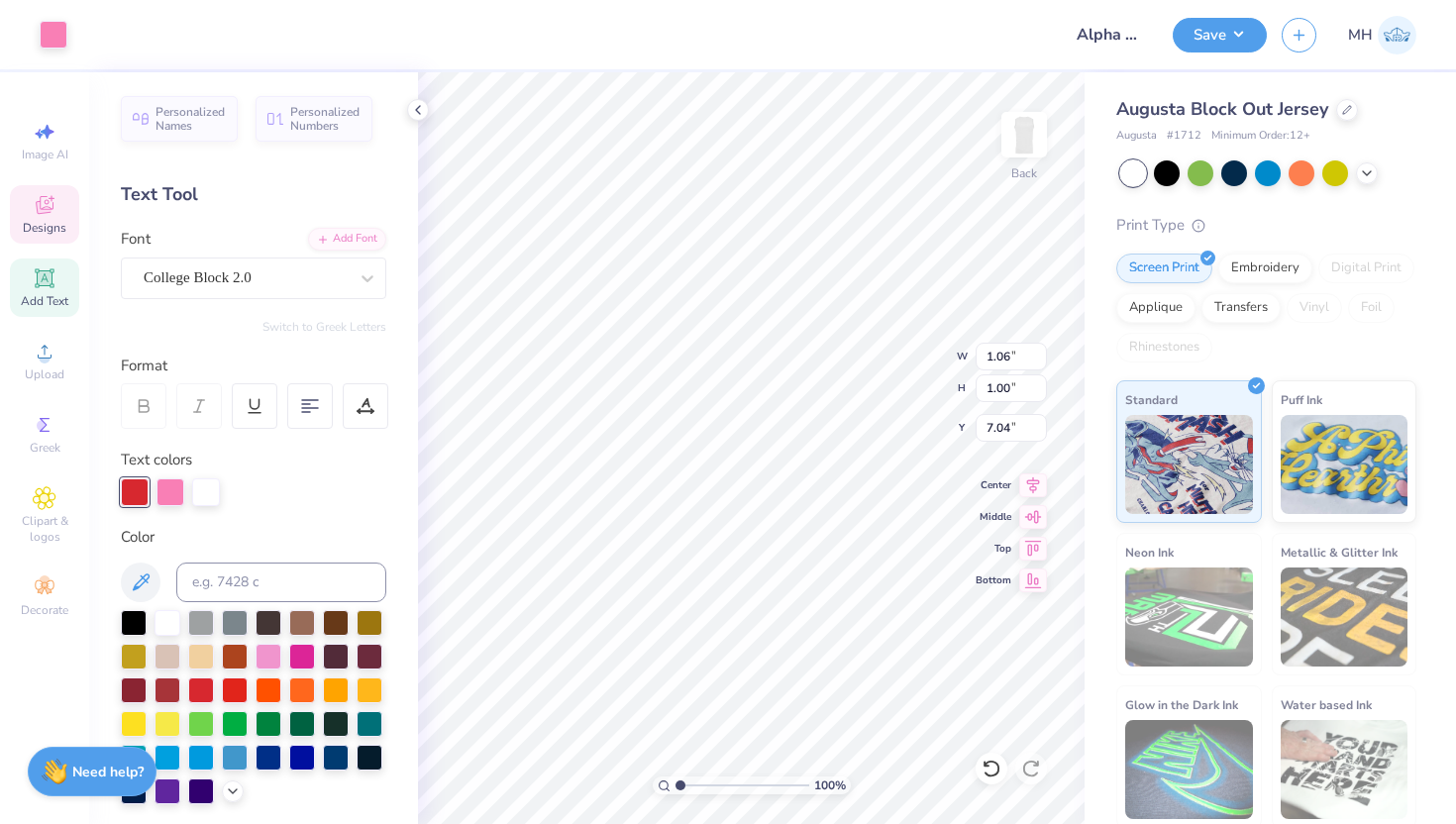 type on "4.33" 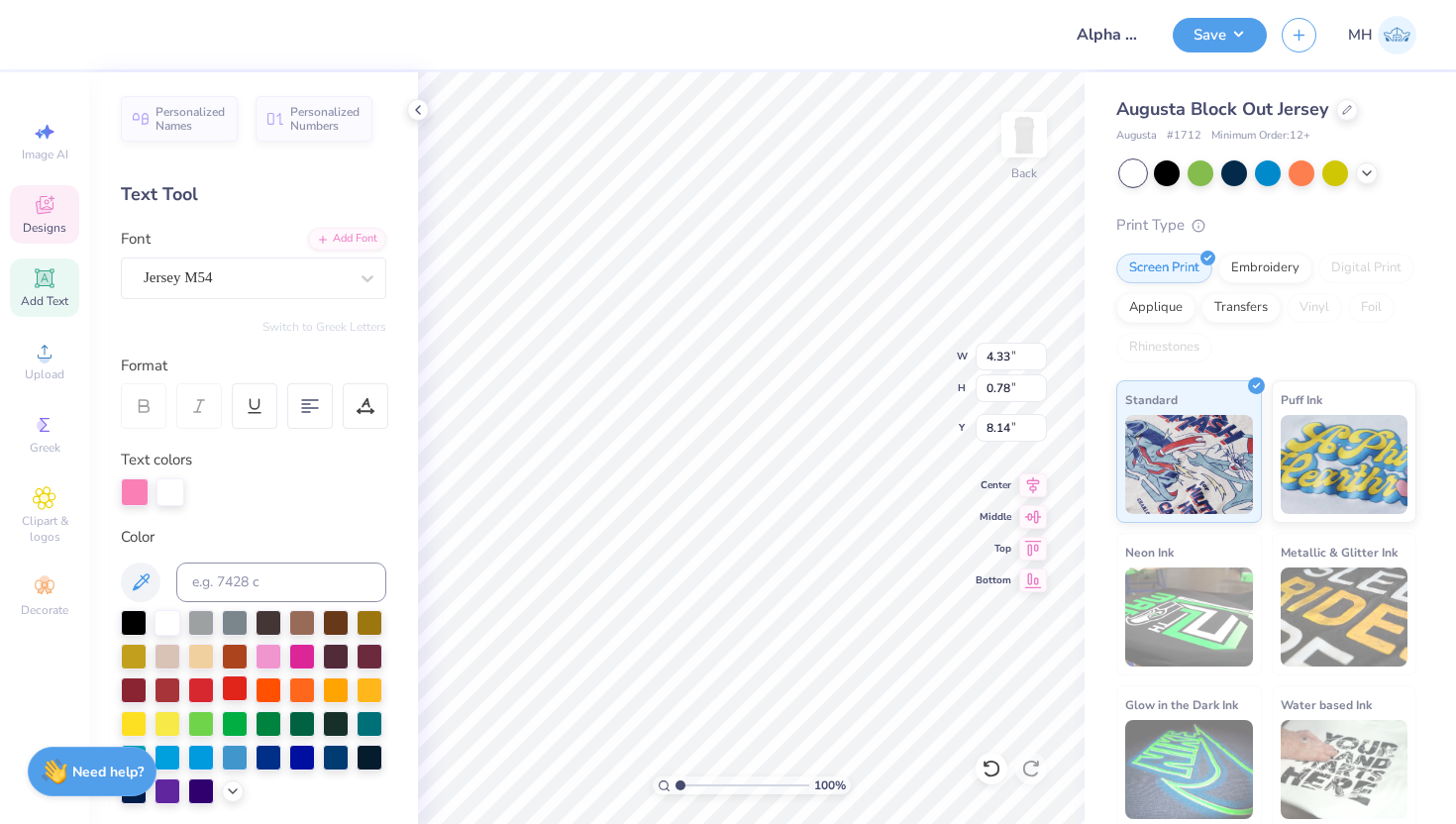 click at bounding box center [235, 688] 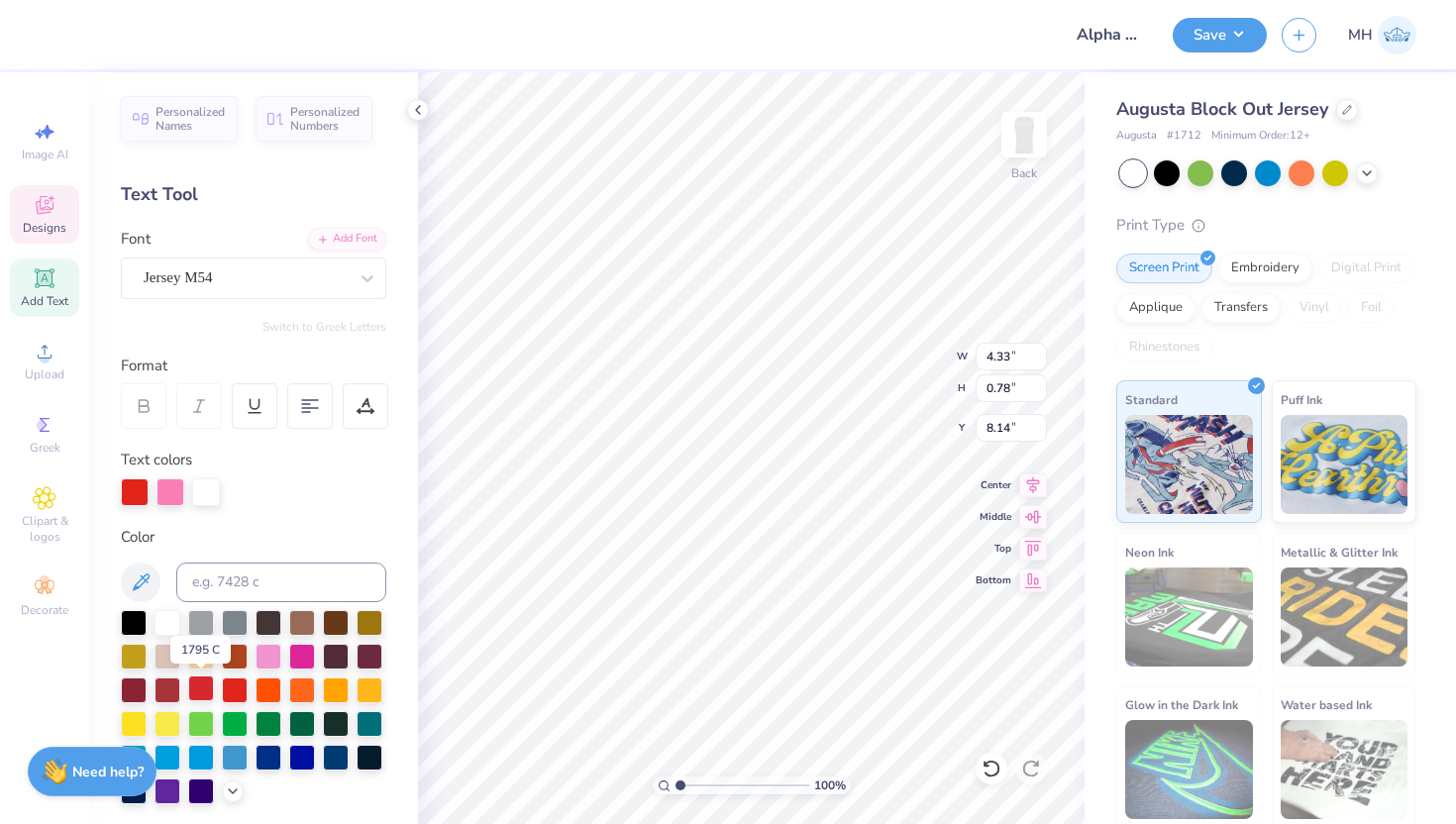click at bounding box center (201, 688) 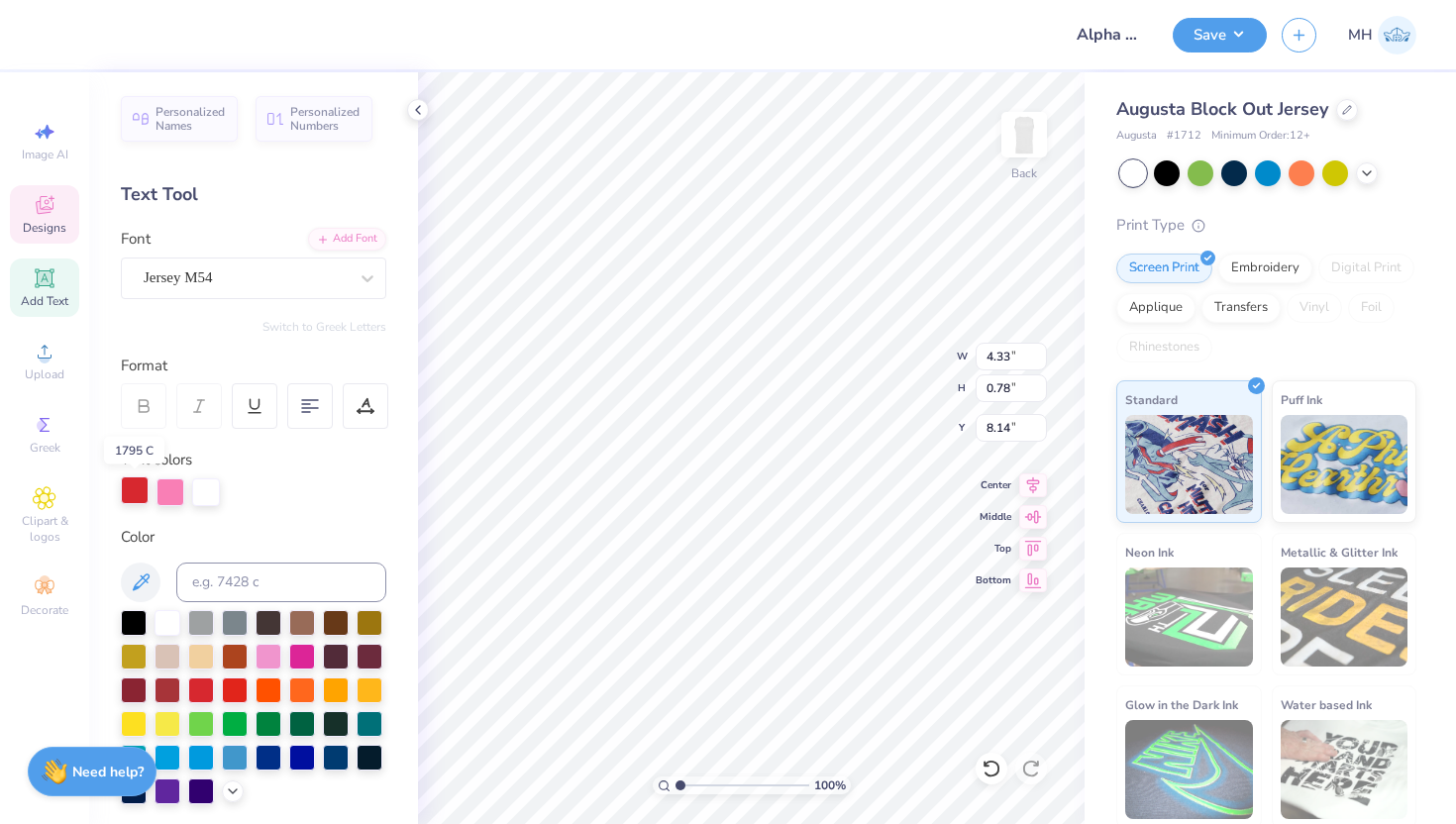 click at bounding box center (135, 490) 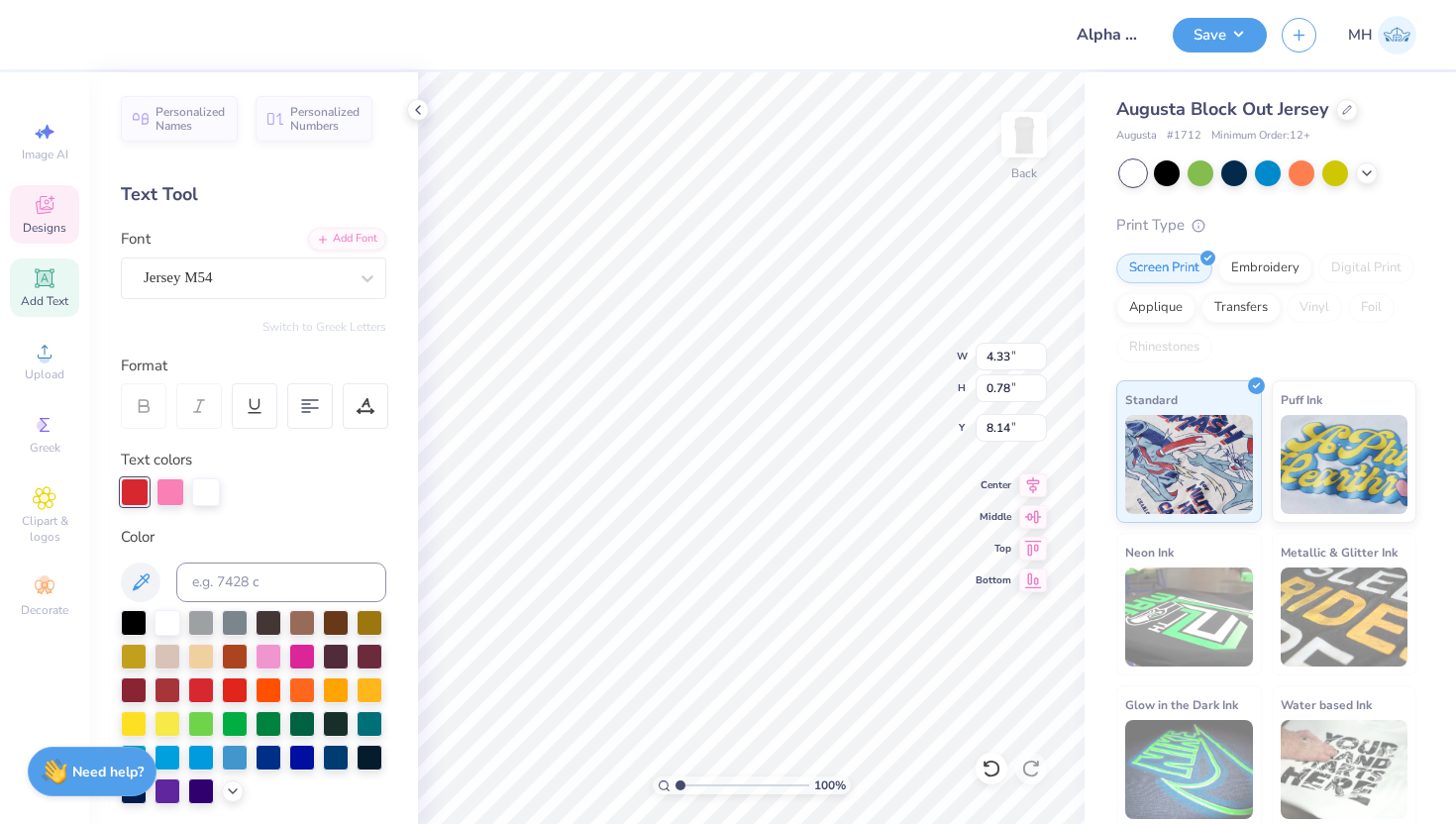 type on "9.42" 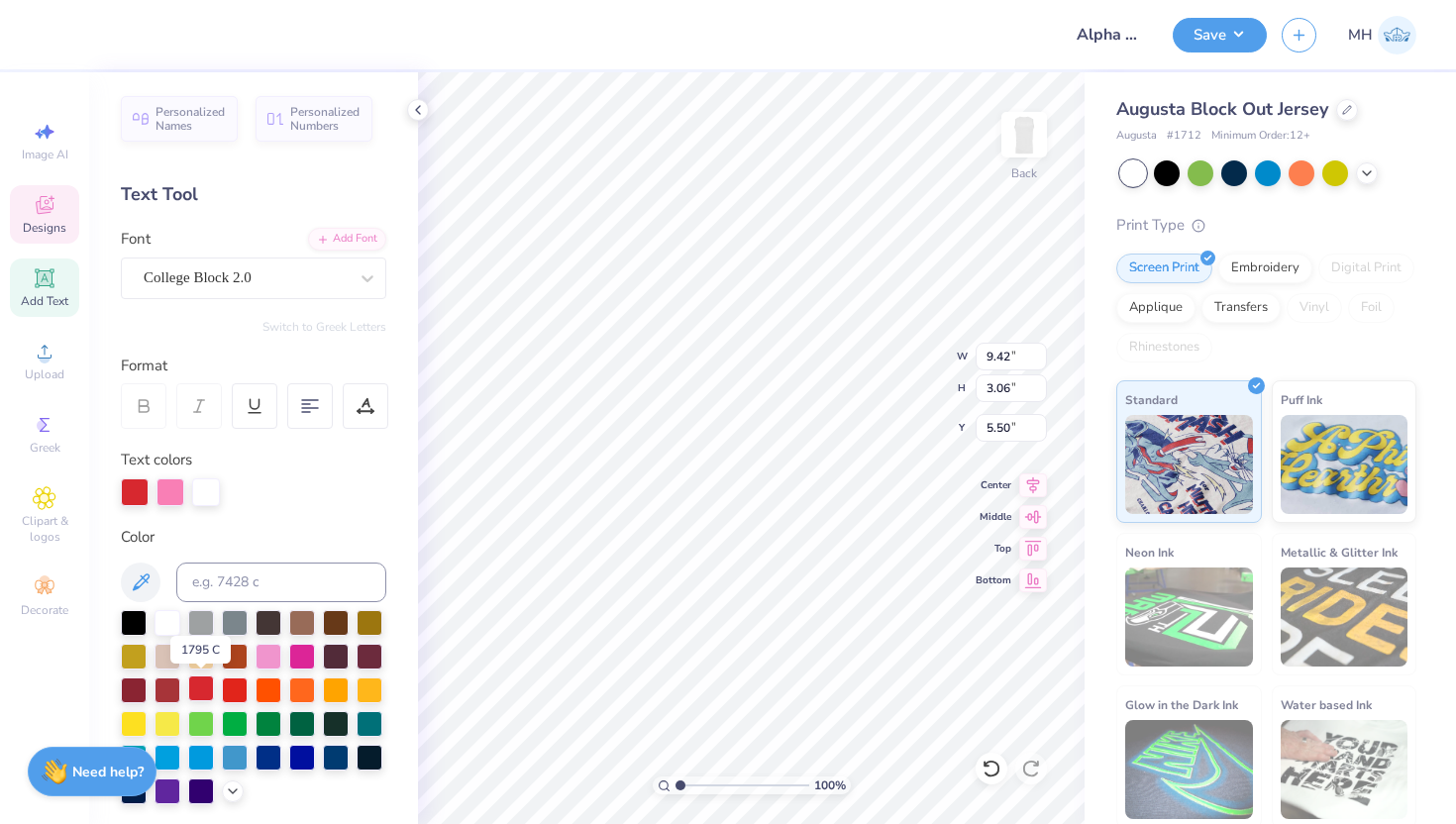 click at bounding box center [201, 688] 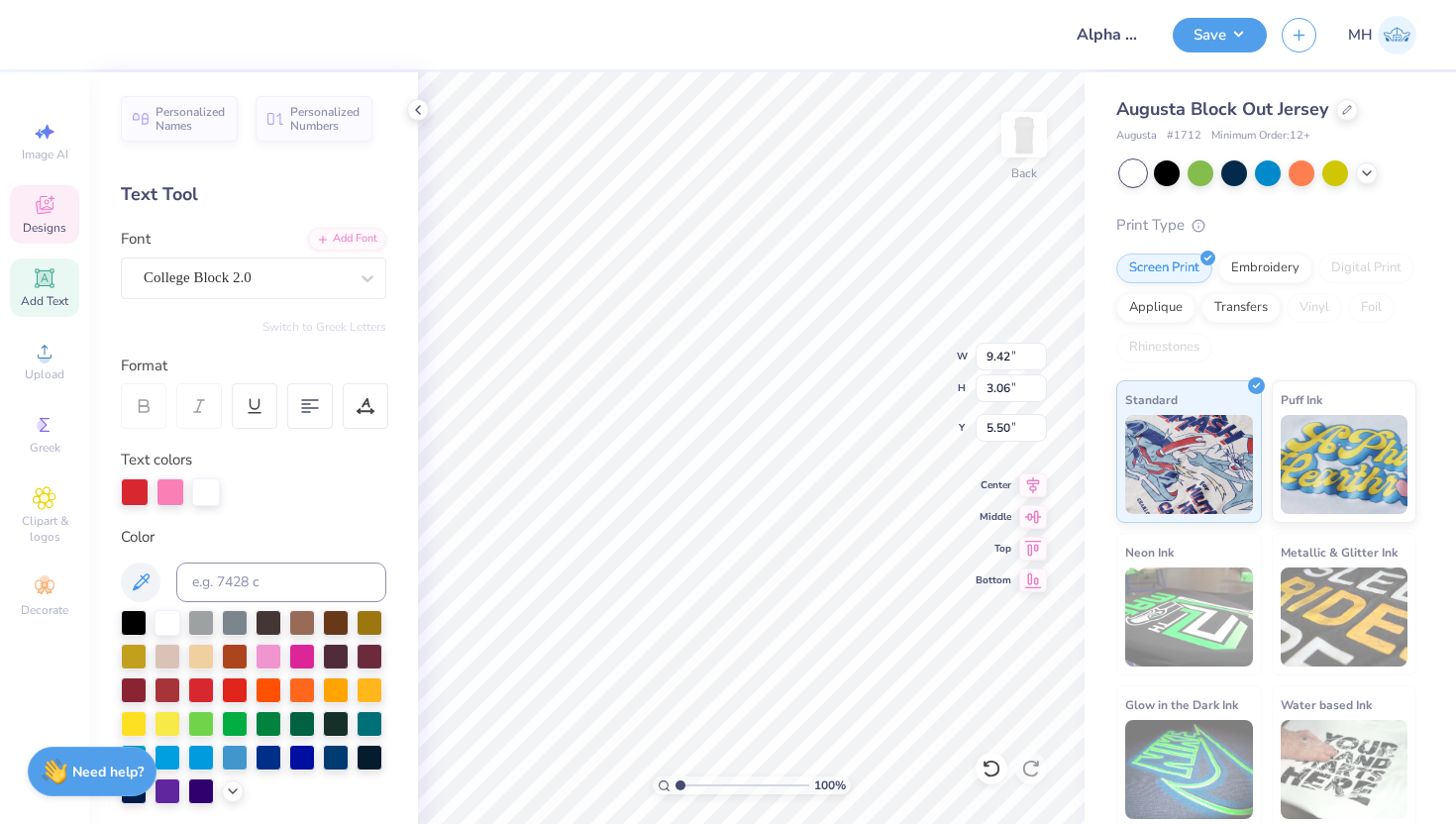 type on "1.06" 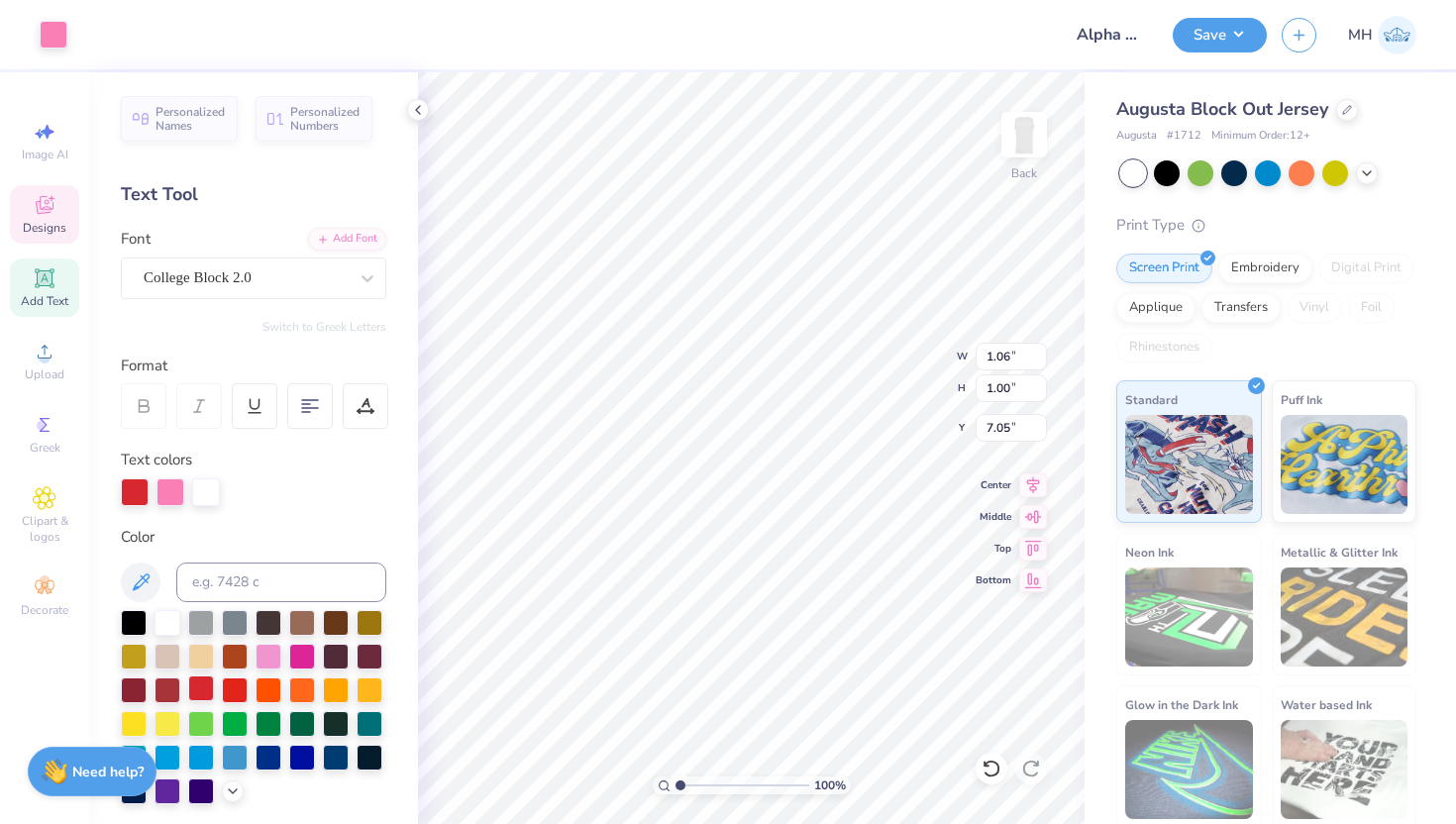 click at bounding box center [201, 688] 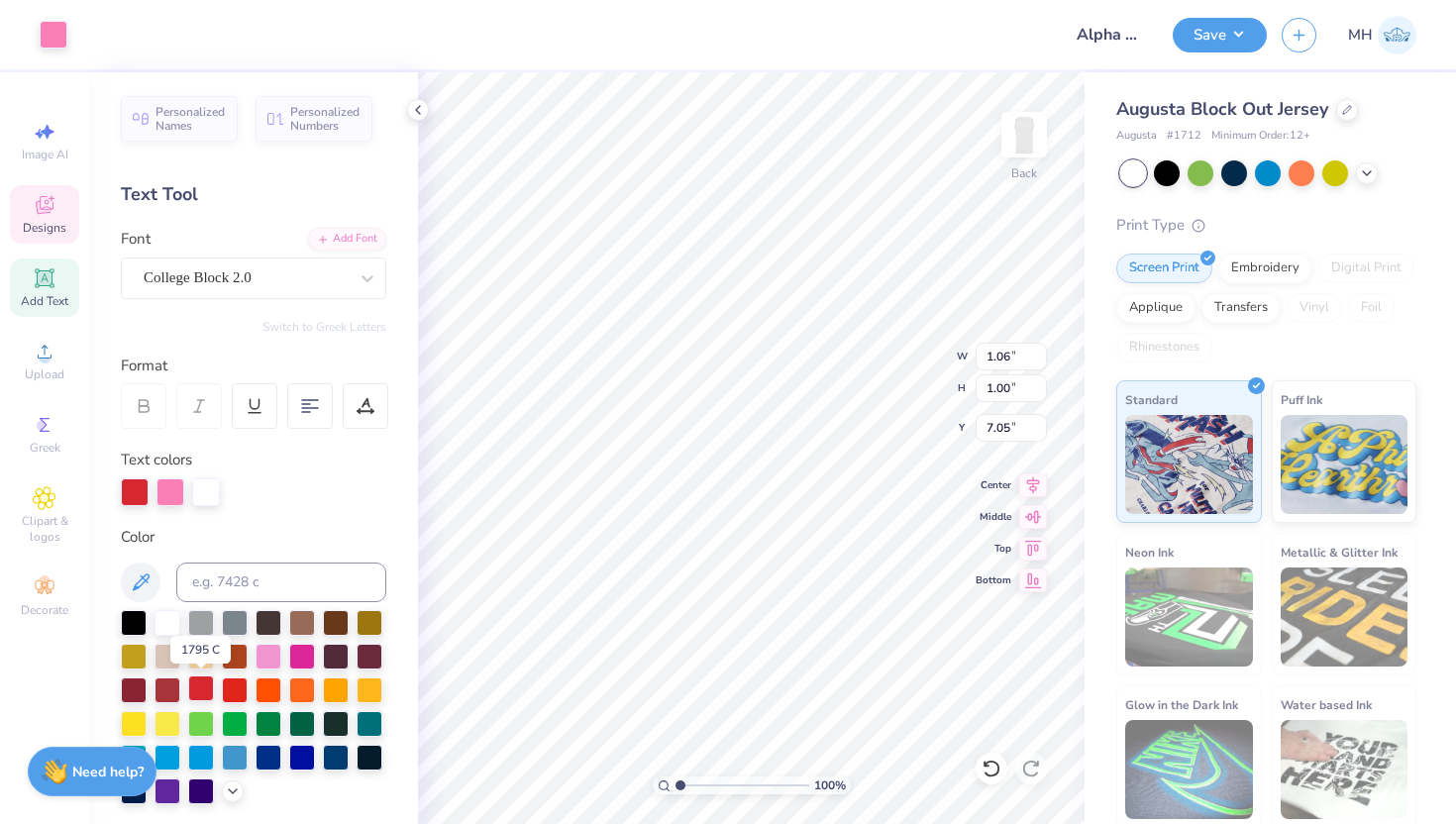 click at bounding box center (201, 688) 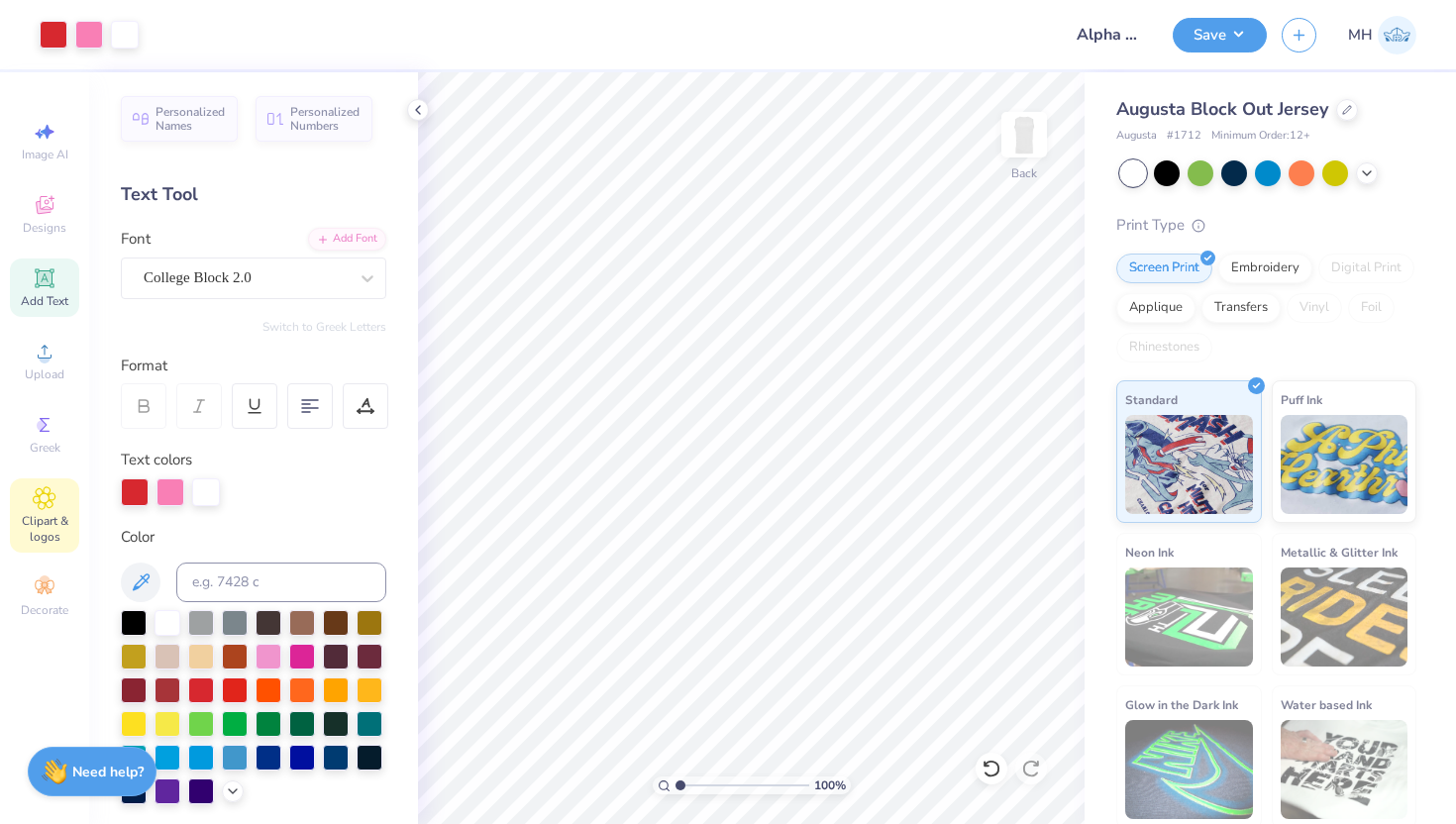 click on "Clipart & logos" at bounding box center [45, 529] 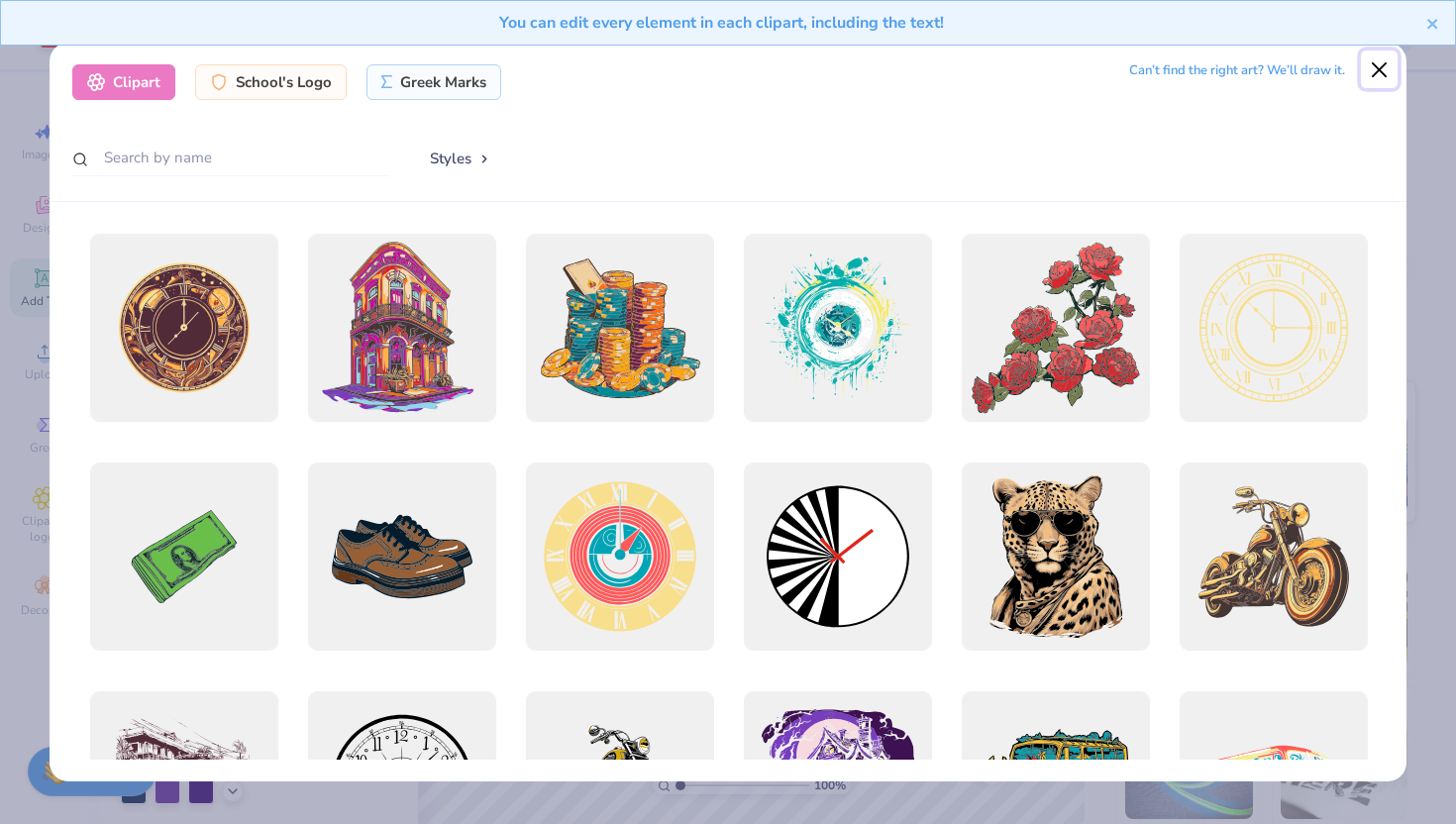 click at bounding box center (1380, 69) 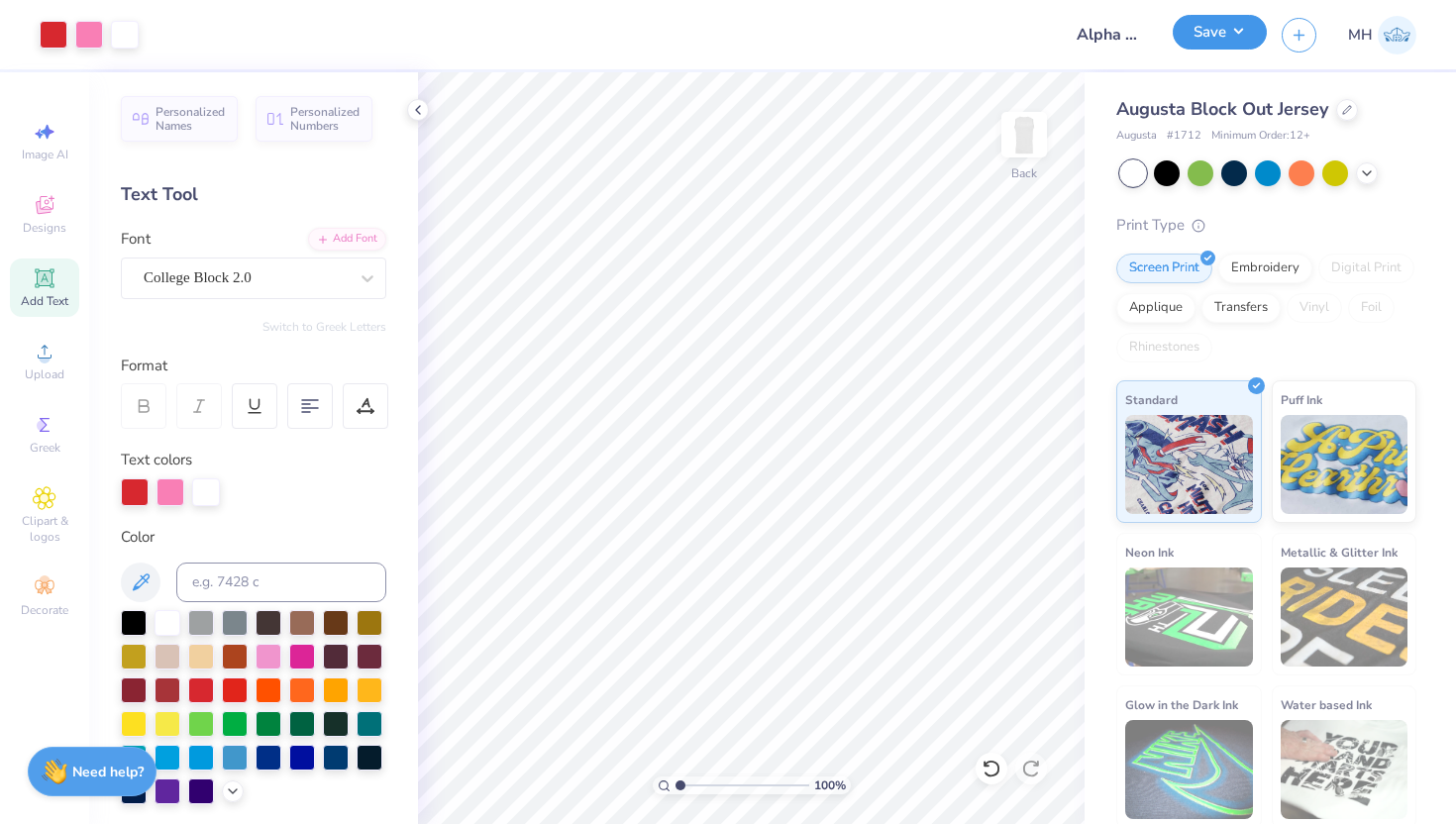 click on "Save" at bounding box center [1219, 32] 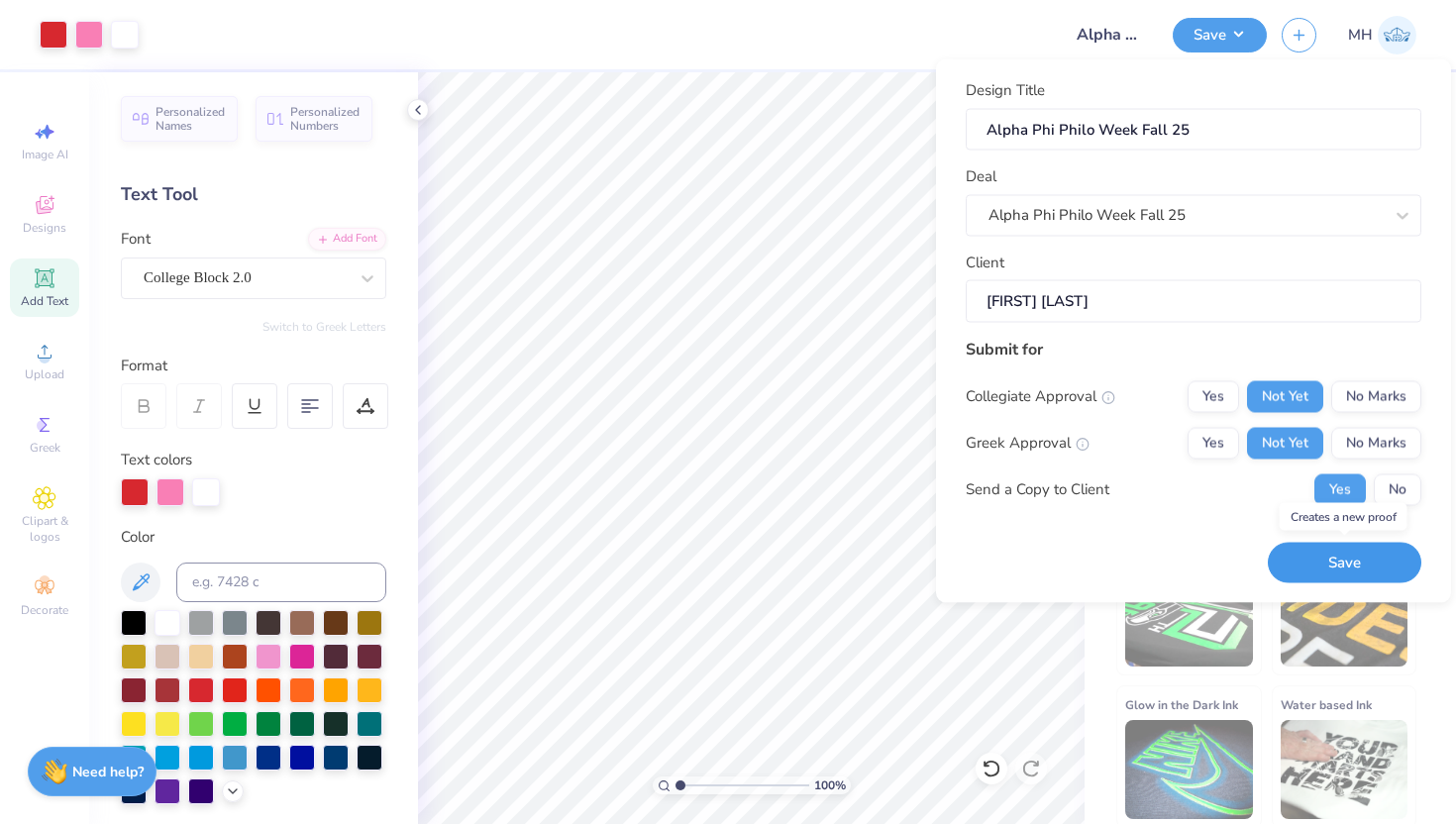 click on "Save" at bounding box center [1344, 563] 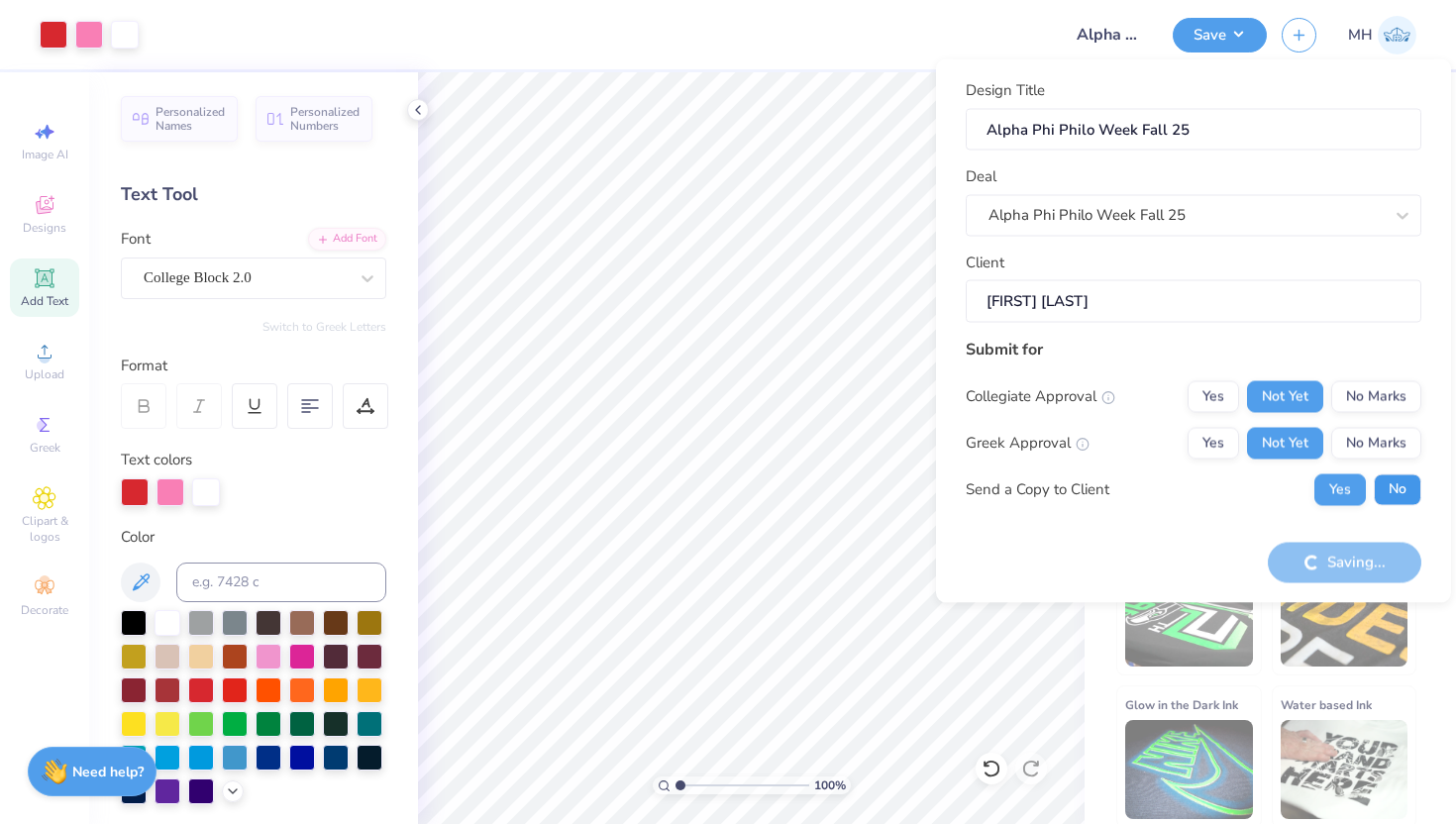 click on "No" at bounding box center [1398, 489] 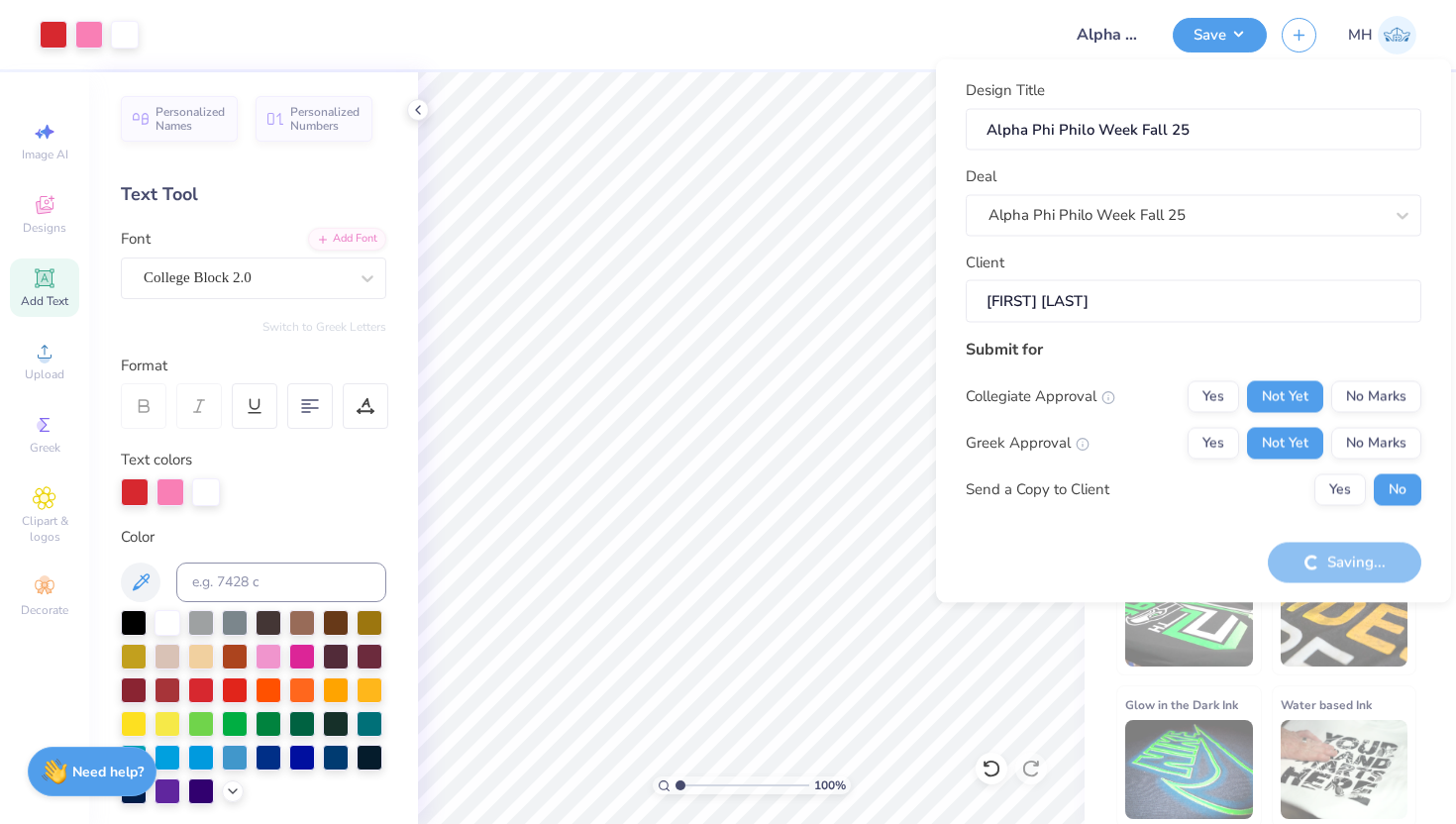 click on "Saving..." at bounding box center (1344, 563) 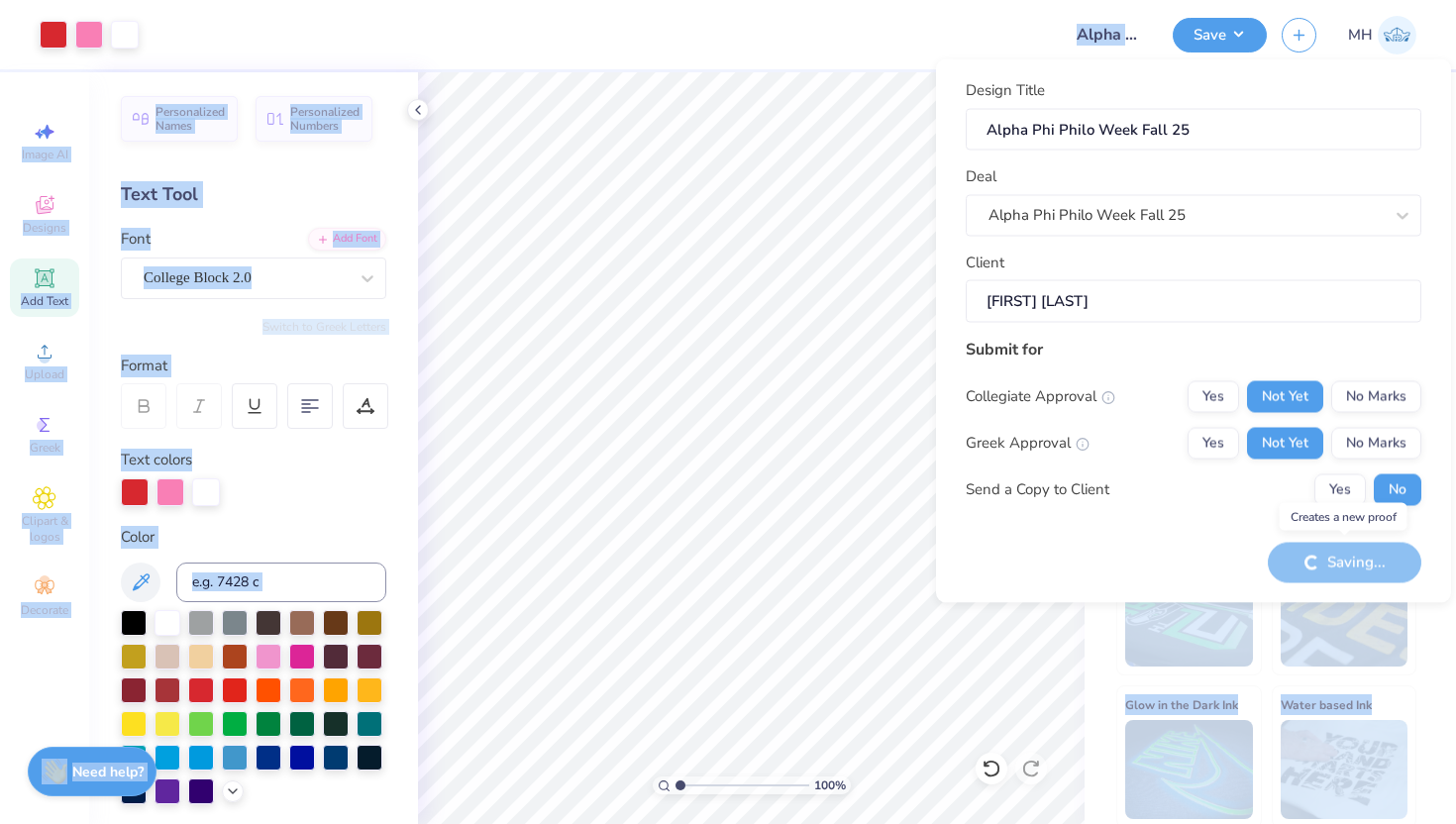 click on "Saving..." at bounding box center [1344, 563] 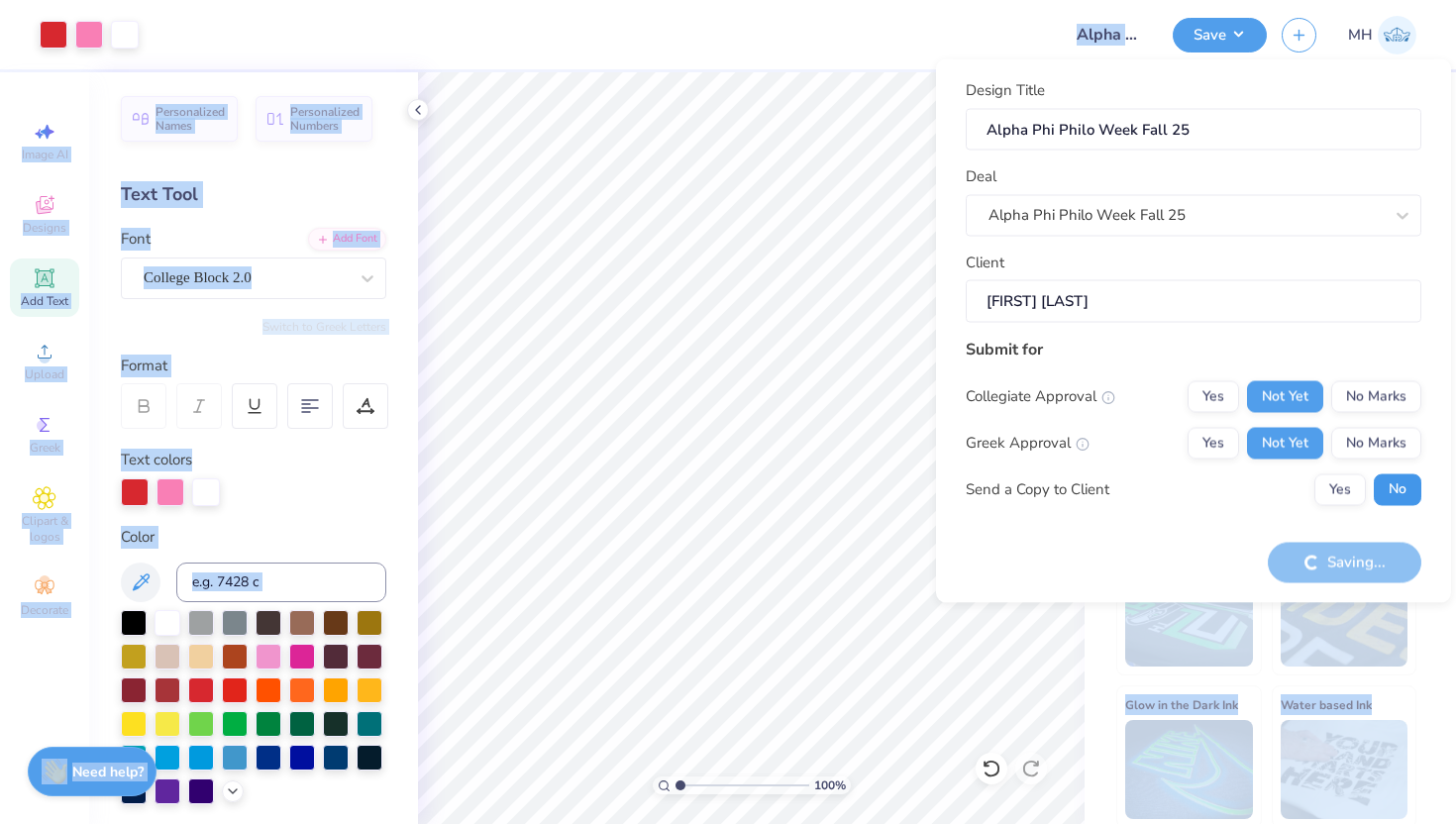 click on "No" at bounding box center (1398, 489) 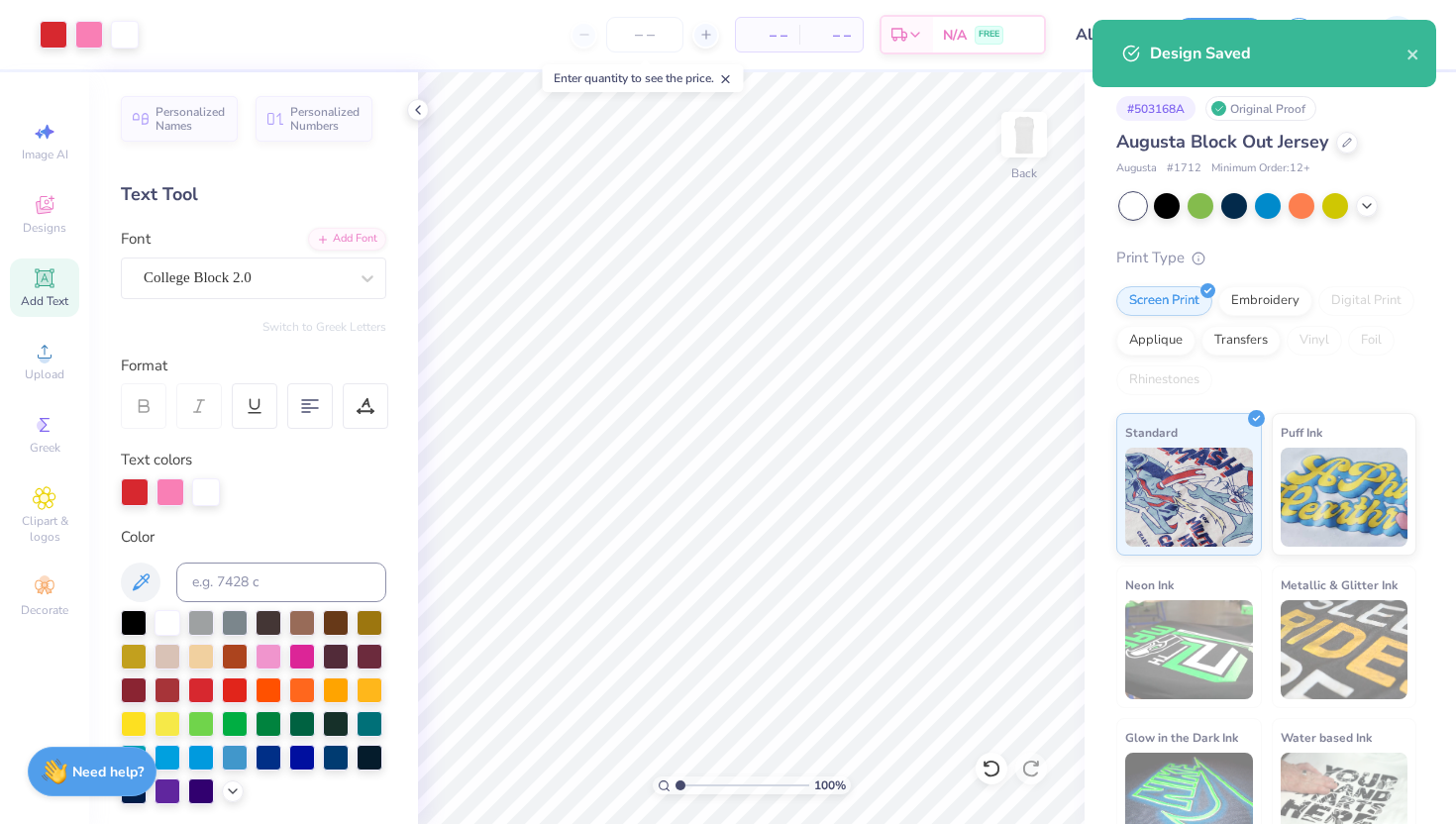 click on "Design Saved" at bounding box center [1264, 53] 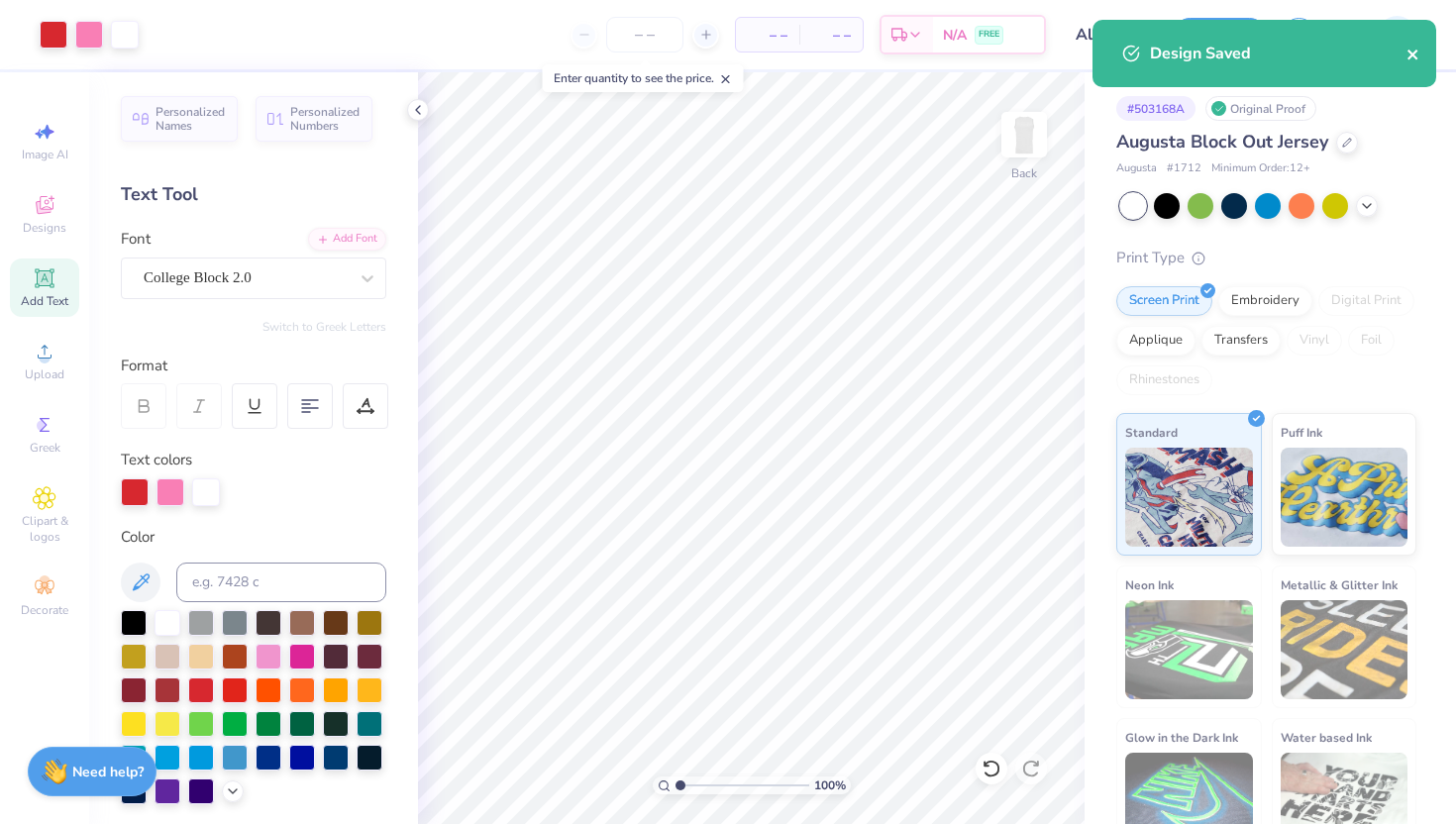 click 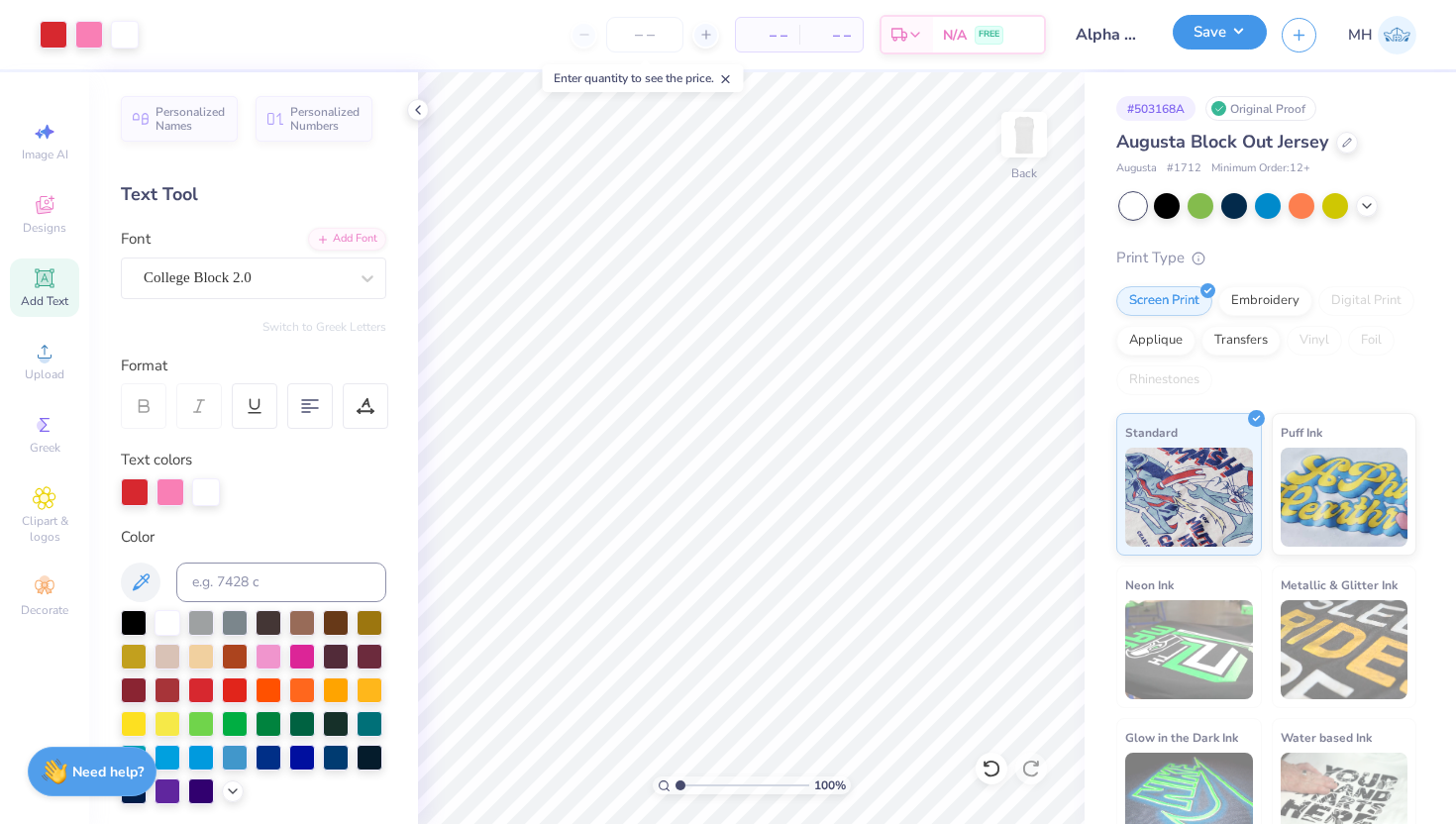 click on "Save" at bounding box center (1219, 32) 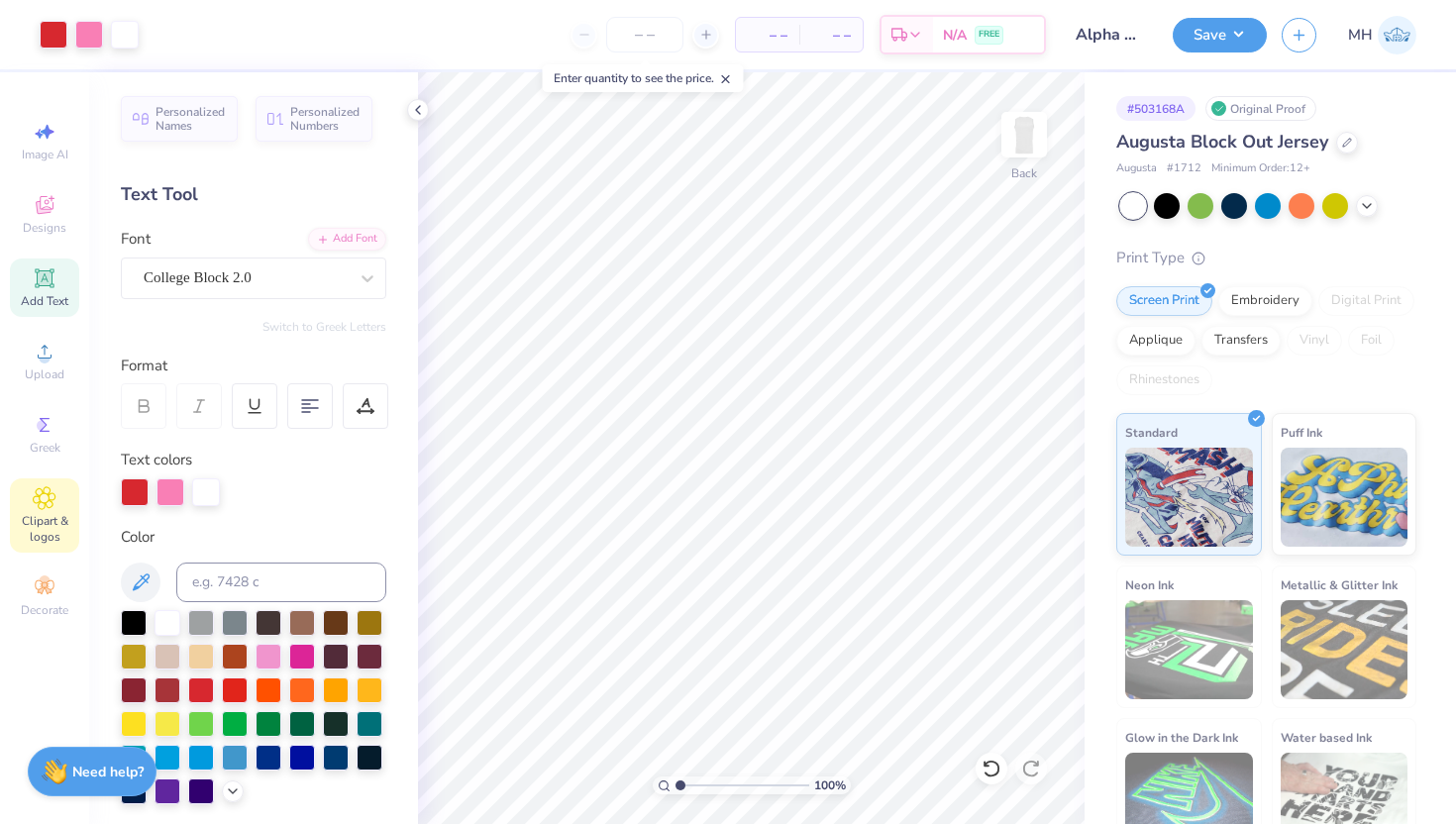 click 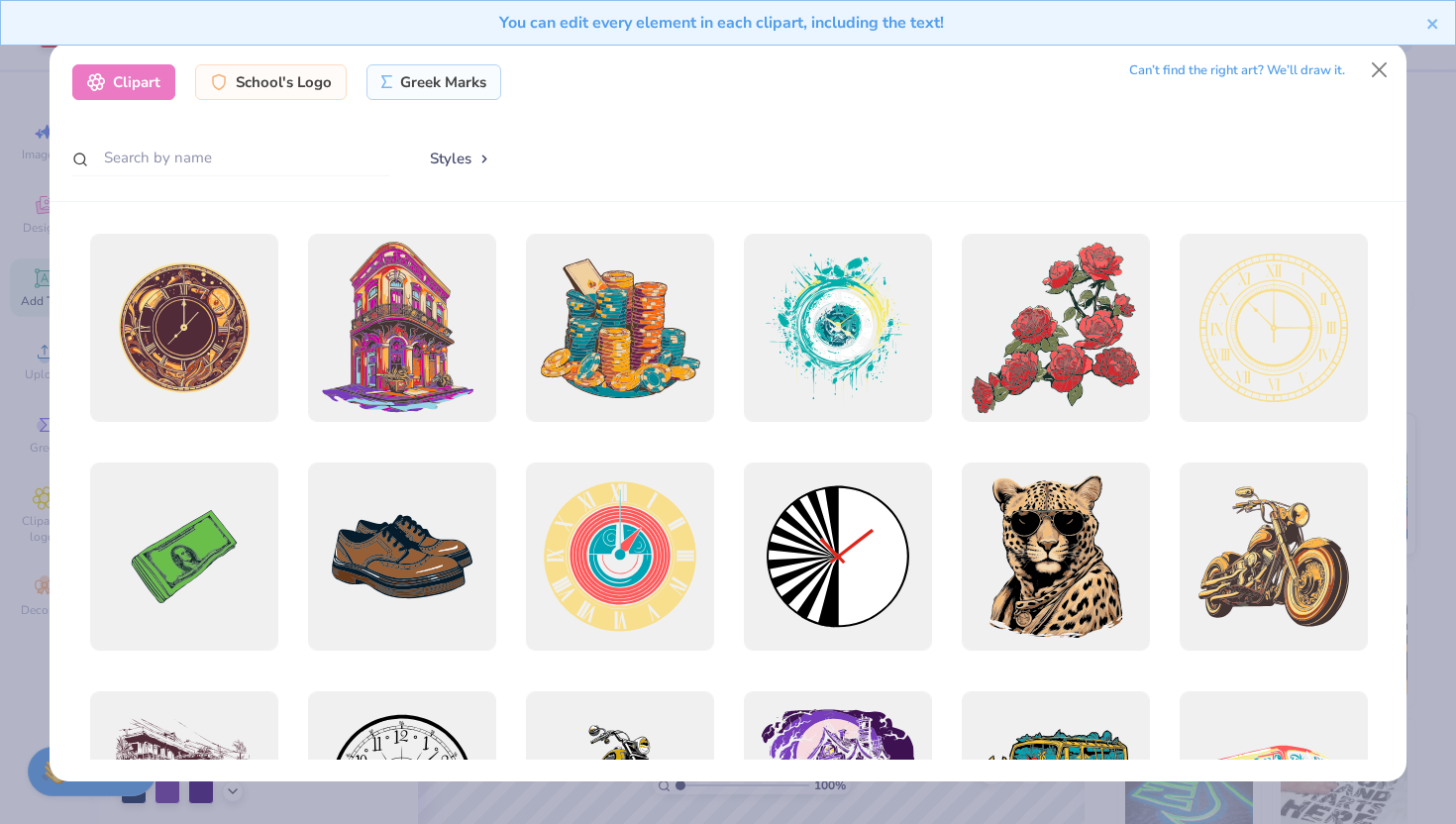 click on "Can’t find the right art? We’ll draw it." at bounding box center (1237, 70) 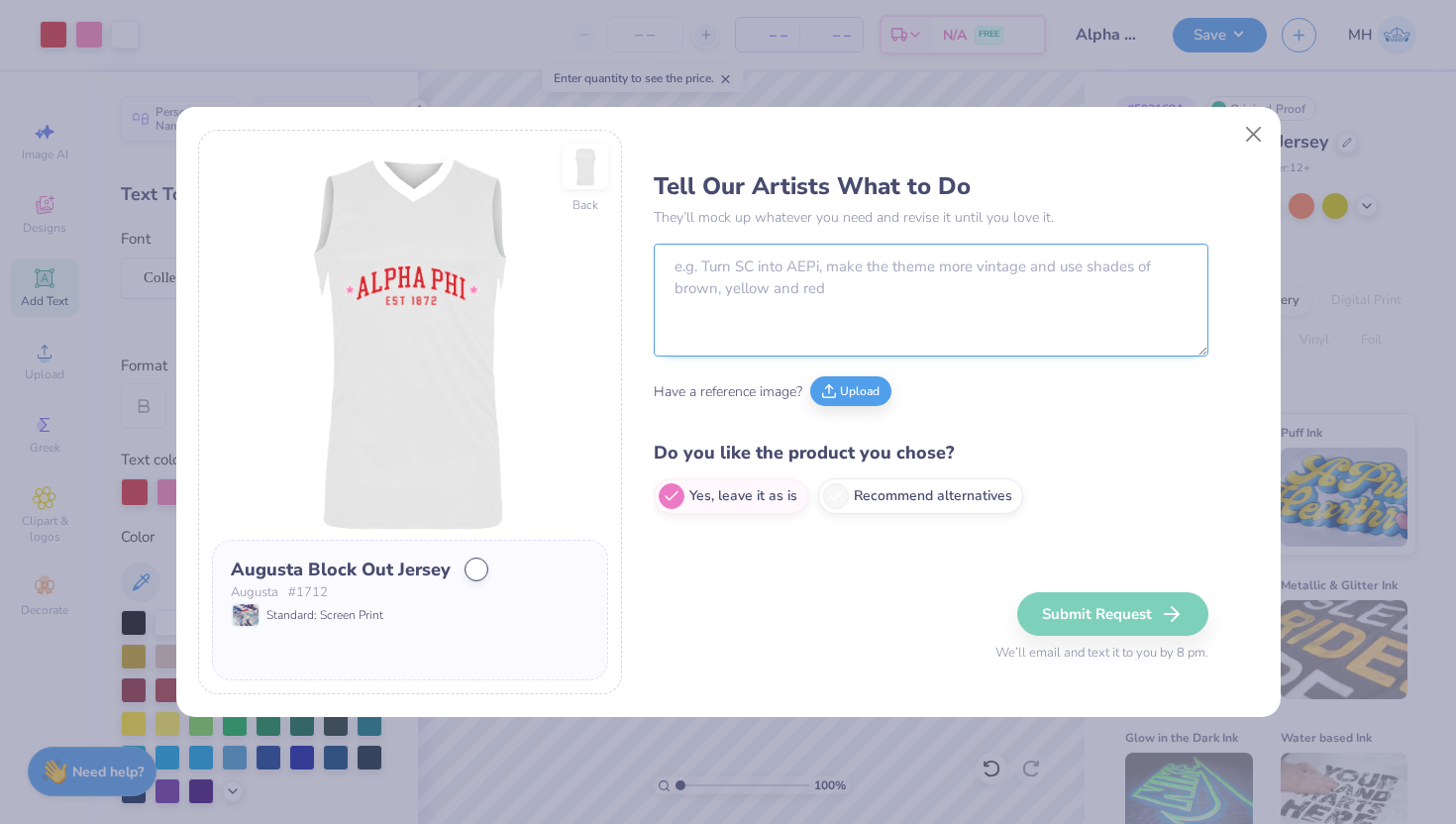 click at bounding box center (931, 300) 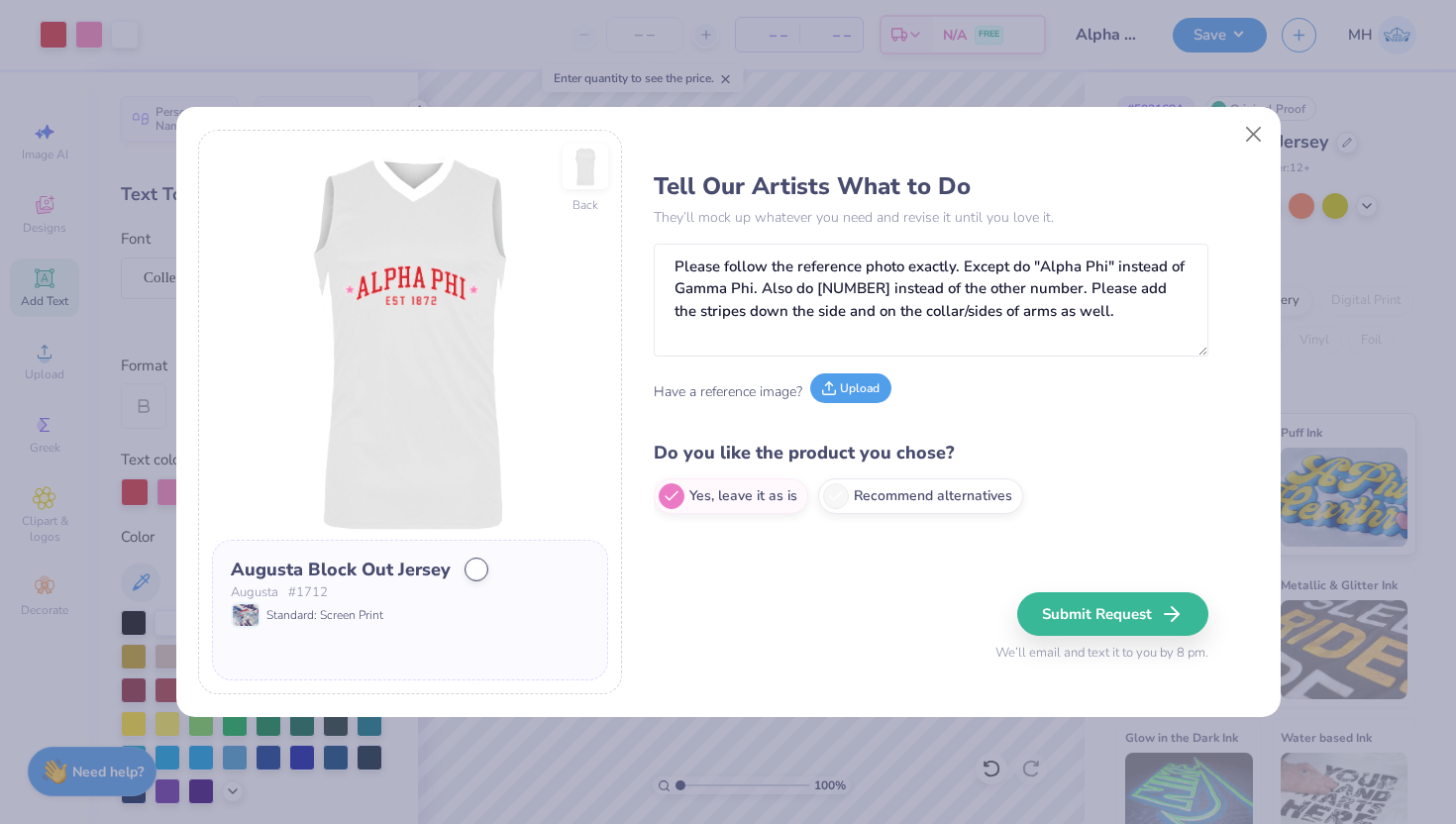 click on "Upload" at bounding box center (851, 388) 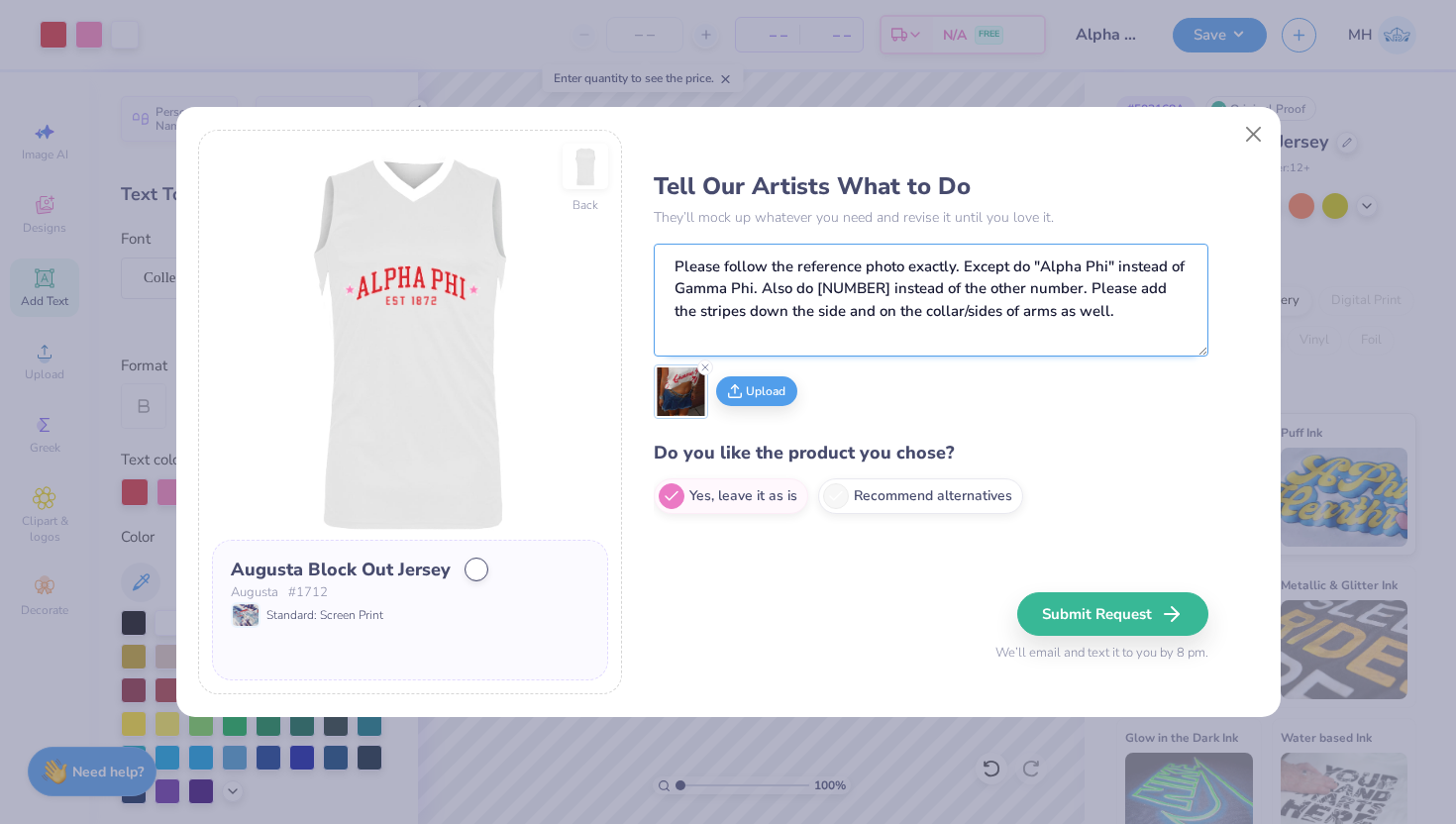 click on "Please follow the reference photo exactly. Except do "Alpha Phi" instead of Gamma Phi. Also do [NUMBER] instead of the other number. Please add the stripes down the side and on the collar/sides of arms as well." at bounding box center (931, 300) 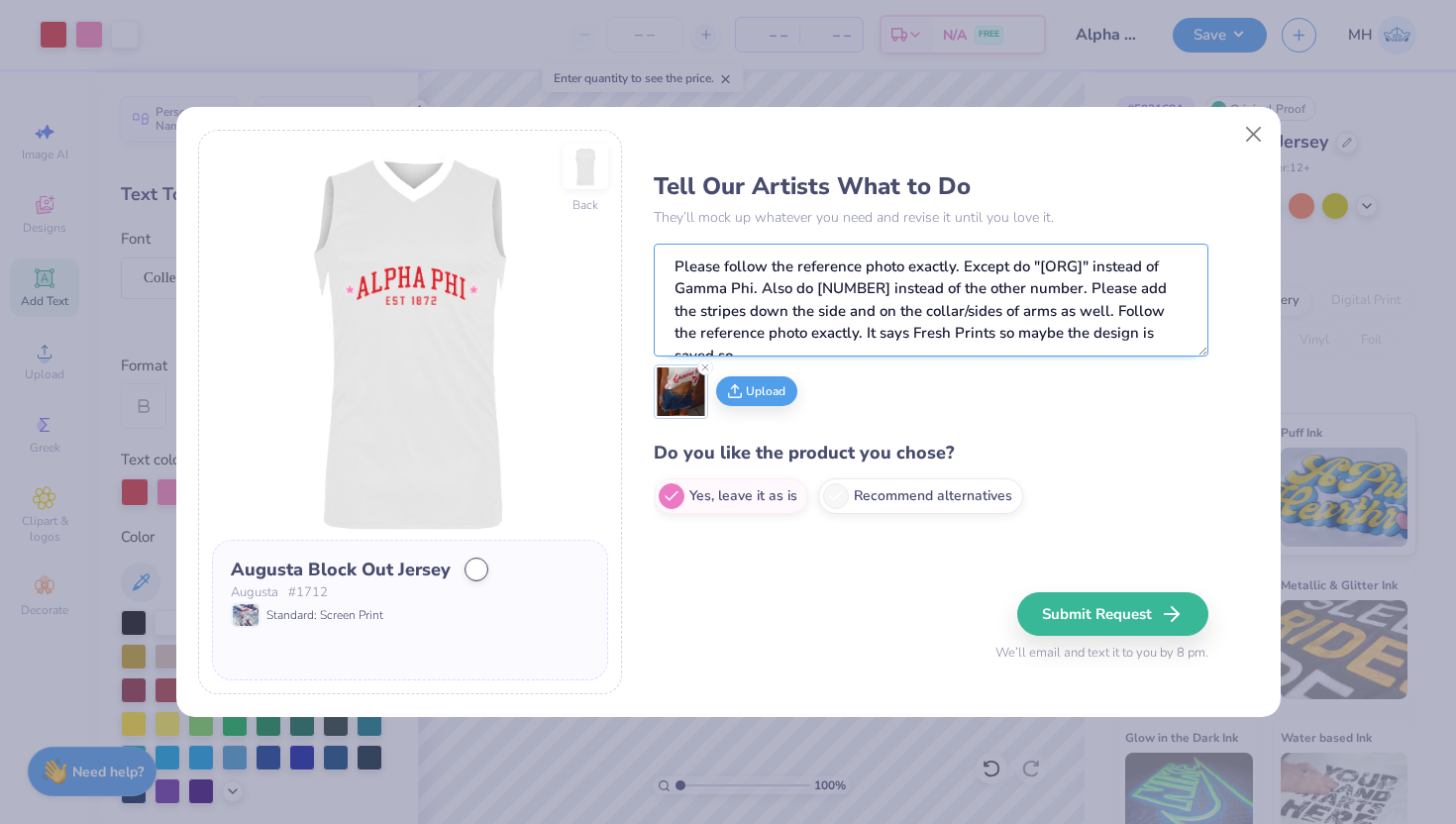 scroll, scrollTop: 11, scrollLeft: 0, axis: vertical 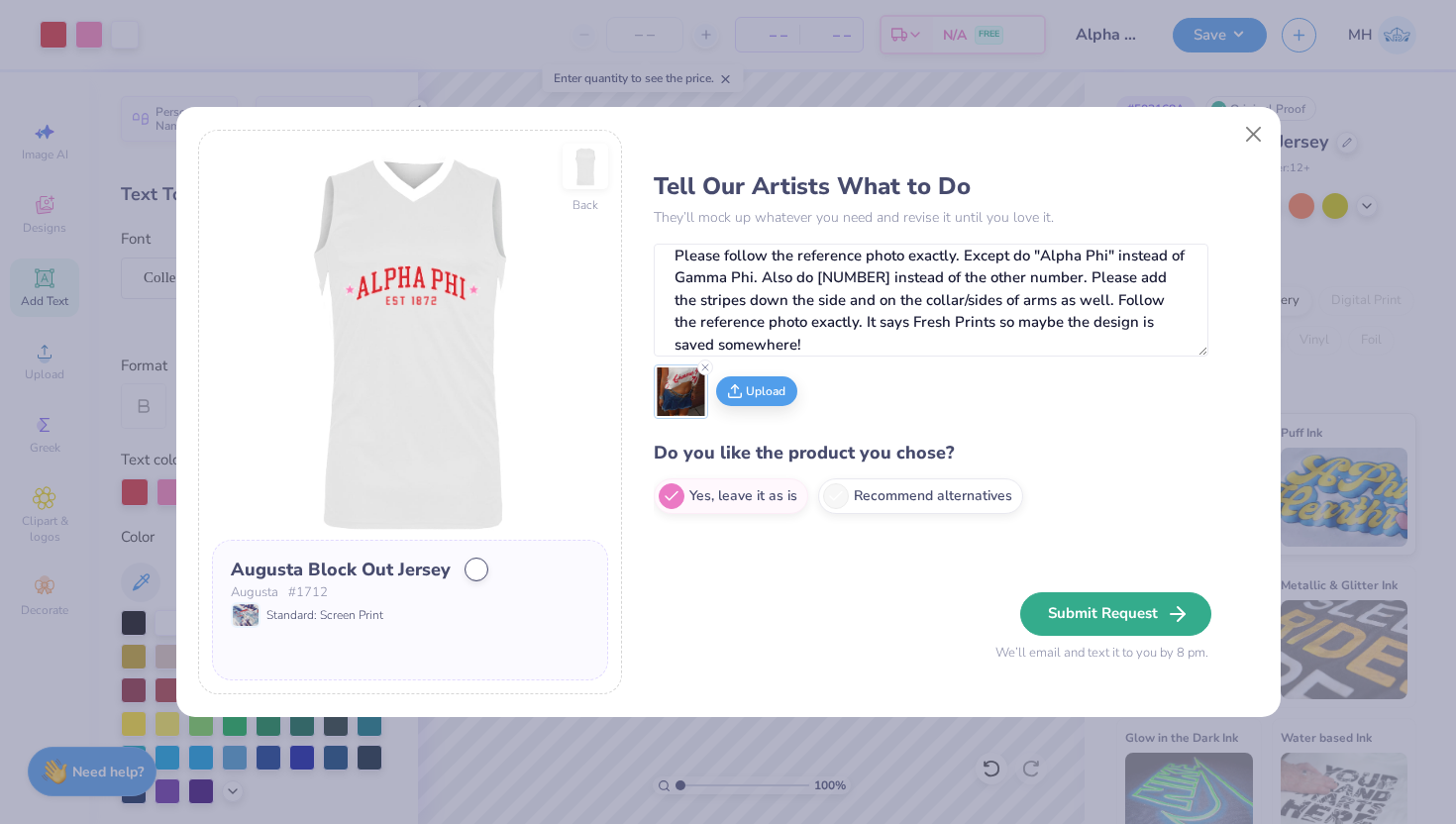 click on "Submit Request" at bounding box center (1115, 614) 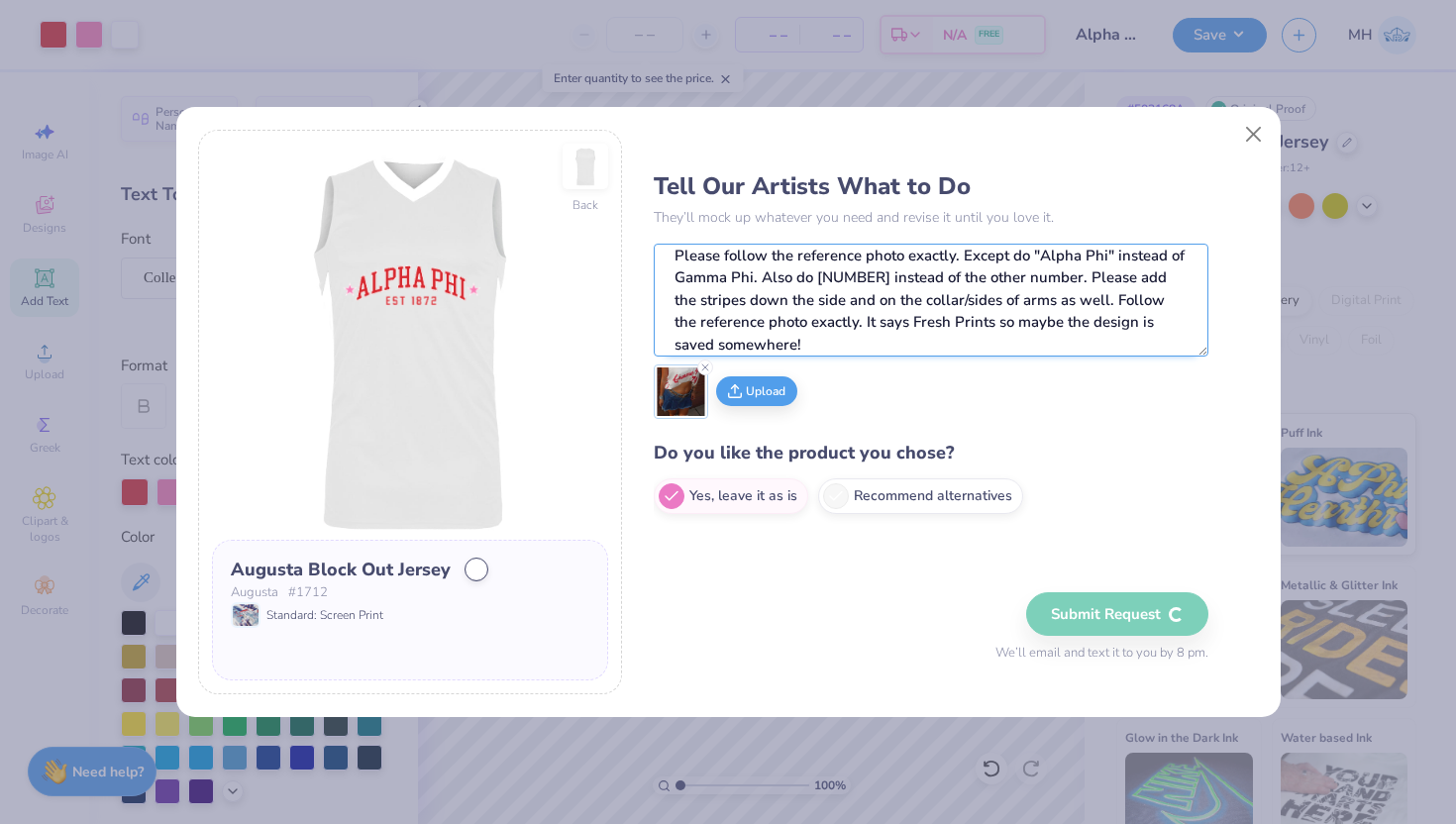 click on "Please follow the reference photo exactly. Except do "Alpha Phi" instead of Gamma Phi. Also do [NUMBER] instead of the other number. Please add the stripes down the side and on the collar/sides of arms as well. Follow the reference photo exactly. It says Fresh Prints so maybe the design is saved somewhere!" at bounding box center (931, 300) 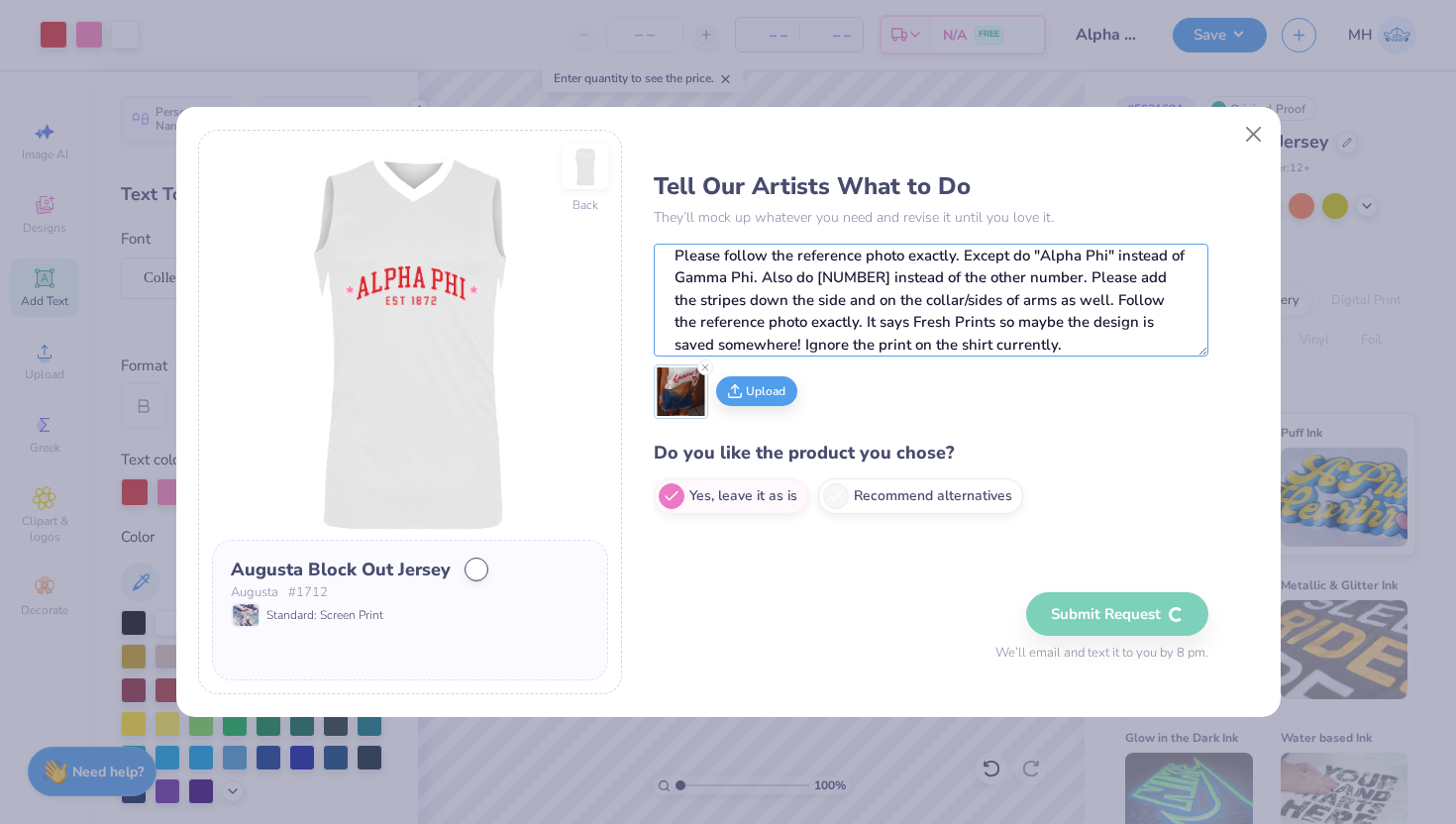 type on "Please follow the reference photo exactly. Except do "Alpha Phi" instead of Gamma Phi. Also do [NUMBER] instead of the other number. Please add the stripes down the side and on the collar/sides of arms as well. Follow the reference photo exactly. It says Fresh Prints so maybe the design is saved somewhere! Ignore the print on the shirt currently." 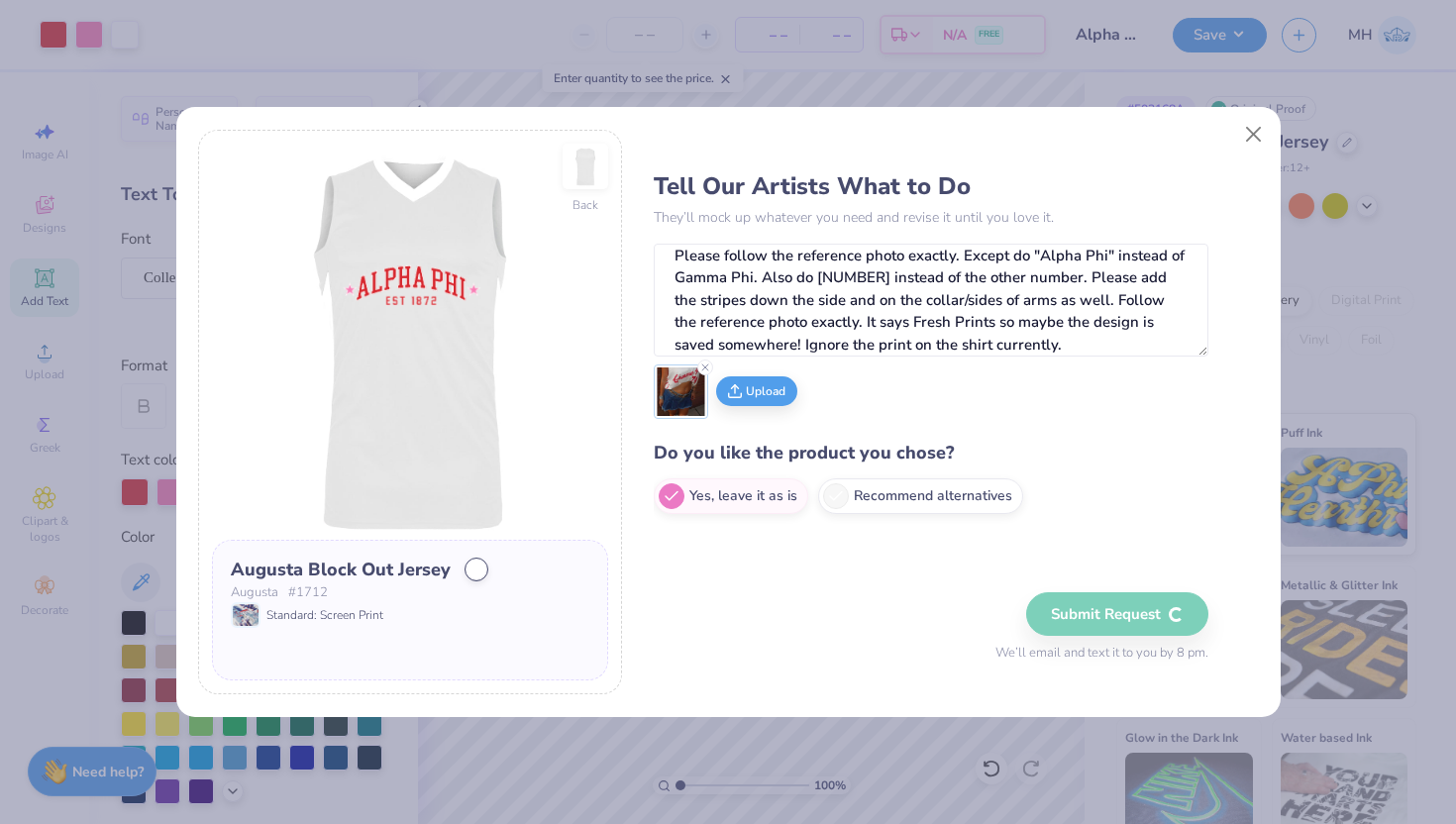 click on "Submit Request We’ll email and text it to you by 8 pm." at bounding box center [1101, 628] 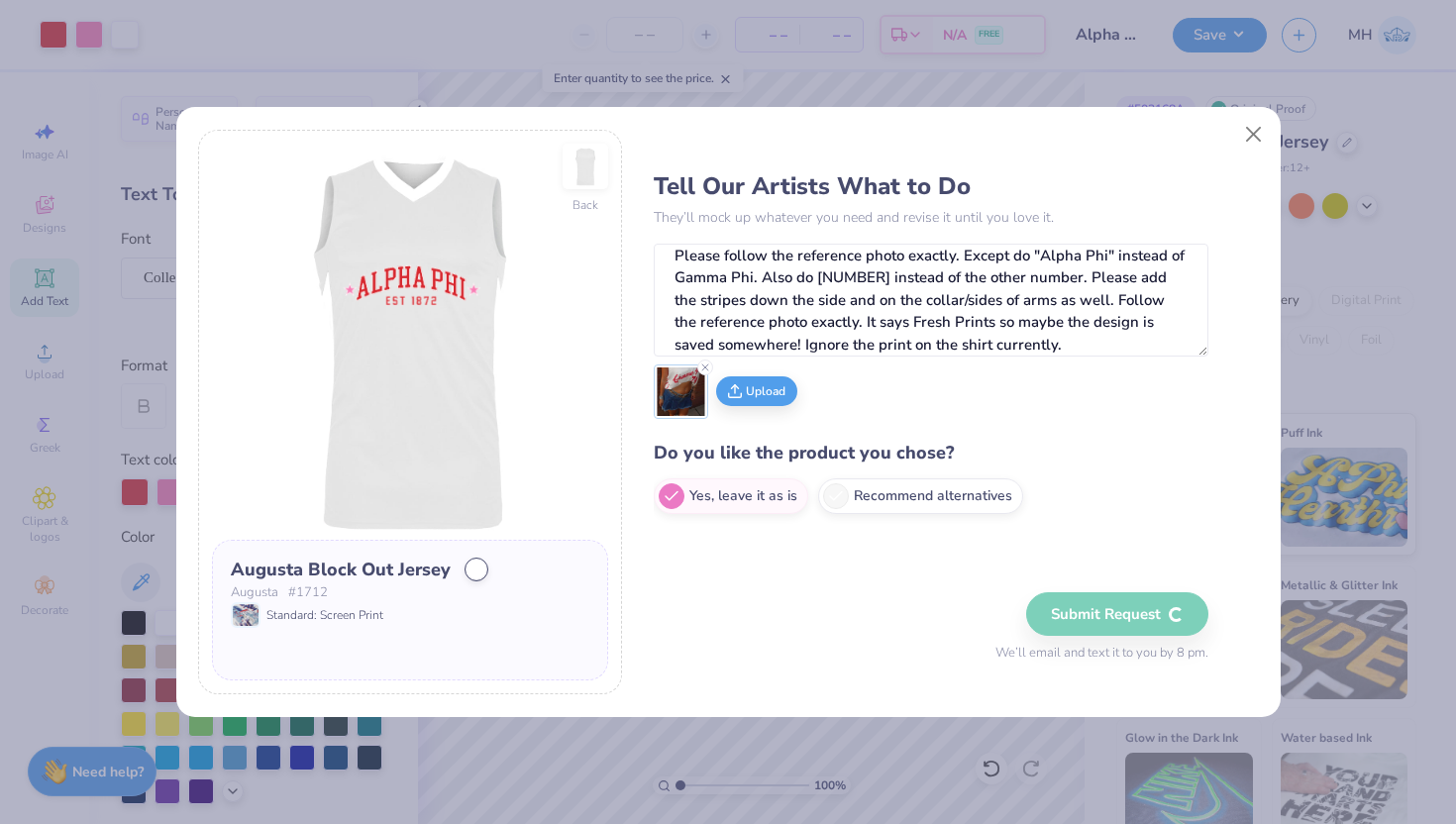 click on "Submit Request We’ll email and text it to you by 8 pm." at bounding box center [1101, 628] 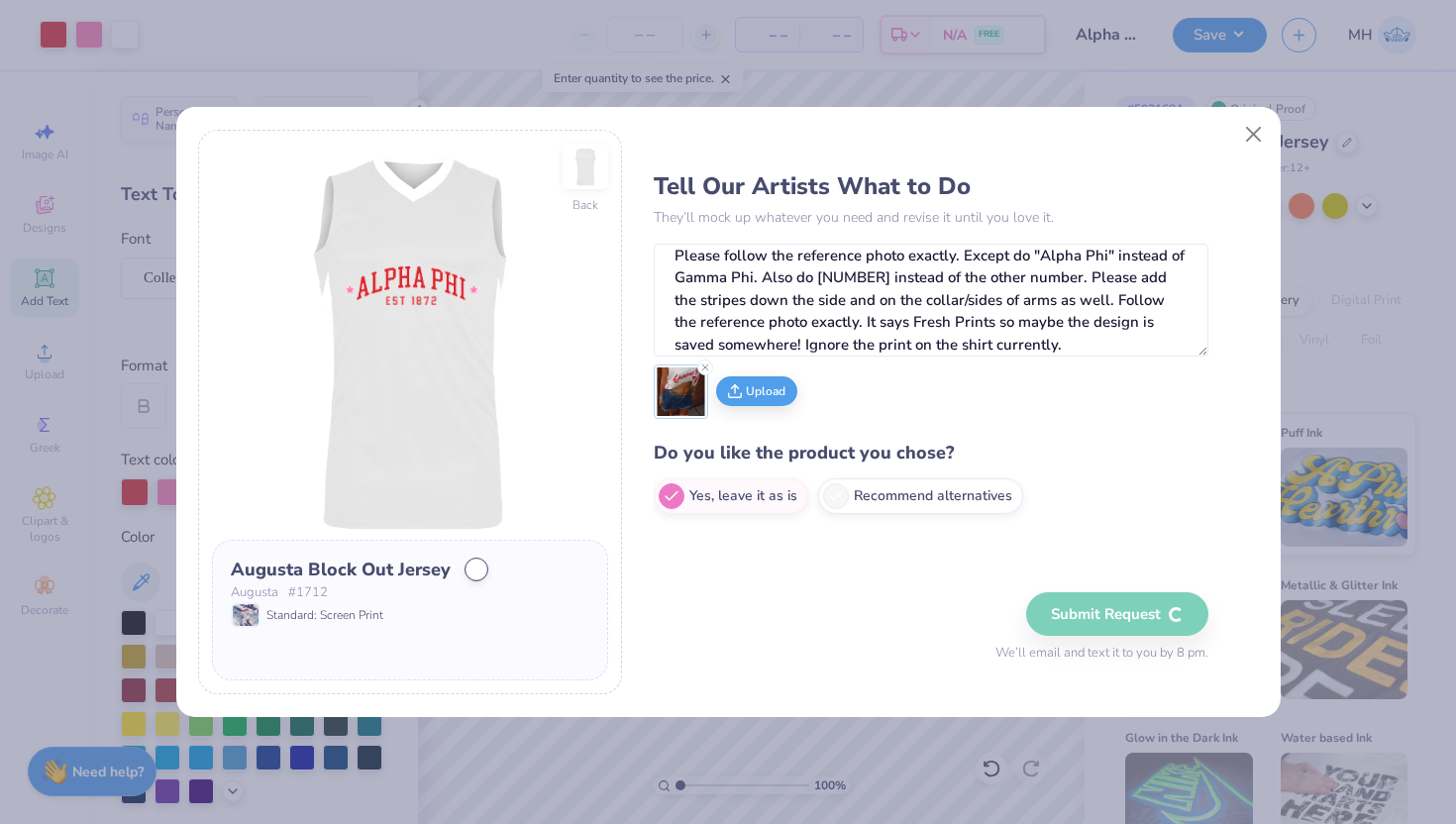 click on "Submit Request We’ll email and text it to you by 8 pm." at bounding box center [1101, 628] 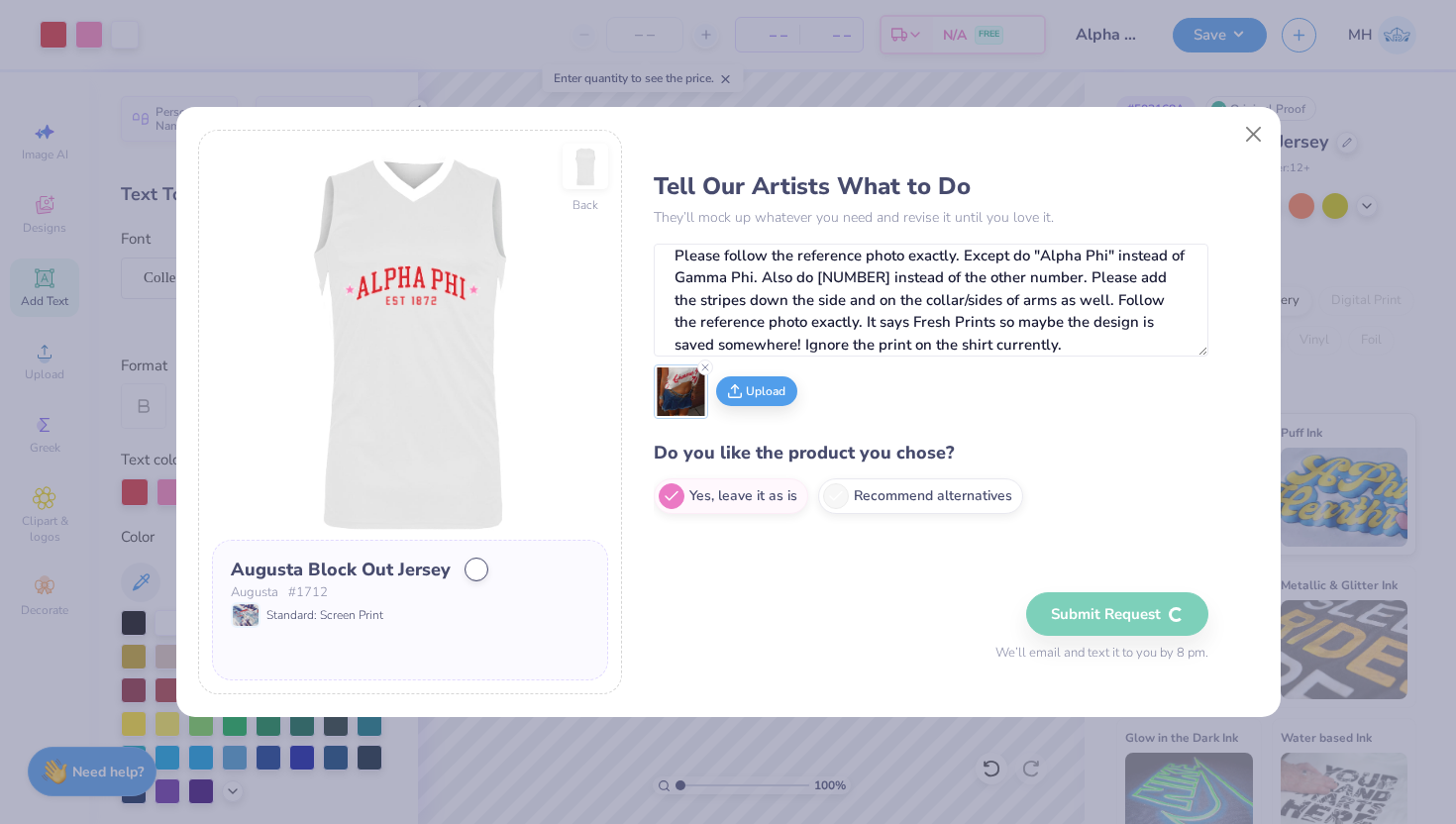 type 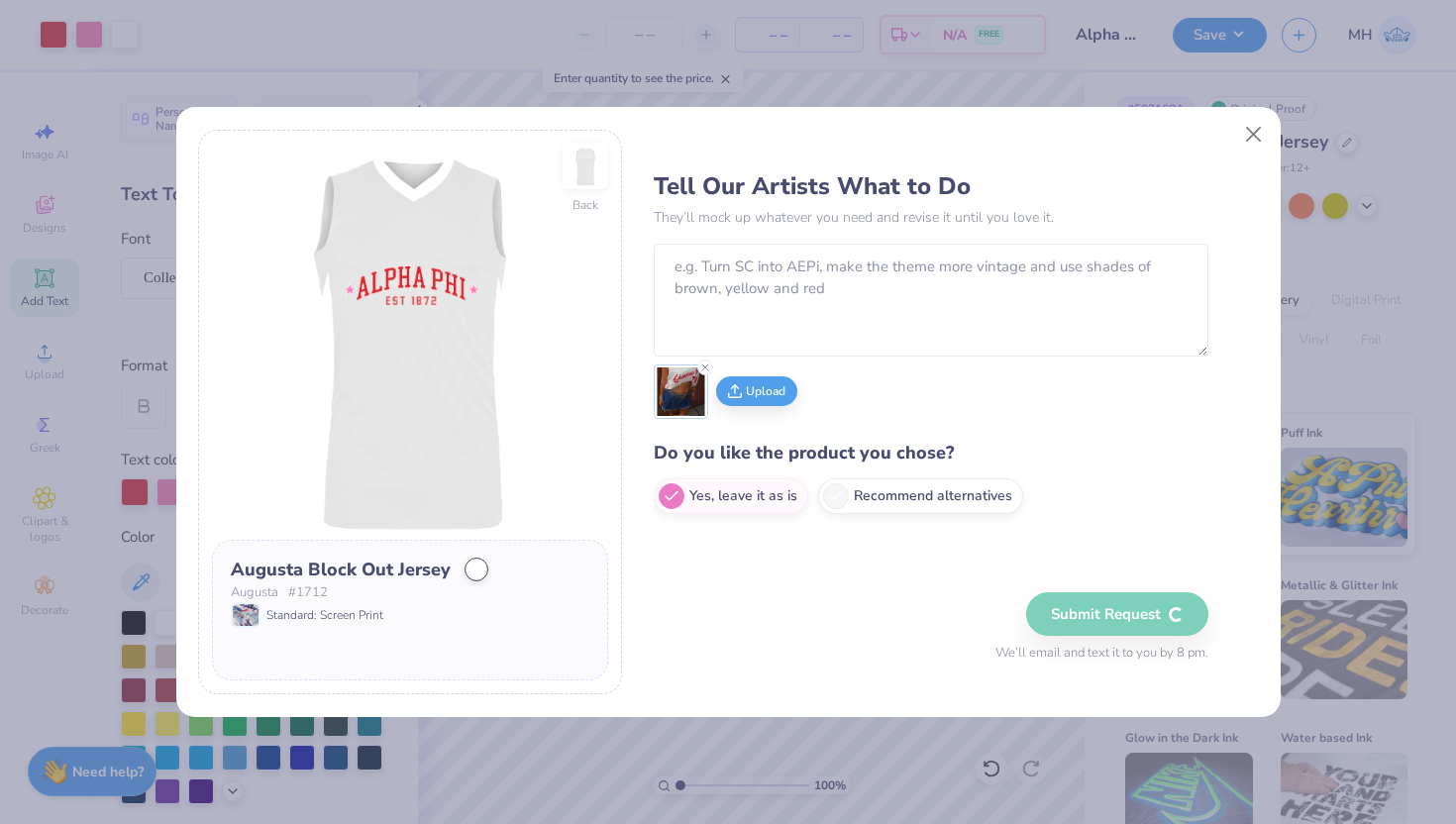 scroll, scrollTop: 0, scrollLeft: 0, axis: both 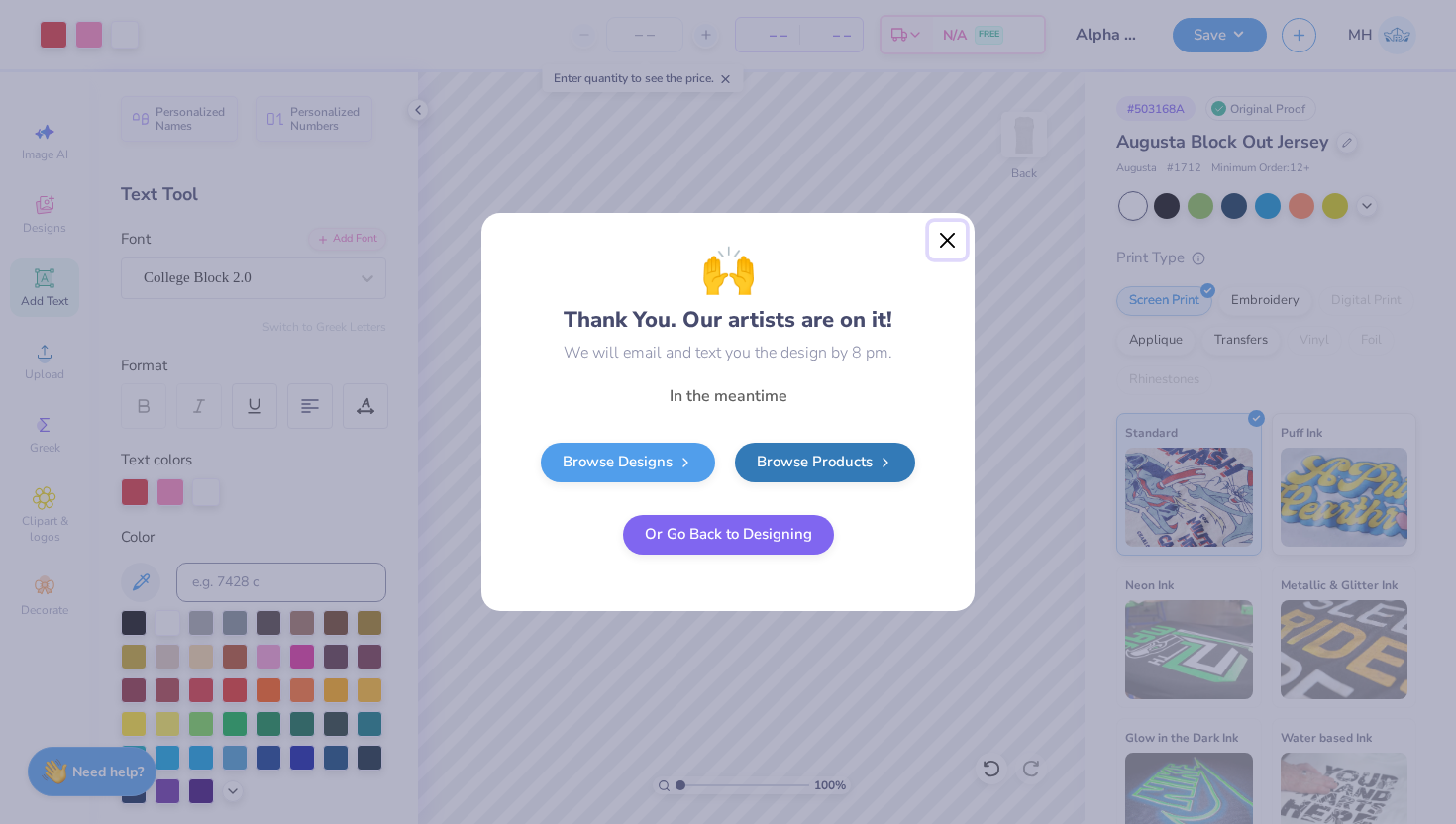 click at bounding box center [948, 241] 